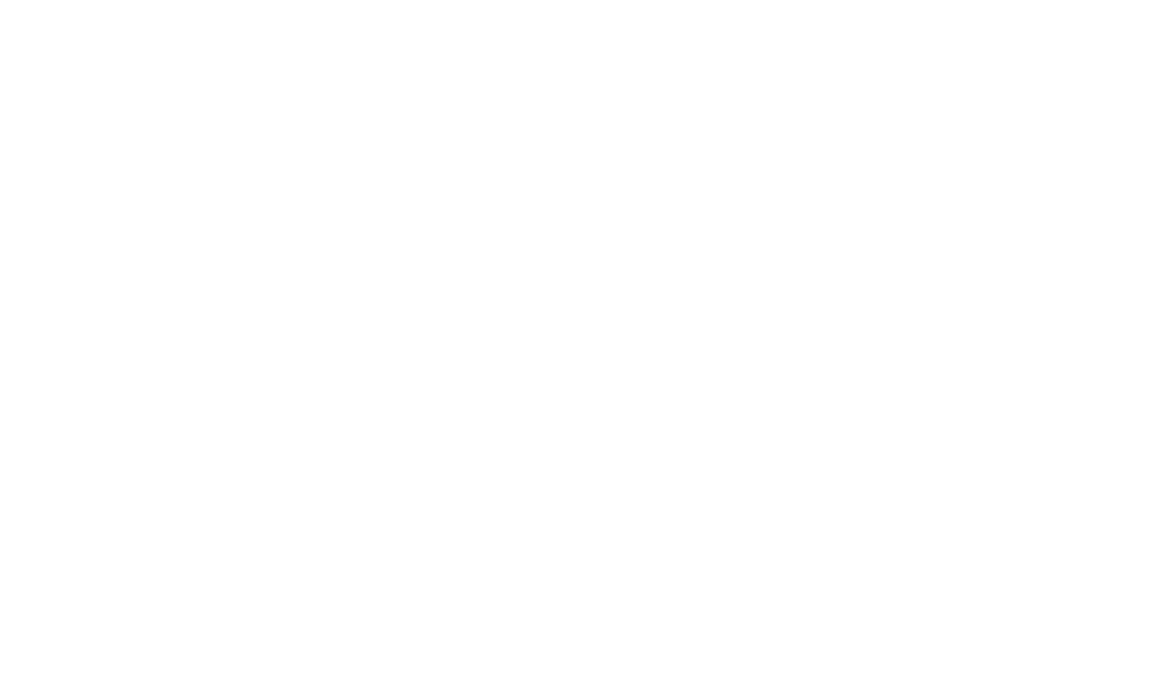 scroll, scrollTop: 0, scrollLeft: 0, axis: both 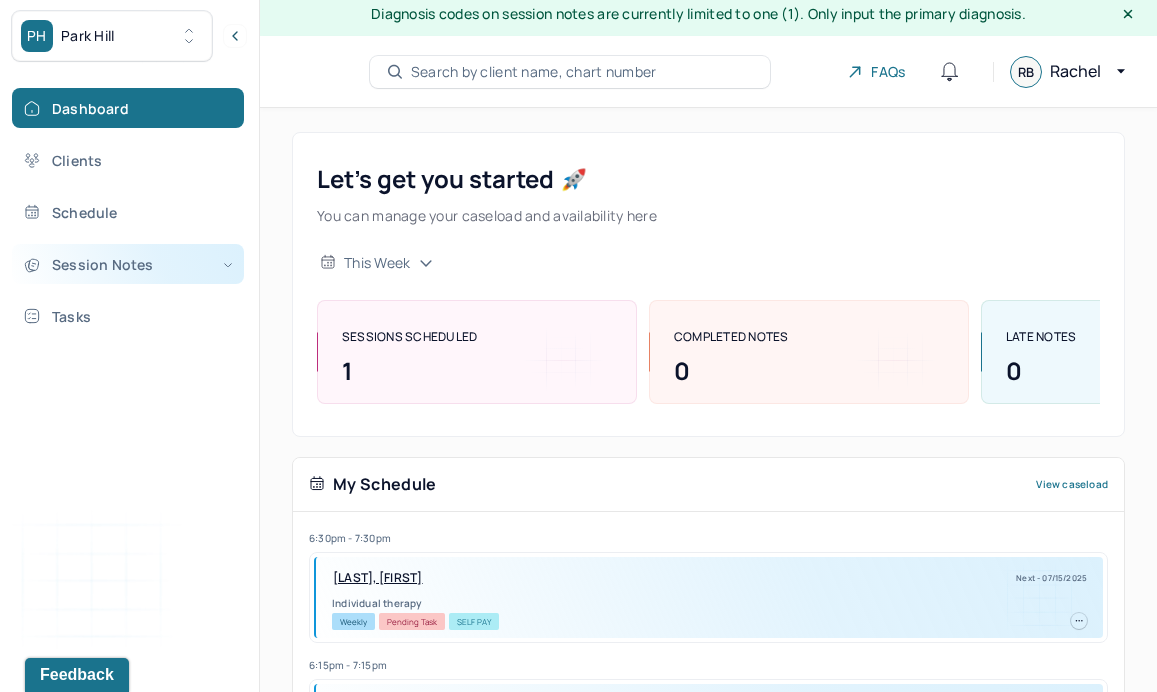 click on "Session Notes" at bounding box center (128, 264) 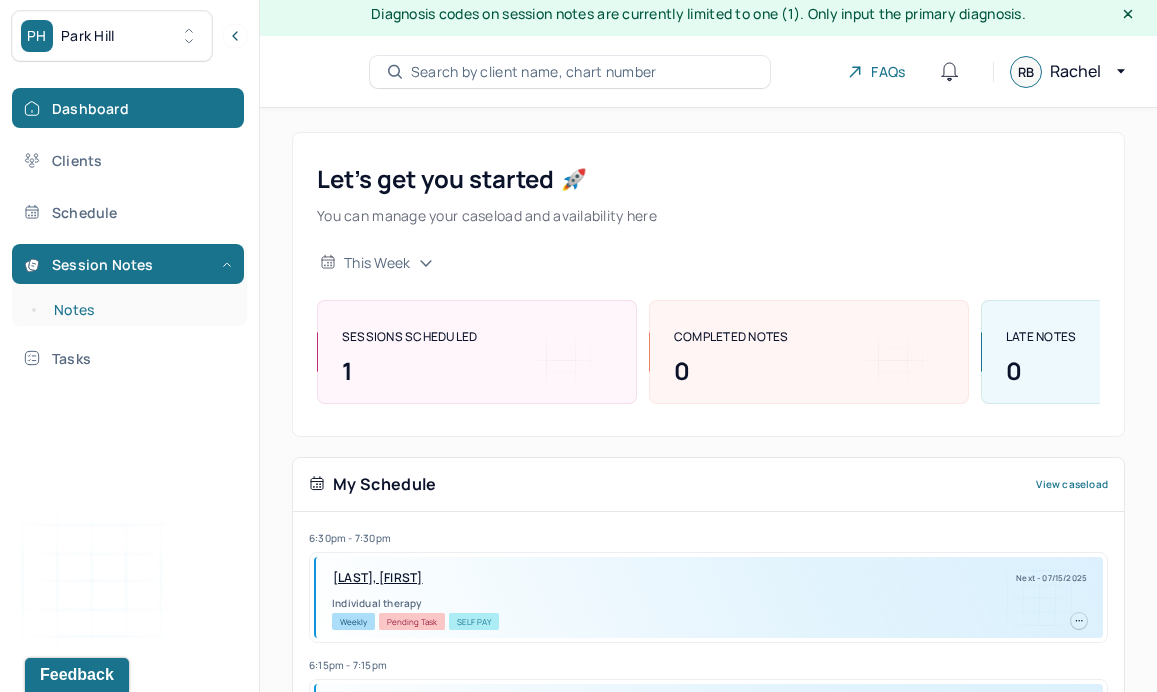 click on "Notes" at bounding box center [139, 310] 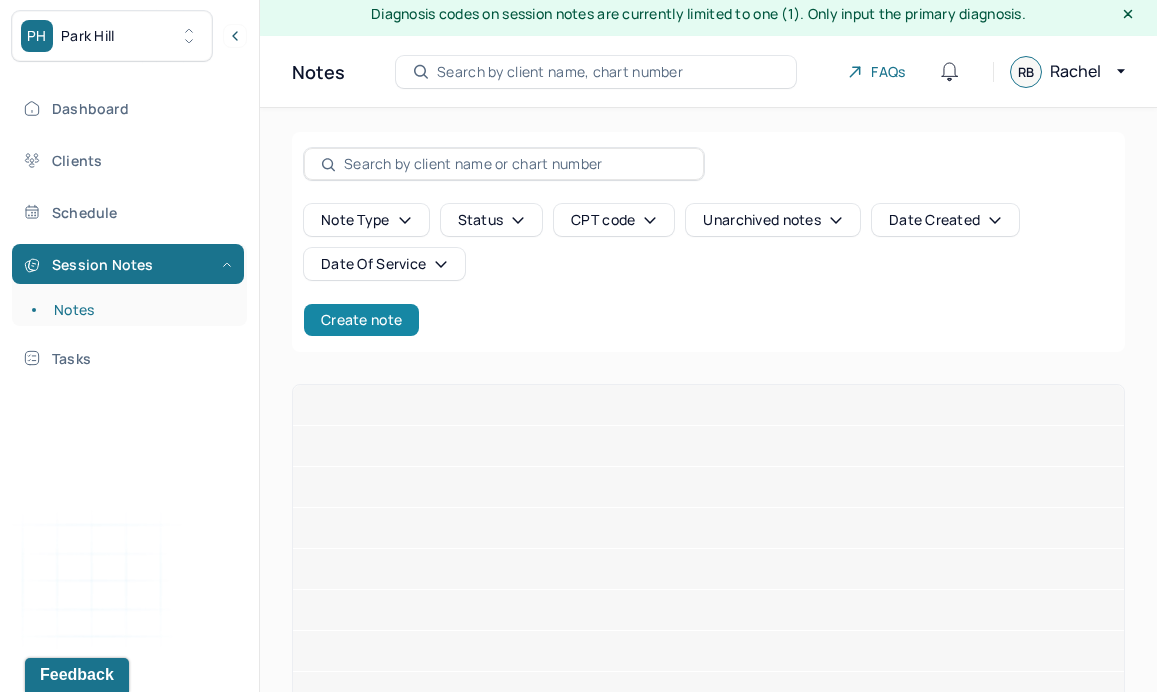 scroll, scrollTop: 0, scrollLeft: 0, axis: both 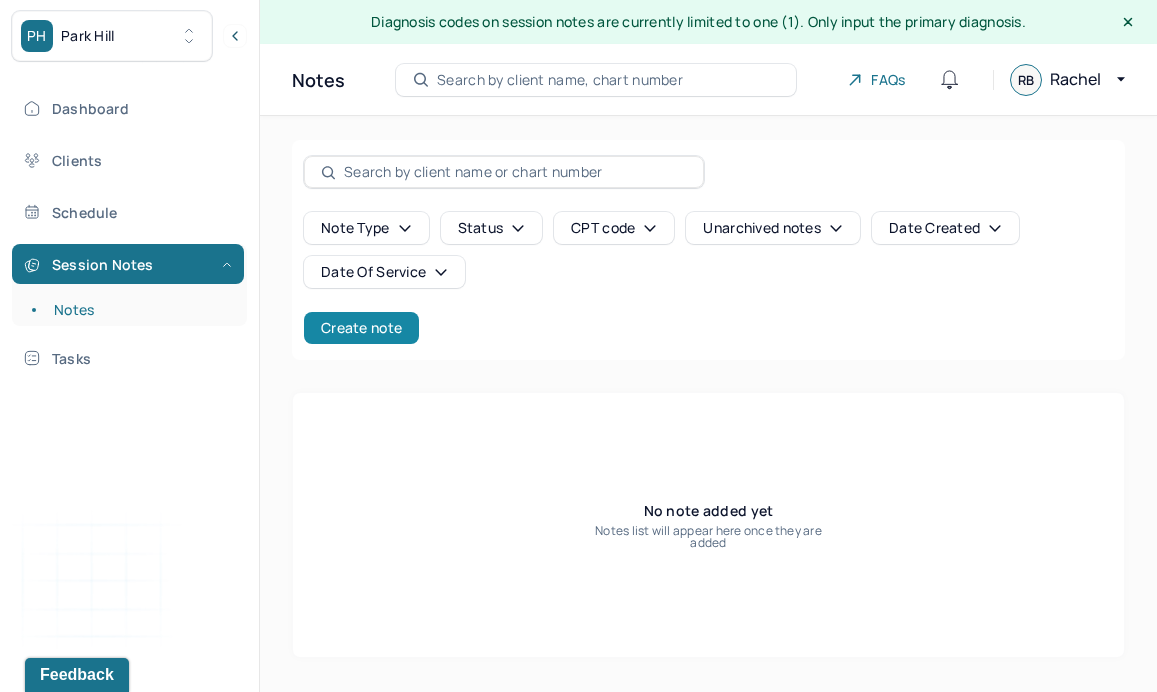 click on "Create note" at bounding box center (361, 328) 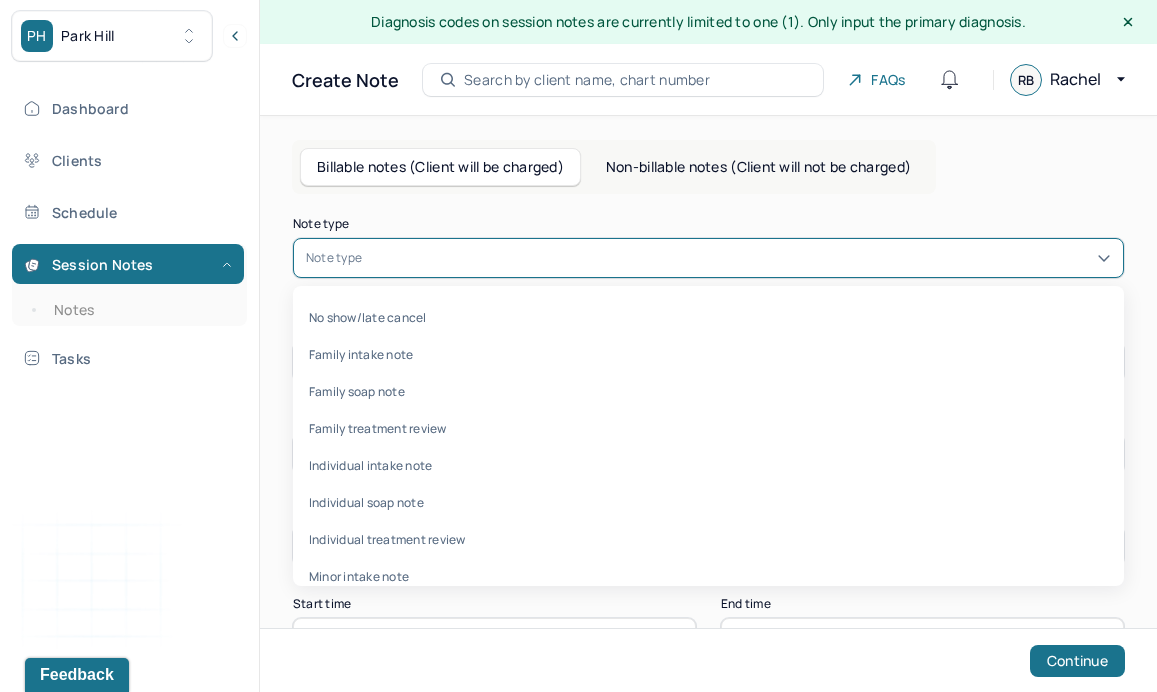 click on "Note type" at bounding box center (334, 258) 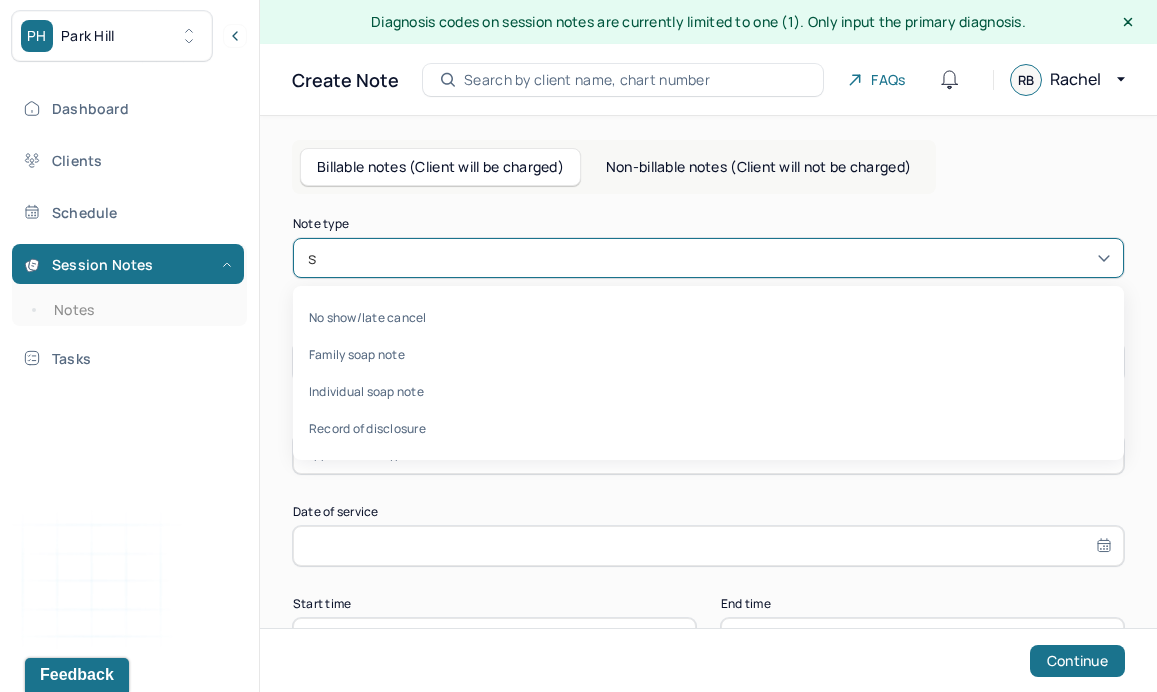 type on "so" 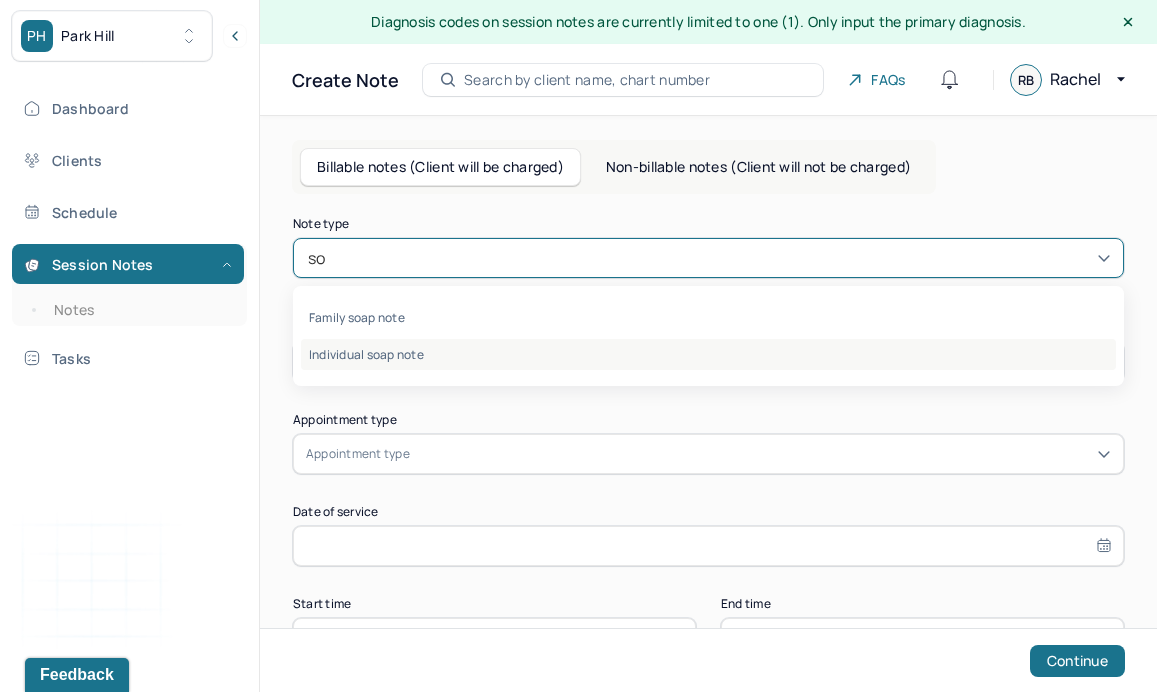 click on "Individual soap note" at bounding box center (708, 354) 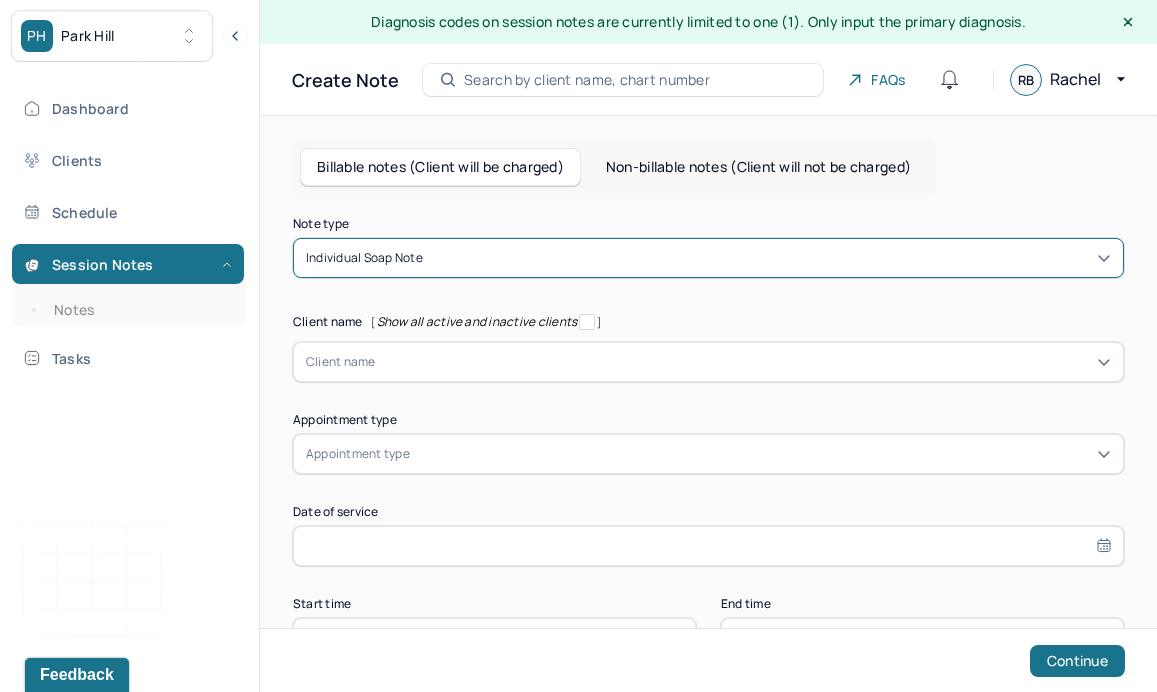 scroll, scrollTop: 73, scrollLeft: 0, axis: vertical 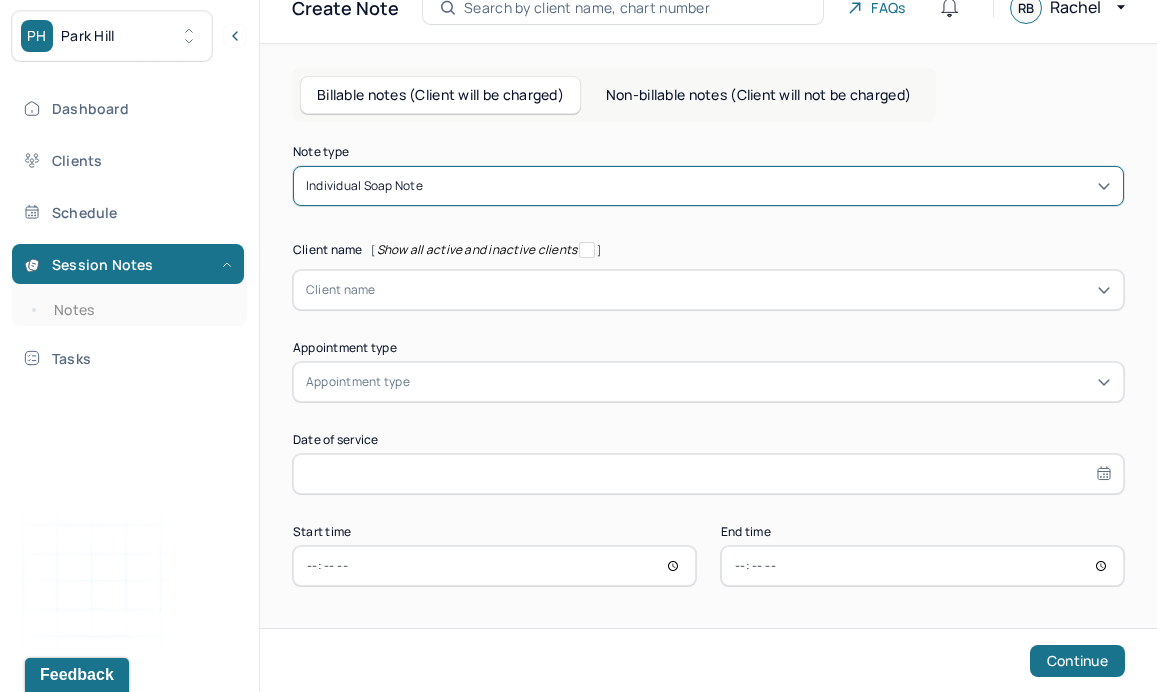 click on "Client name" at bounding box center (341, 290) 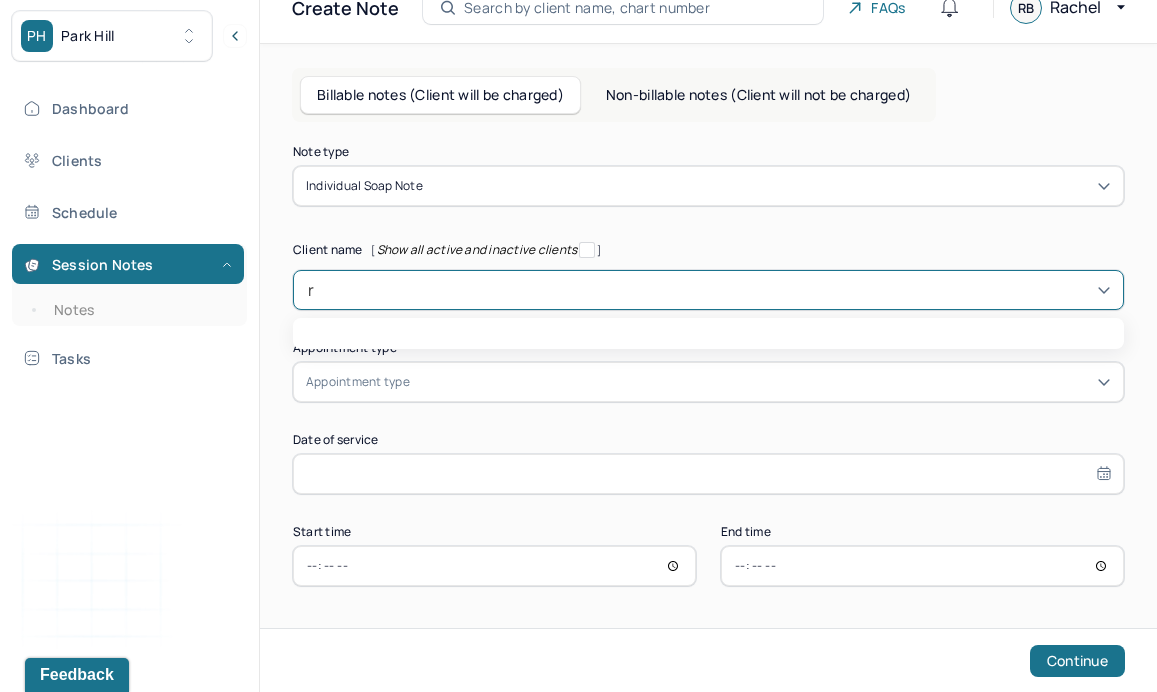 type on "ro" 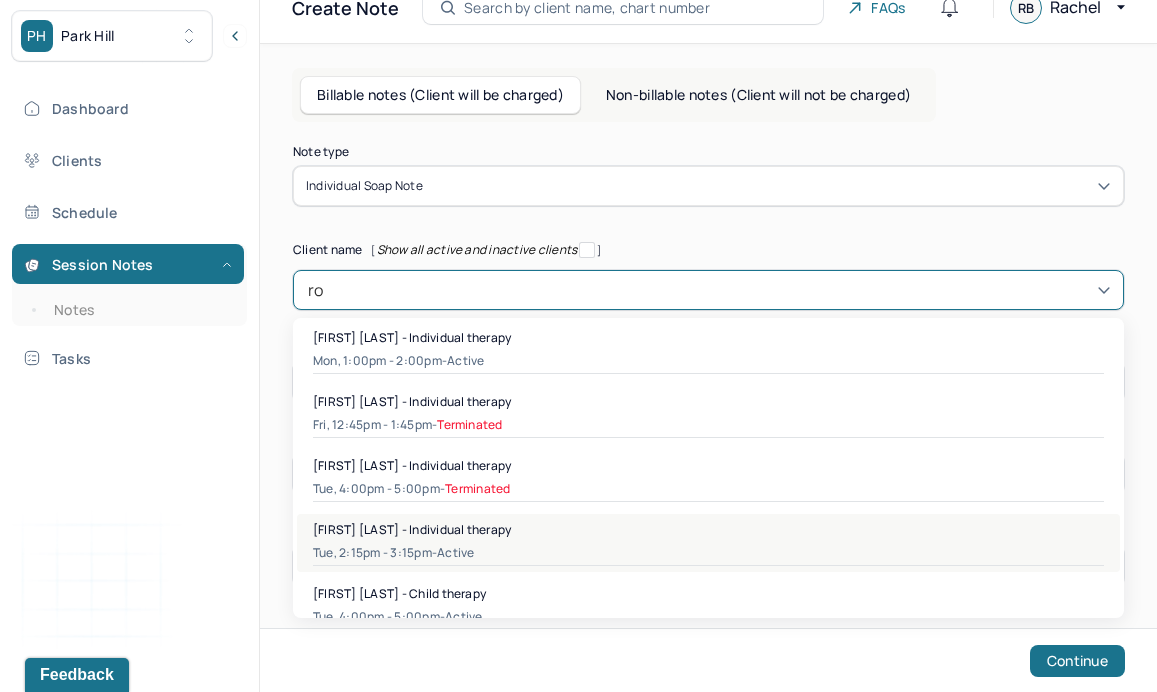 click on "Tue, 2:15pm - 3:15pm  -  active" at bounding box center [708, 553] 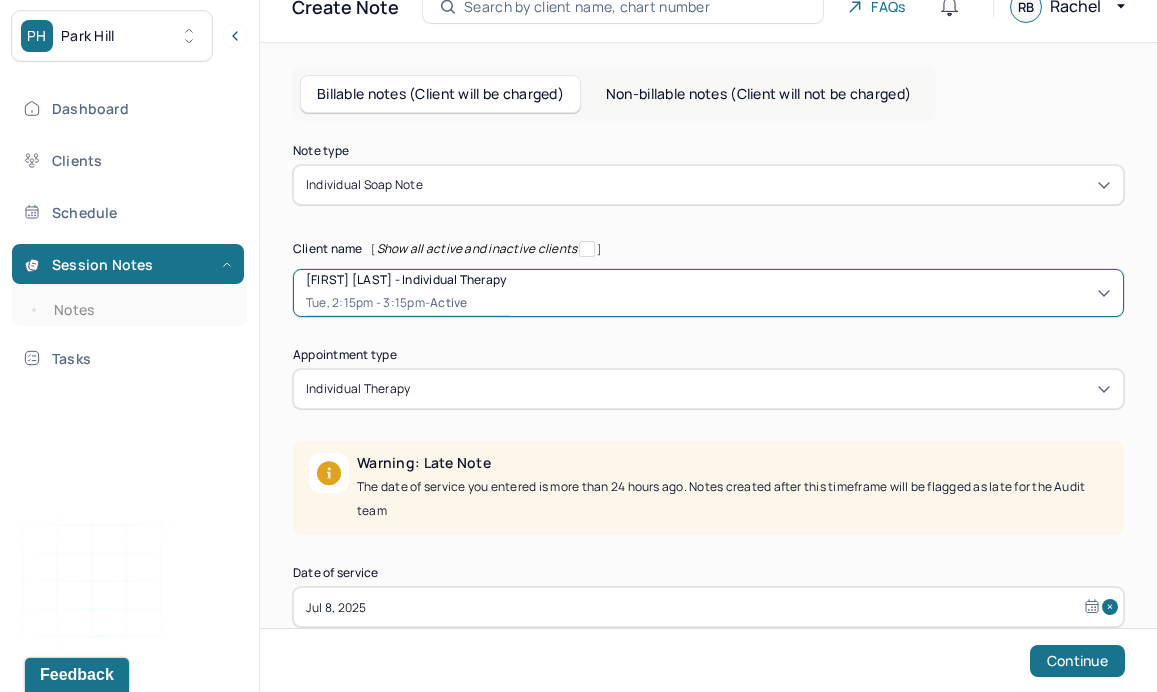 scroll, scrollTop: 205, scrollLeft: 0, axis: vertical 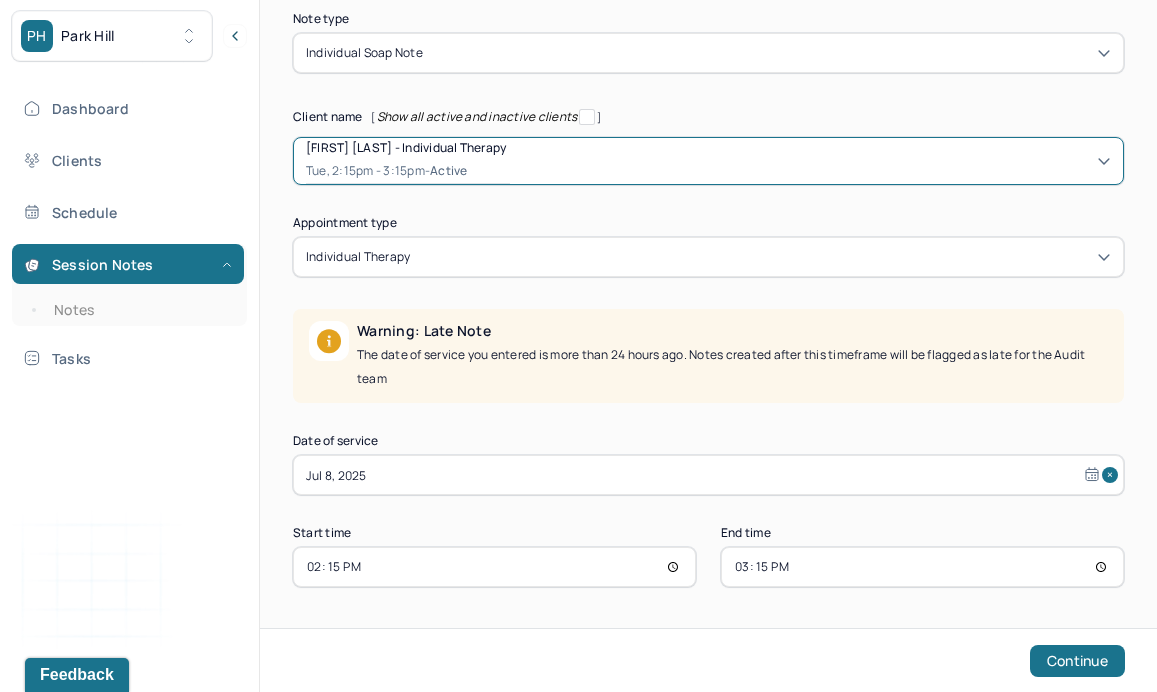 select on "6" 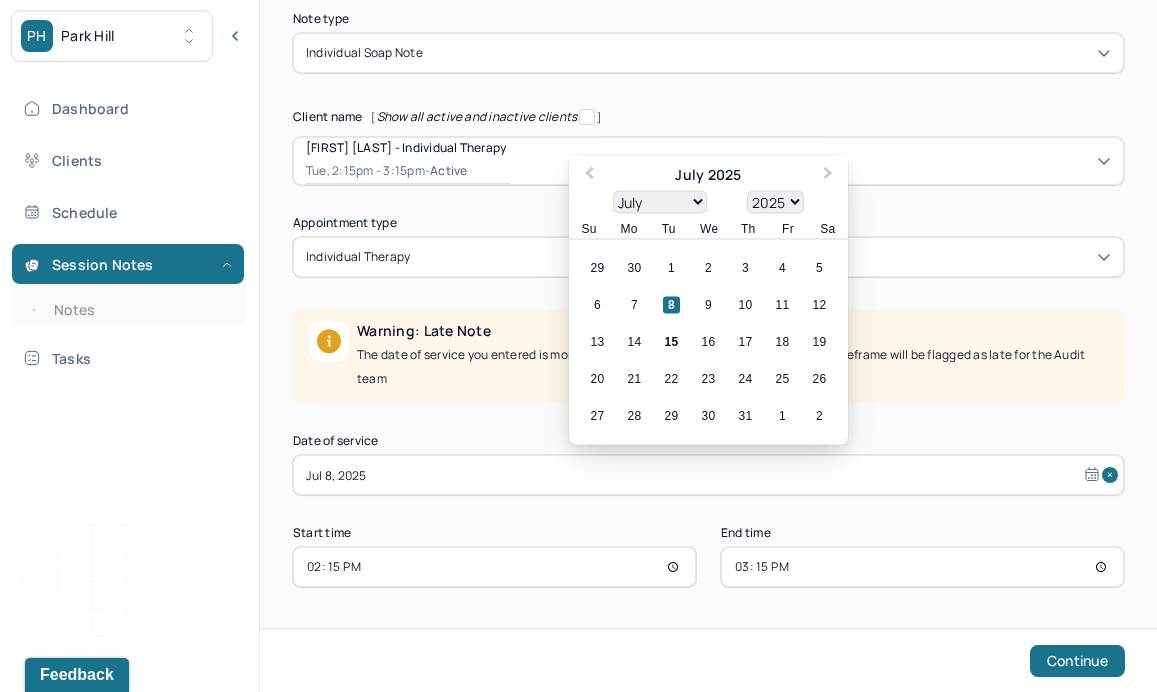 click on "Jul 8, 2025" at bounding box center (708, 475) 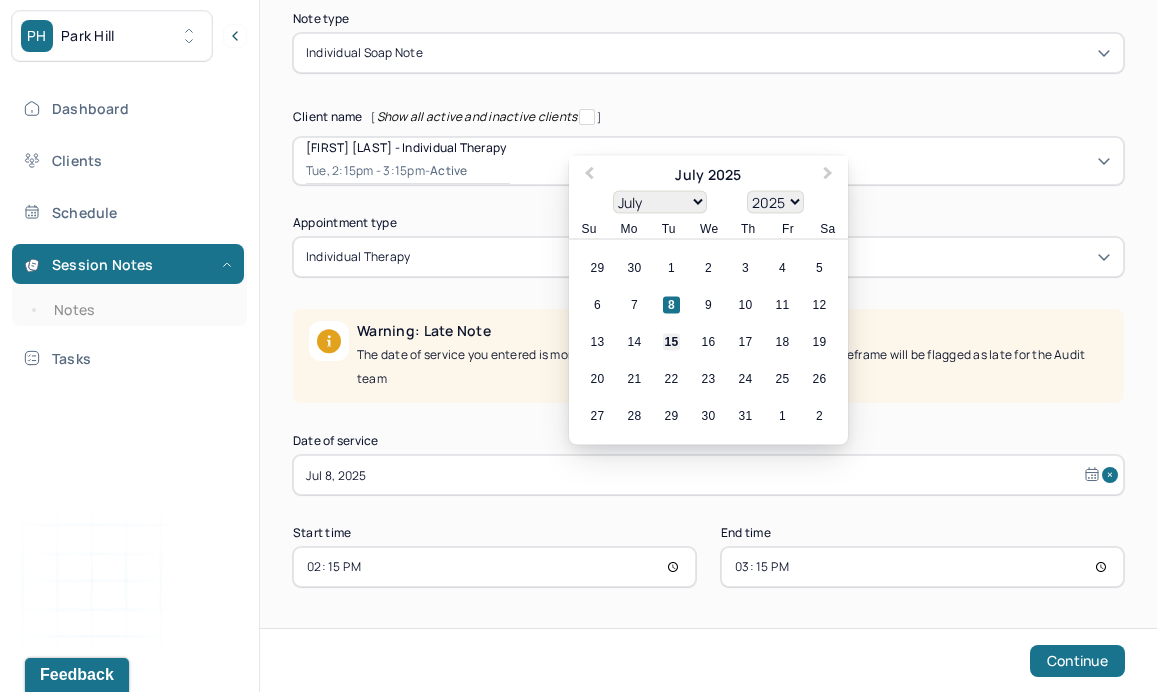click on "15" at bounding box center [671, 342] 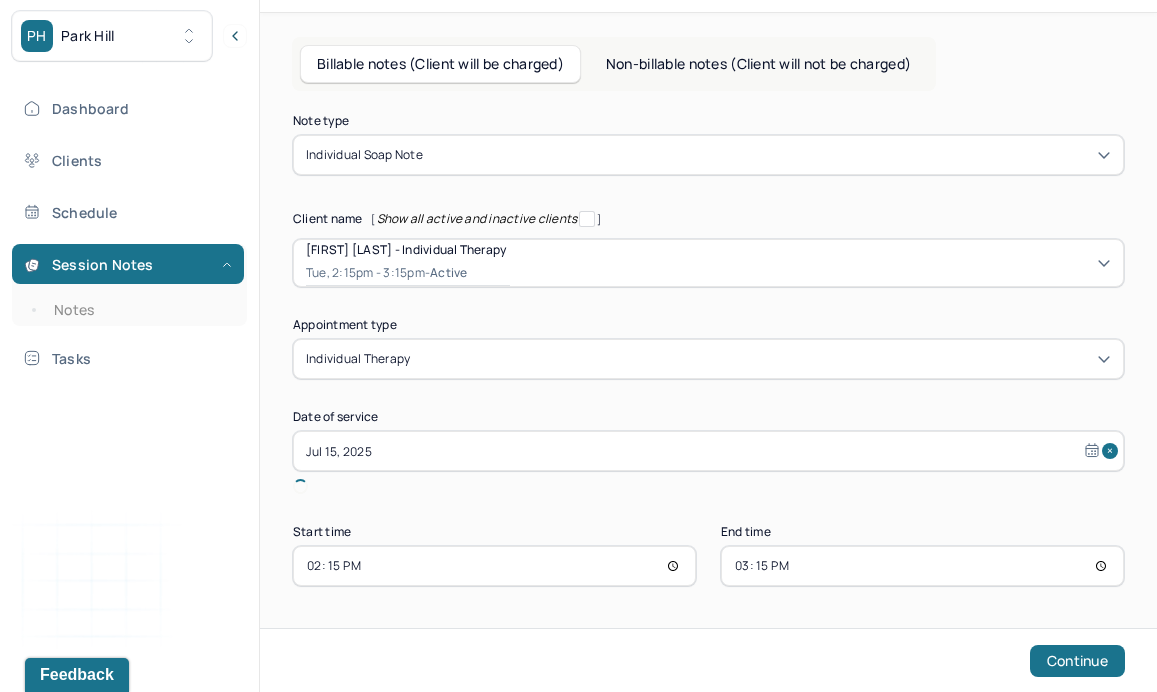 scroll, scrollTop: 79, scrollLeft: 0, axis: vertical 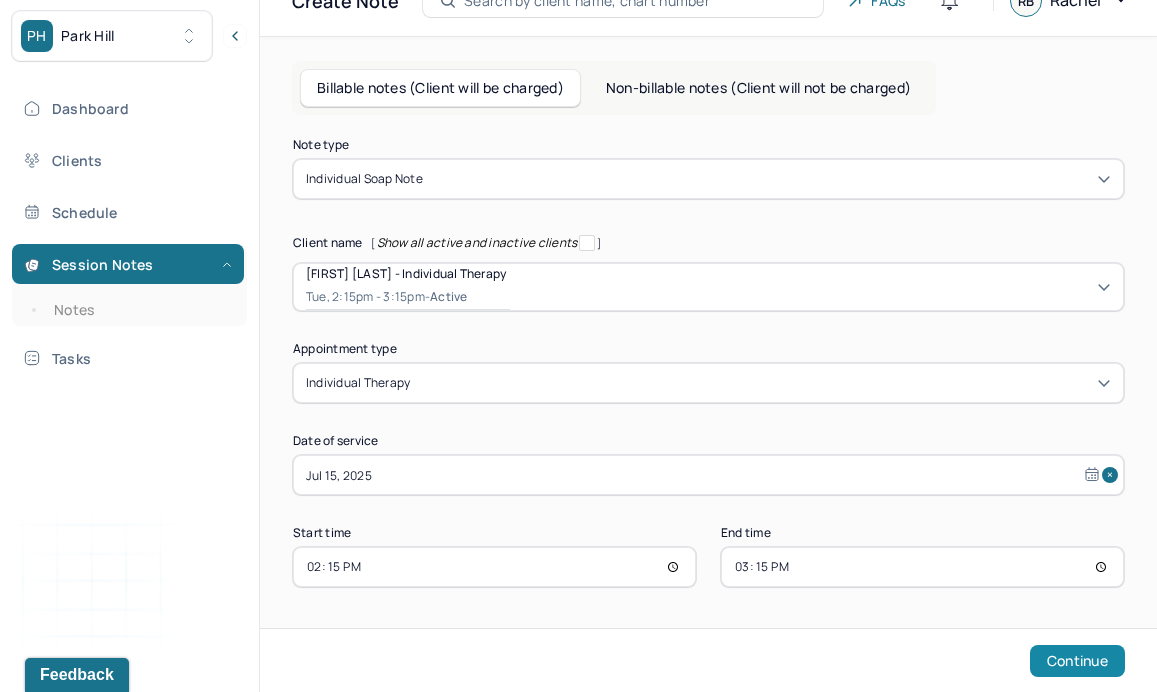 click on "Continue" at bounding box center [1077, 661] 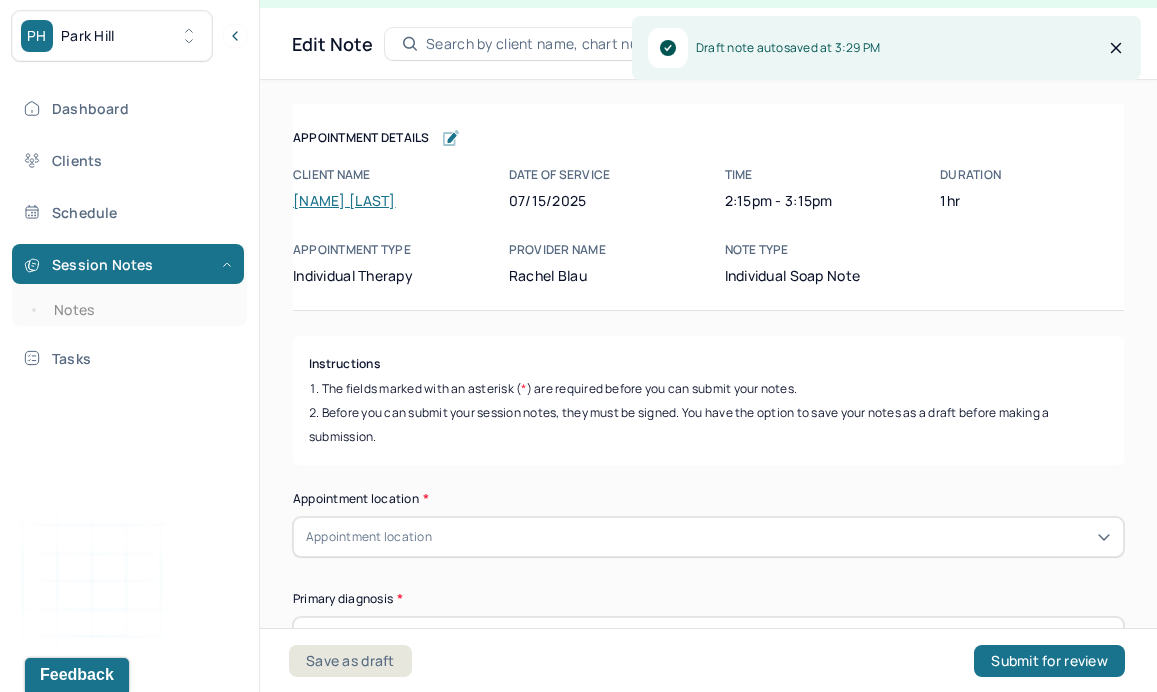 scroll, scrollTop: 36, scrollLeft: 0, axis: vertical 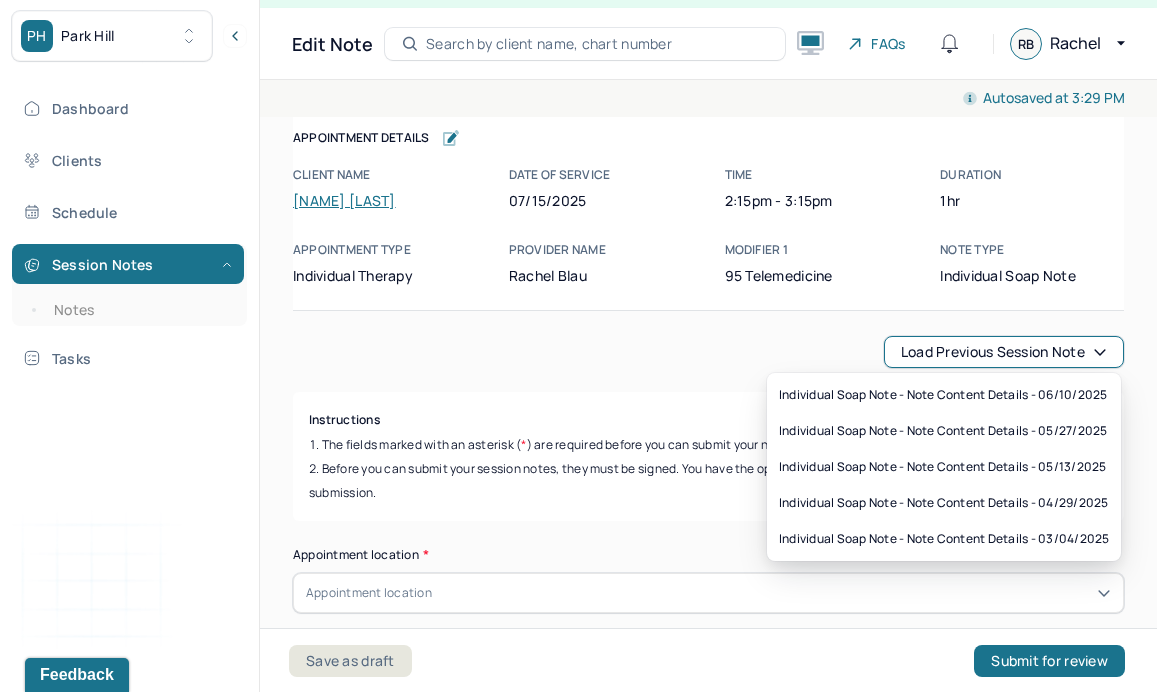click on "Load previous session note" at bounding box center (1004, 352) 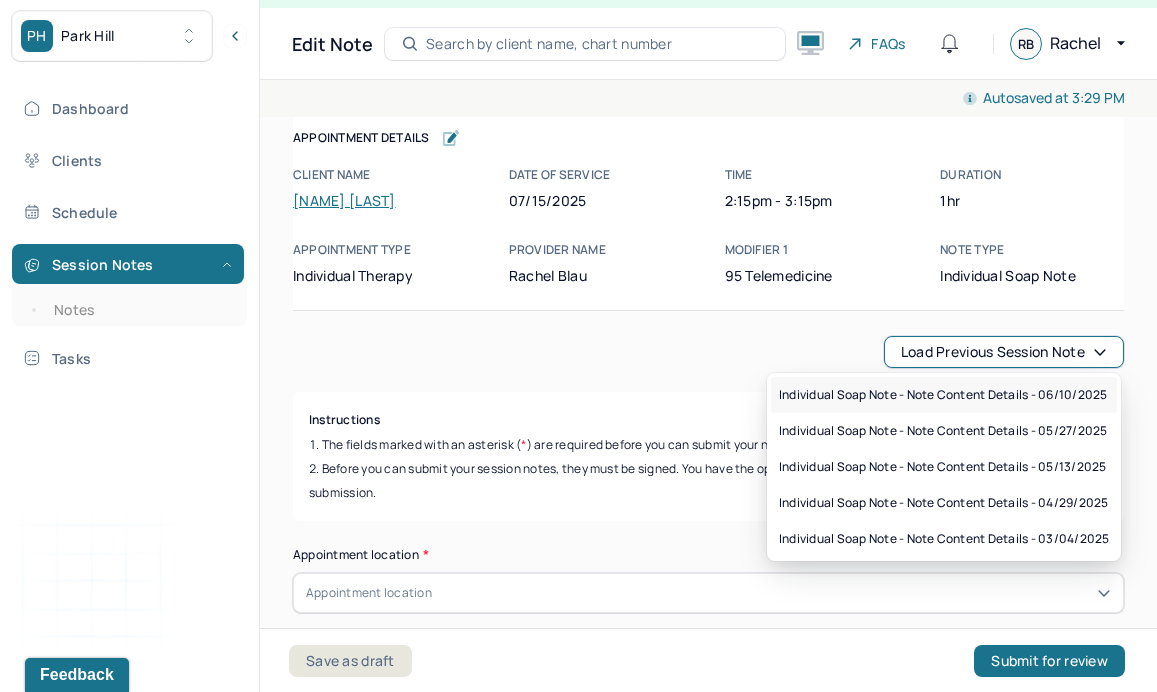 click on "Individual soap note   - Note content Details -   06/10/2025" at bounding box center [943, 395] 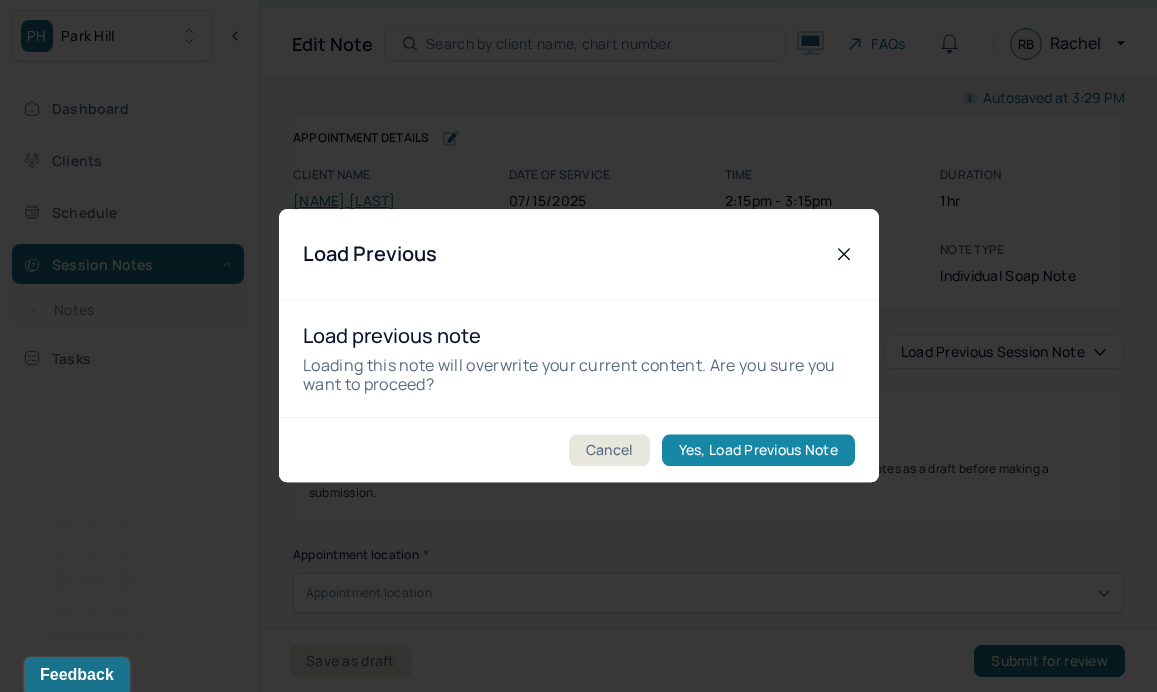 click on "Yes, Load Previous Note" at bounding box center (757, 451) 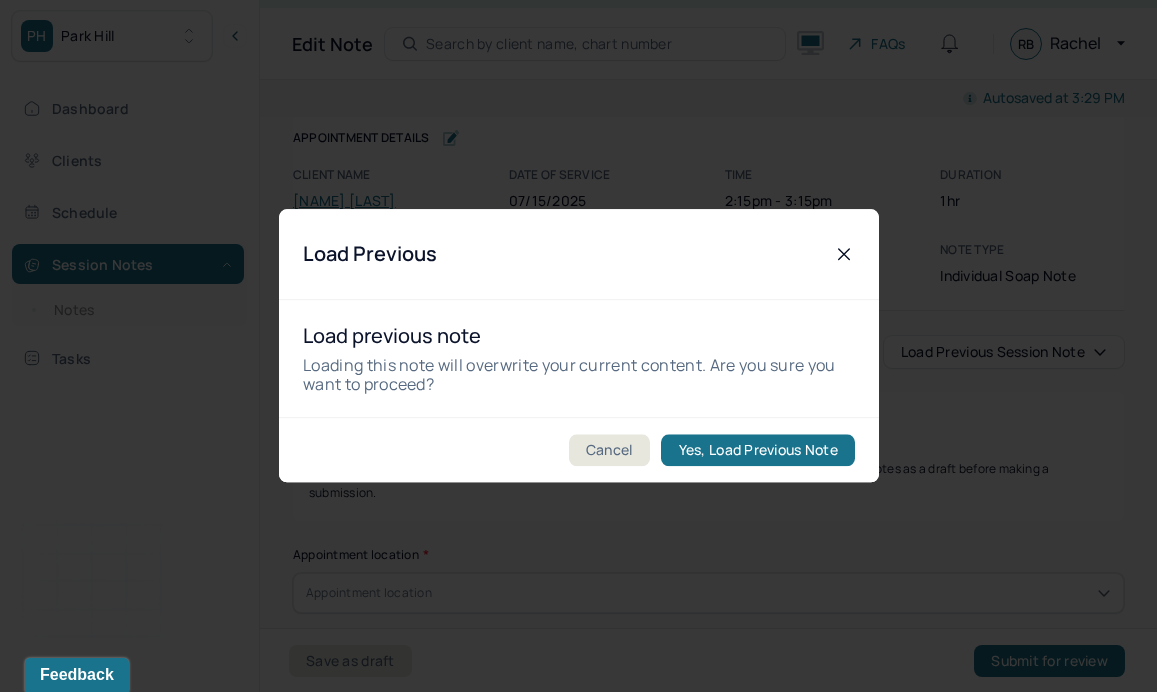 type on "Client appeared engaged and reflective during the session." 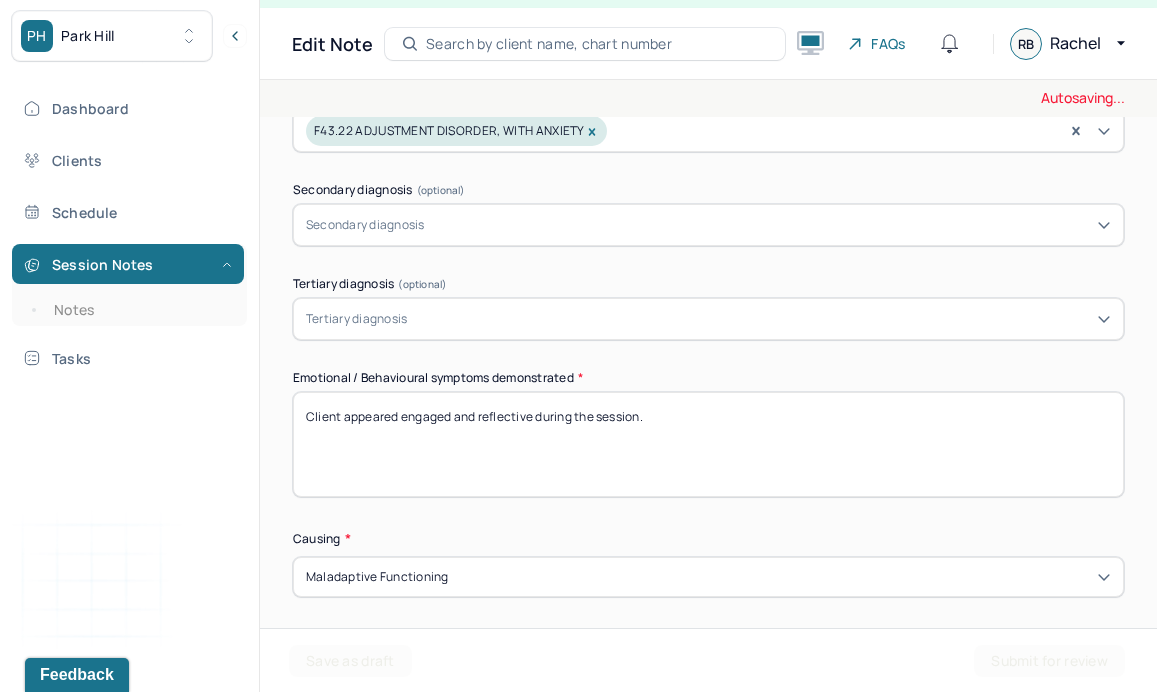 scroll, scrollTop: 562, scrollLeft: 0, axis: vertical 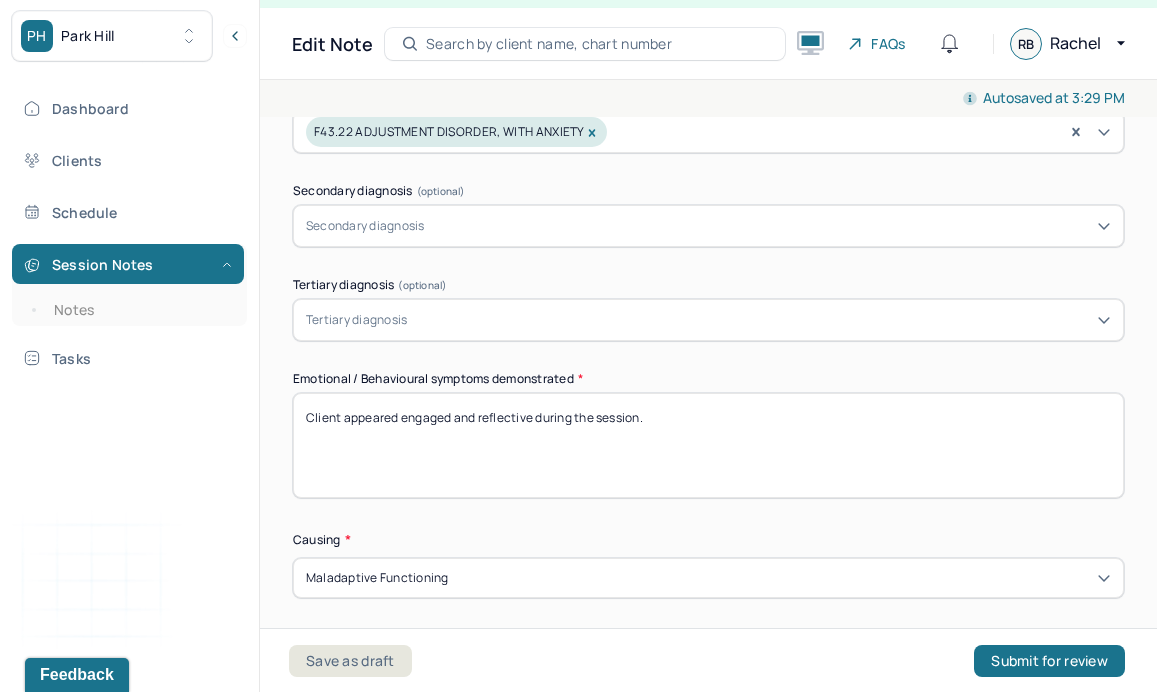 click on "Client appeared engaged and reflective during the session." at bounding box center (708, 445) 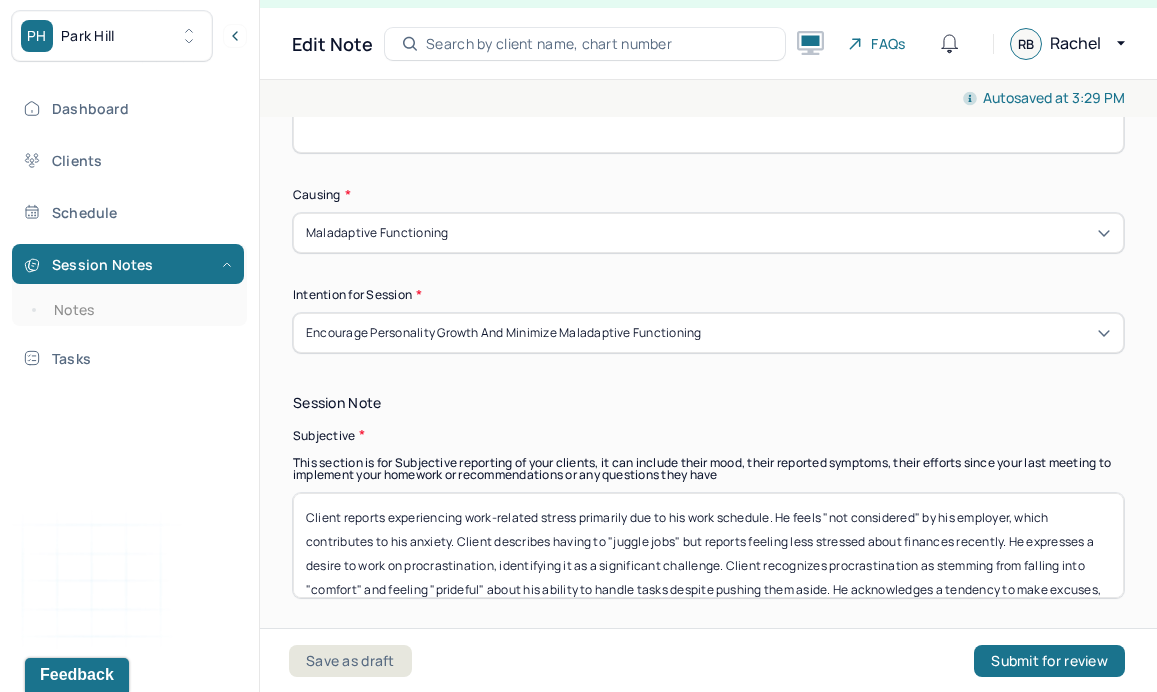 scroll, scrollTop: 912, scrollLeft: 0, axis: vertical 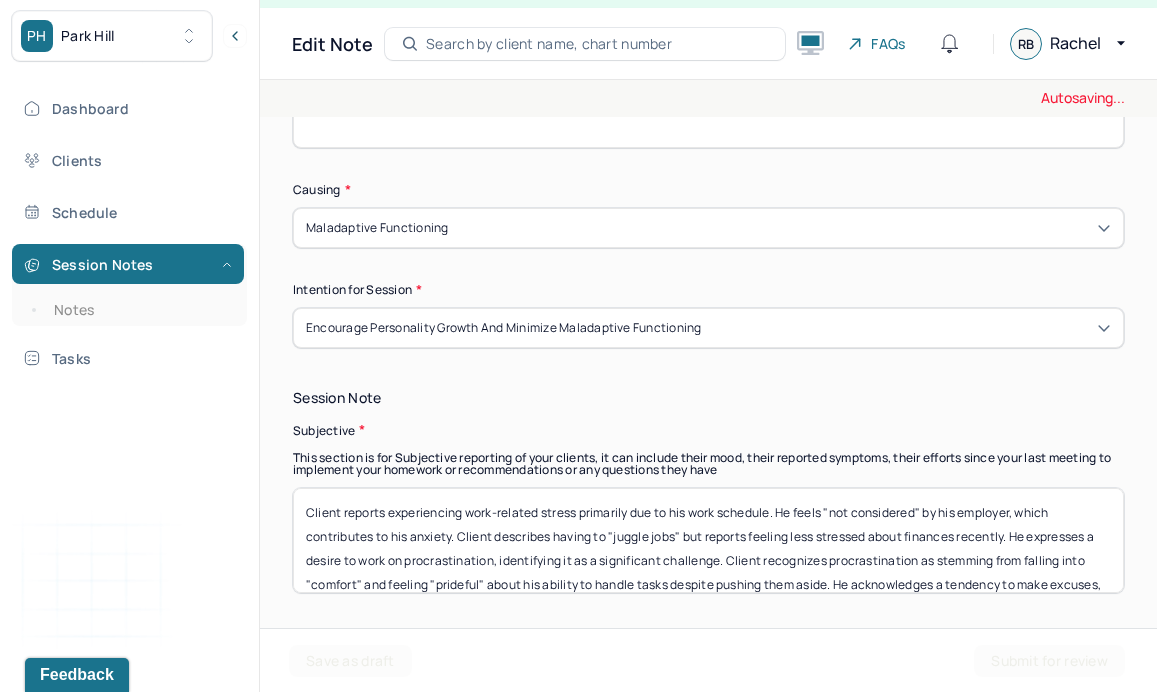 type 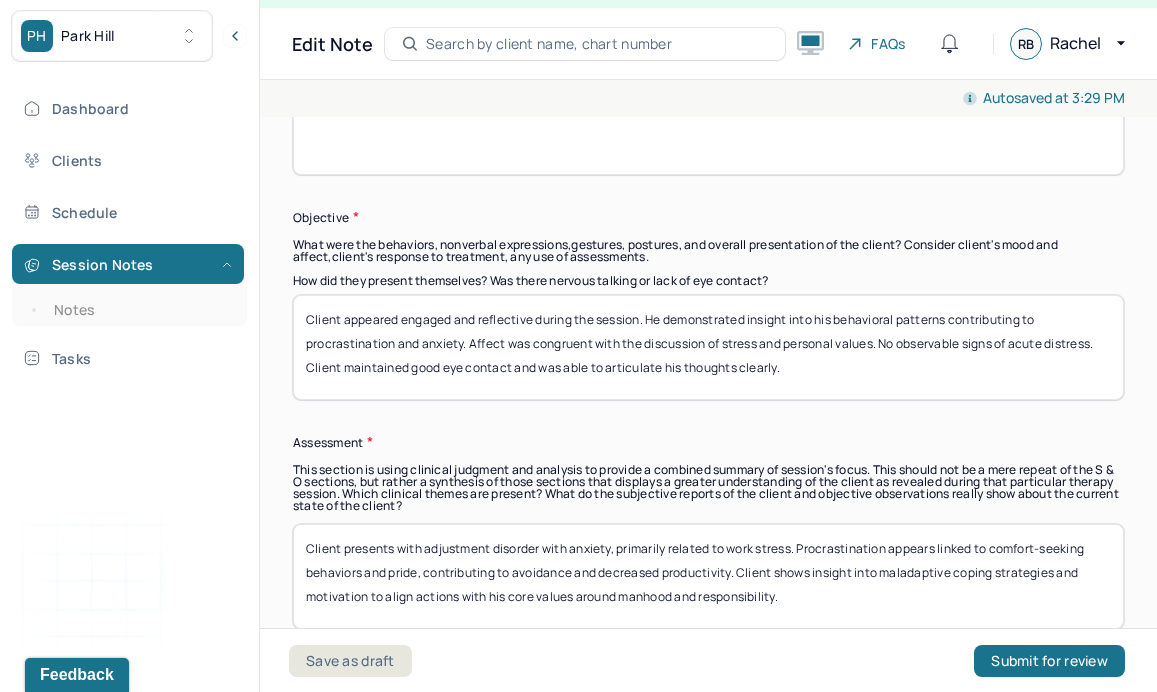 scroll, scrollTop: 1332, scrollLeft: 0, axis: vertical 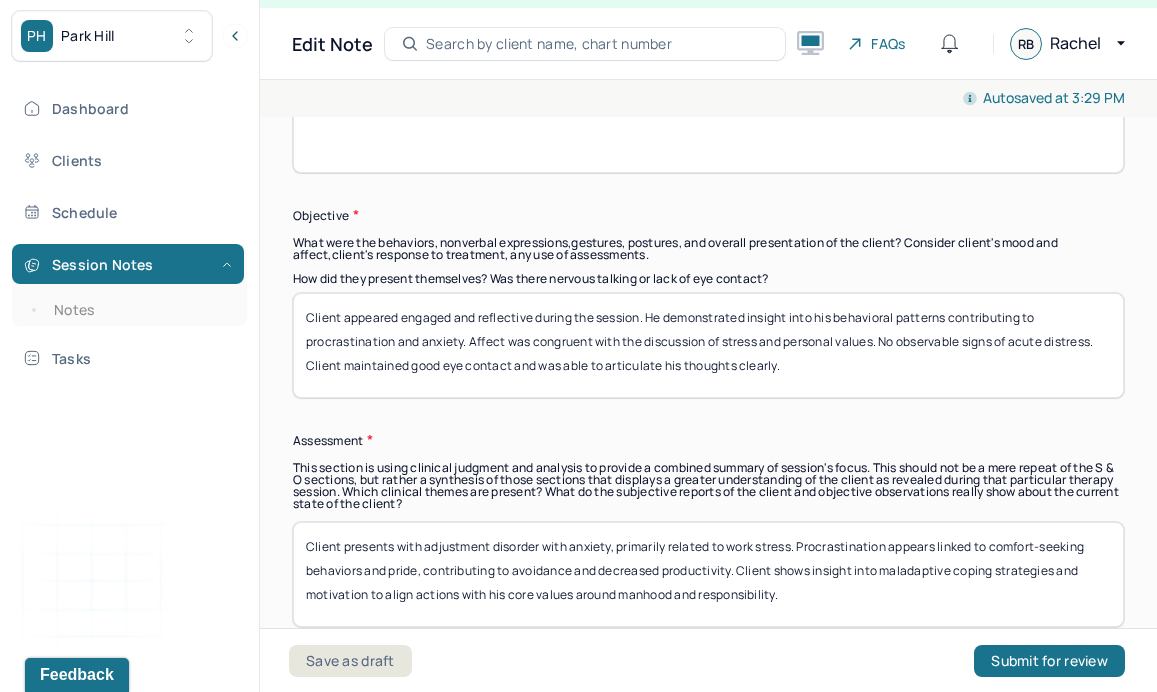 type 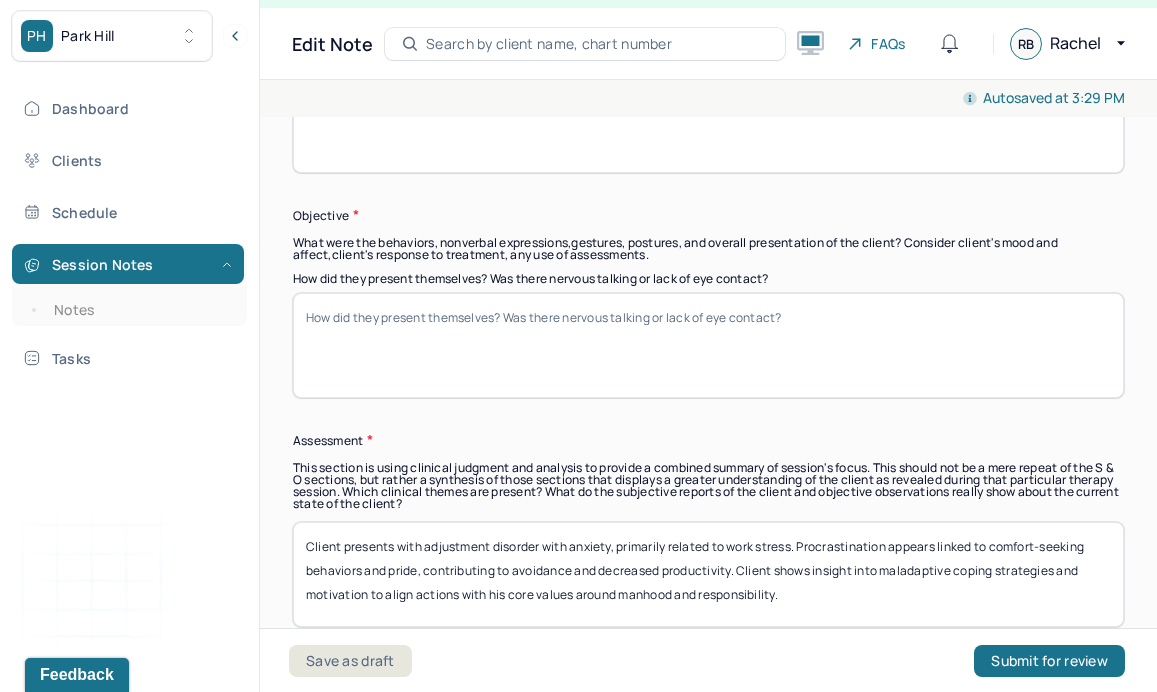 type 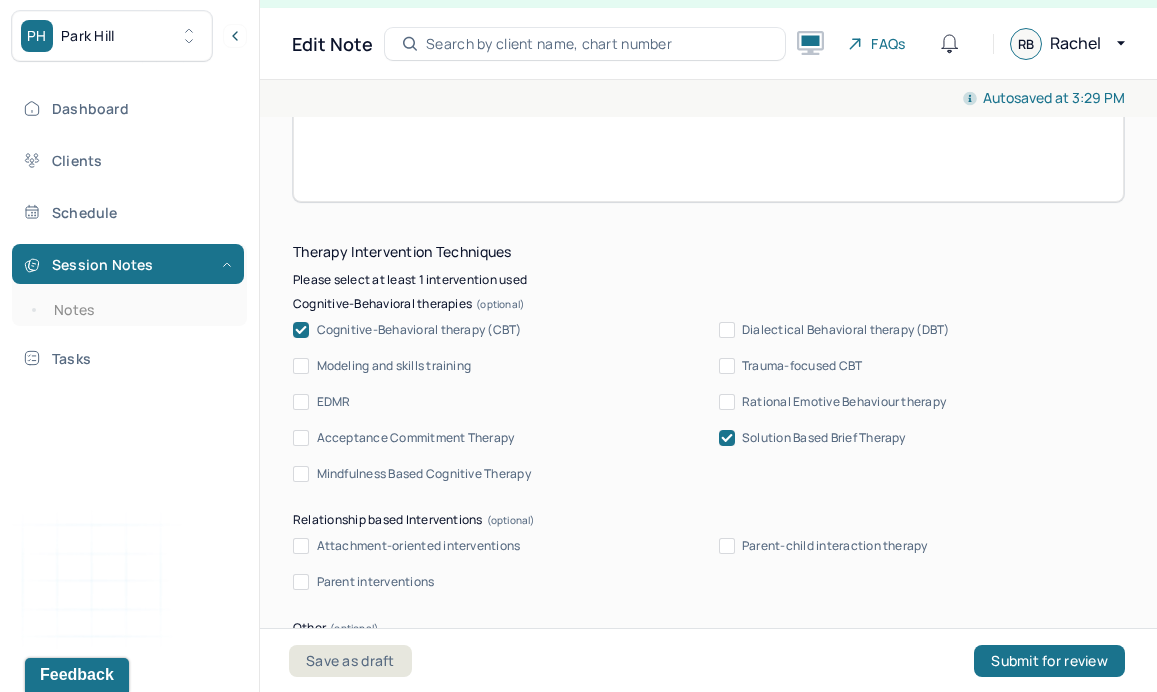 scroll, scrollTop: 1762, scrollLeft: 0, axis: vertical 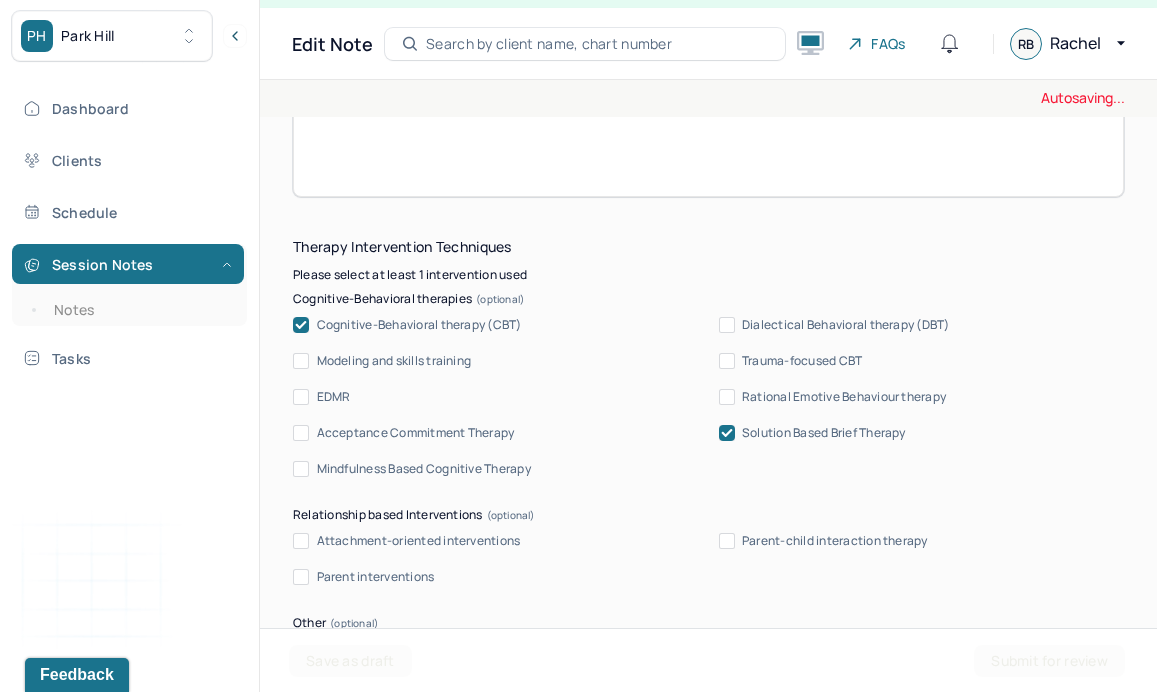 type 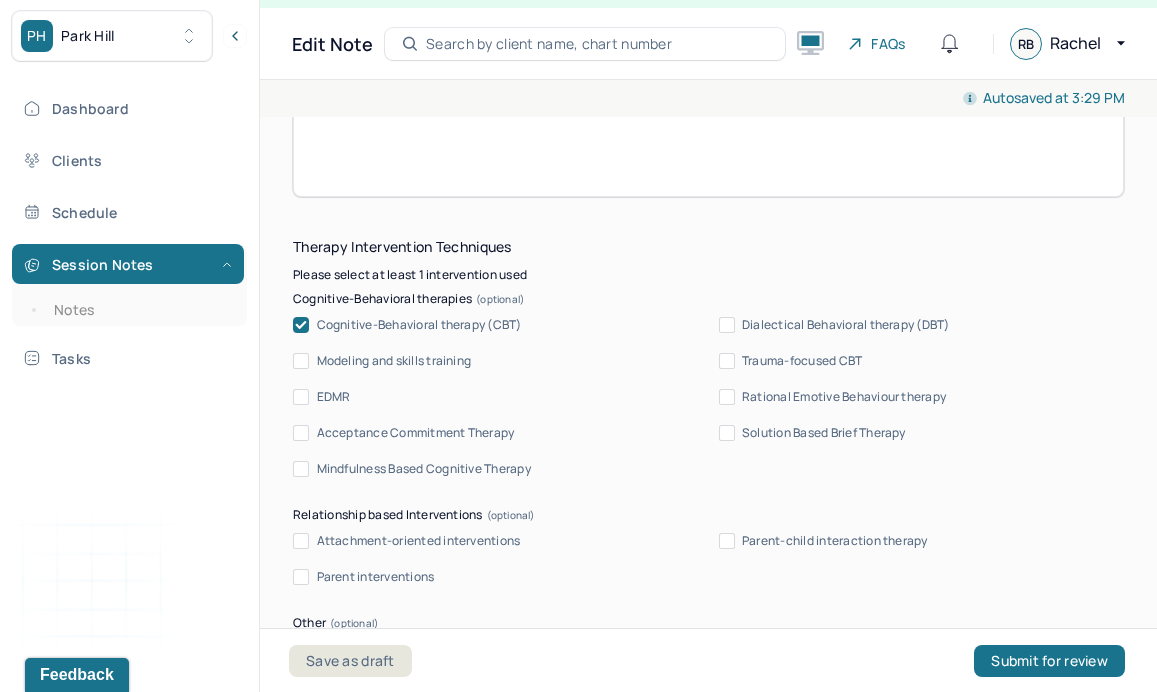 click on "Cognitive-Behavioral therapy (CBT)" at bounding box center (419, 325) 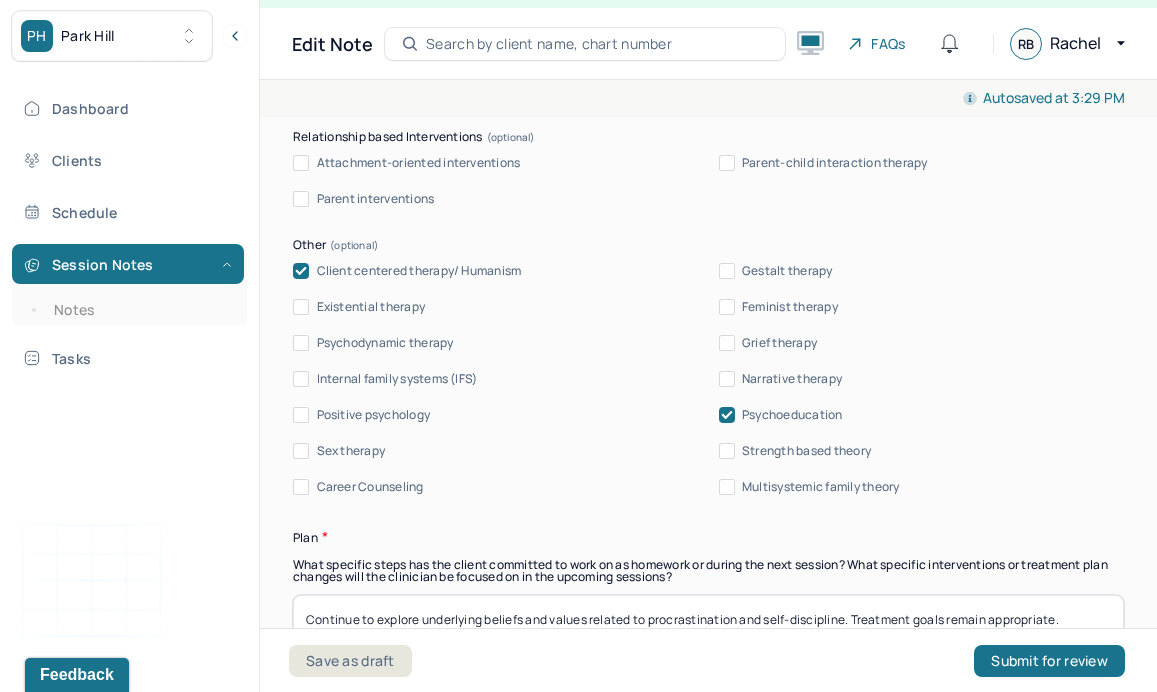 scroll, scrollTop: 2141, scrollLeft: 0, axis: vertical 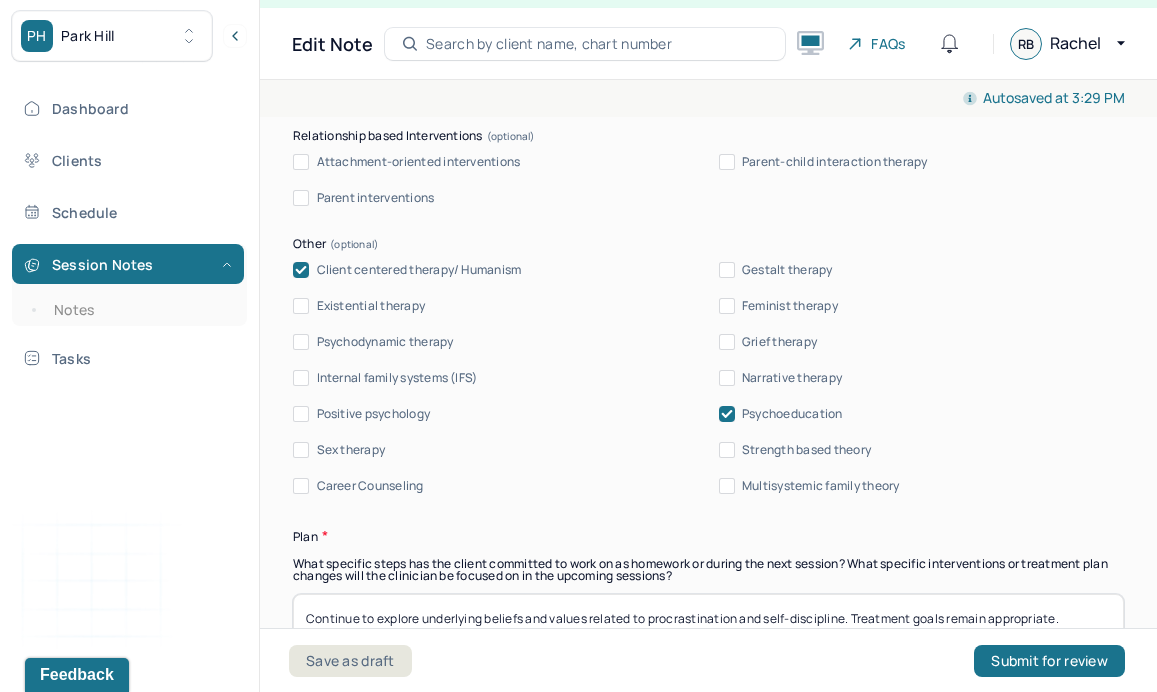 click on "Client centered therapy/ Humanism Gestalt therapy Existential therapy Feminist therapy Psychodynamic therapy Grief therapy Internal family systems (IFS) Narrative therapy Positive psychology Psychoeducation Sex therapy Strength based theory Career Counseling Multisystemic family theory" at bounding box center [708, 378] 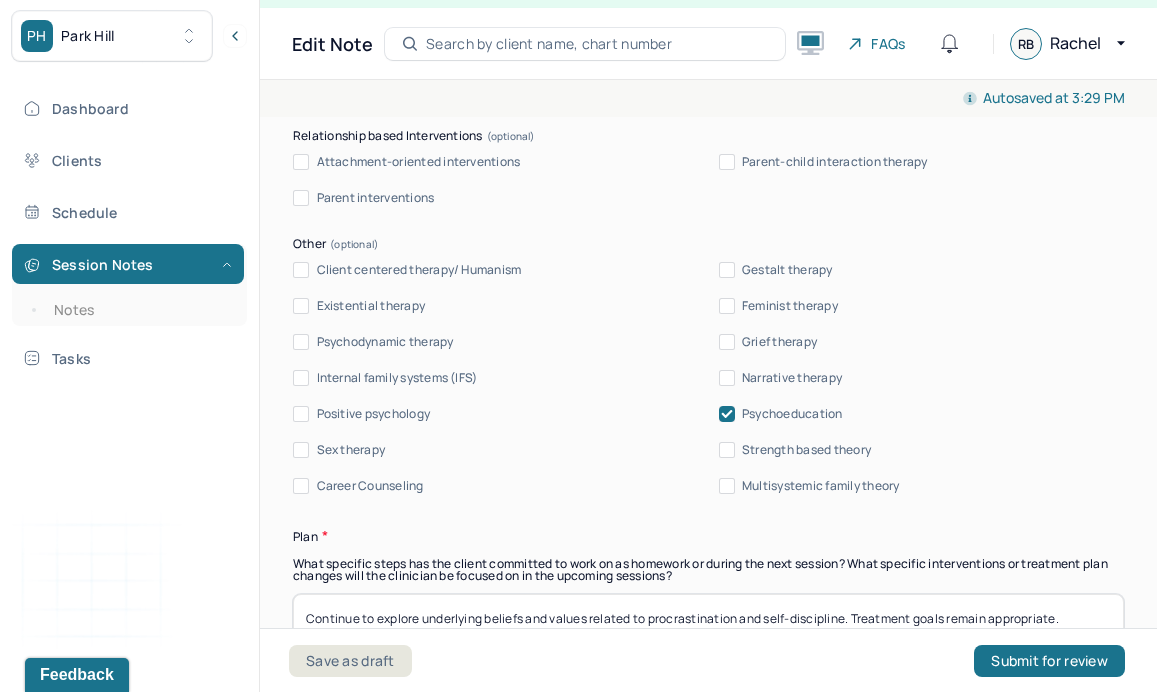 click on "Client centered therapy/ Humanism Gestalt therapy Existential therapy Feminist therapy Psychodynamic therapy Grief therapy Internal family systems (IFS) Narrative therapy Positive psychology Psychoeducation Sex therapy Strength based theory Career Counseling Multisystemic family theory" at bounding box center [708, 378] 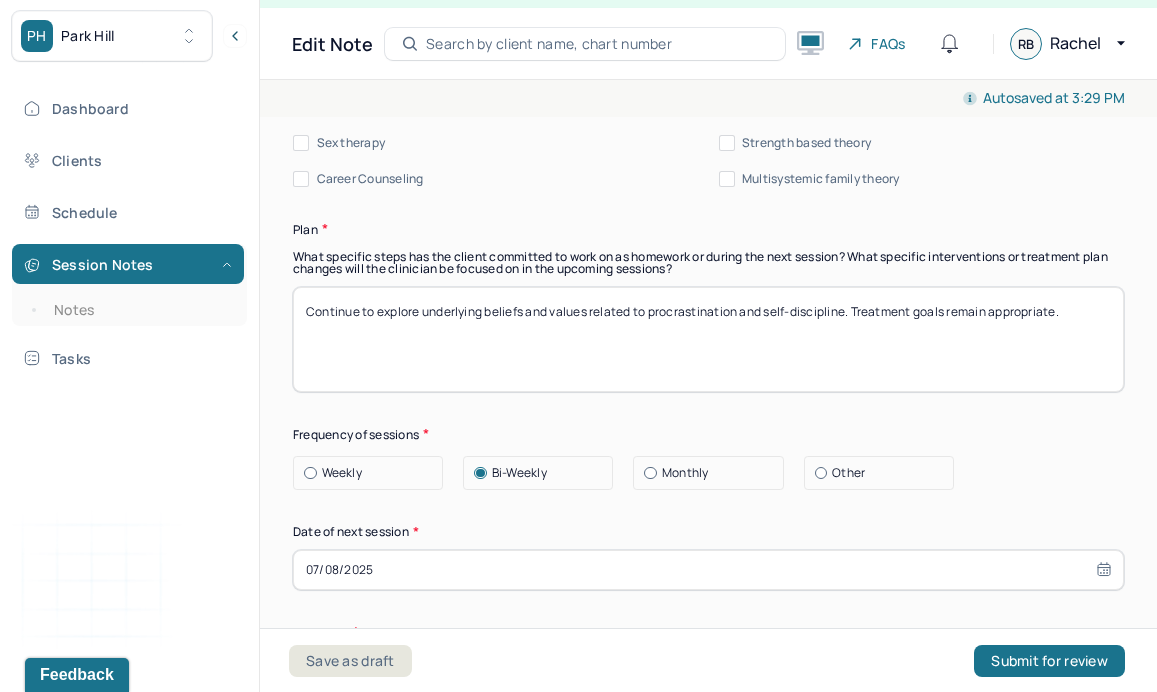 scroll, scrollTop: 2443, scrollLeft: 0, axis: vertical 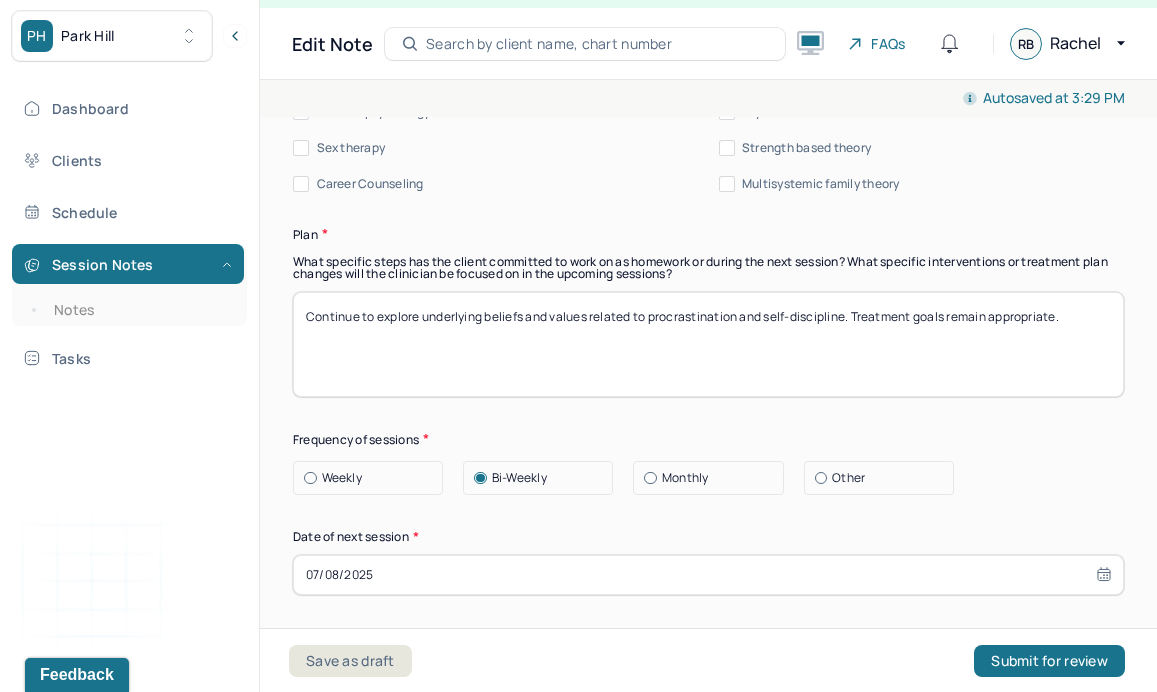 click on "Continue to explore underlying beliefs and values related to procrastination and self-discipline. Treatment goals remain appropriate." at bounding box center [708, 344] 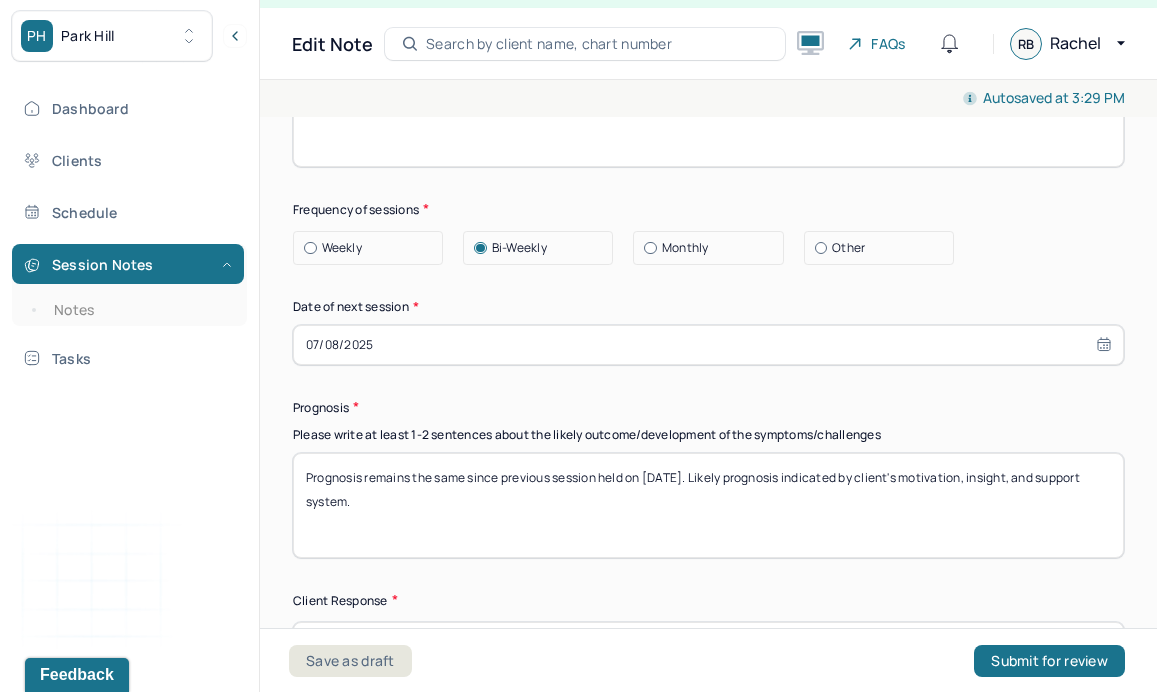 scroll, scrollTop: 2695, scrollLeft: 0, axis: vertical 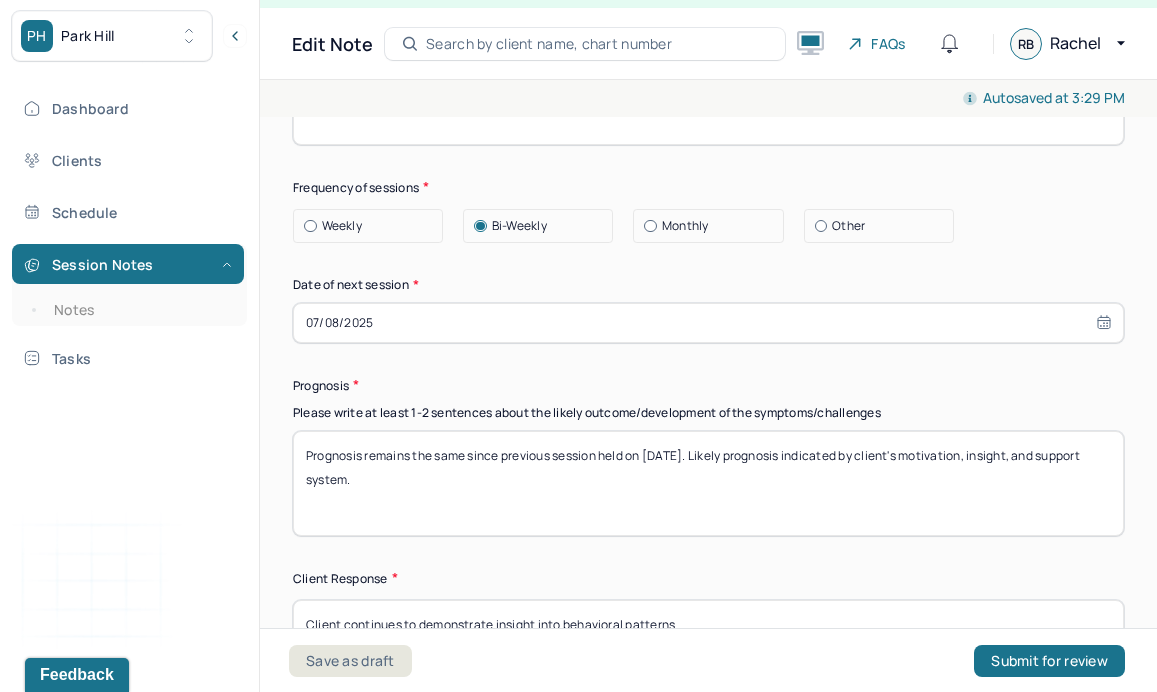 type 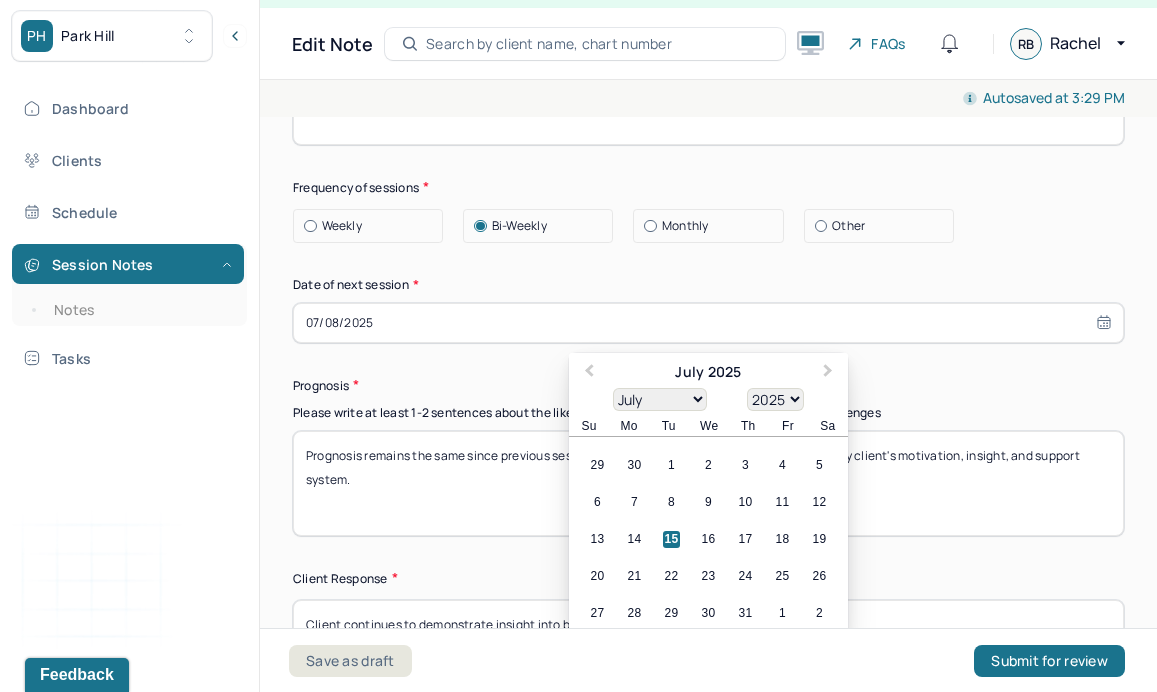 click on "07/08/2025" at bounding box center (708, 323) 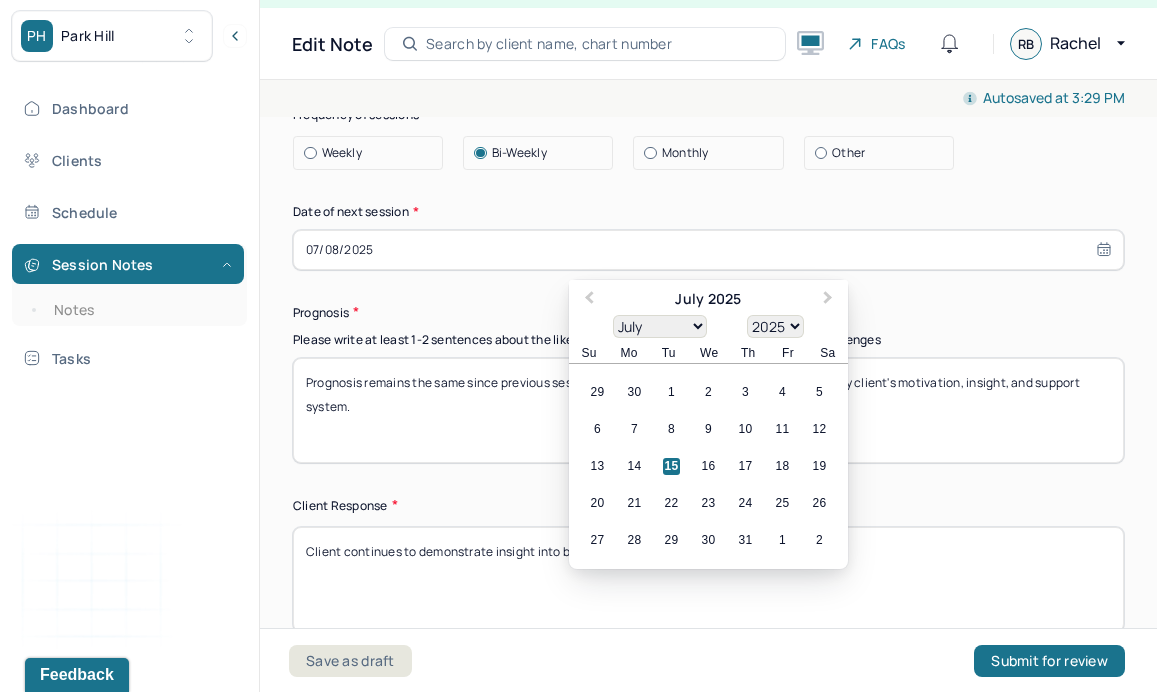 scroll, scrollTop: 2789, scrollLeft: 0, axis: vertical 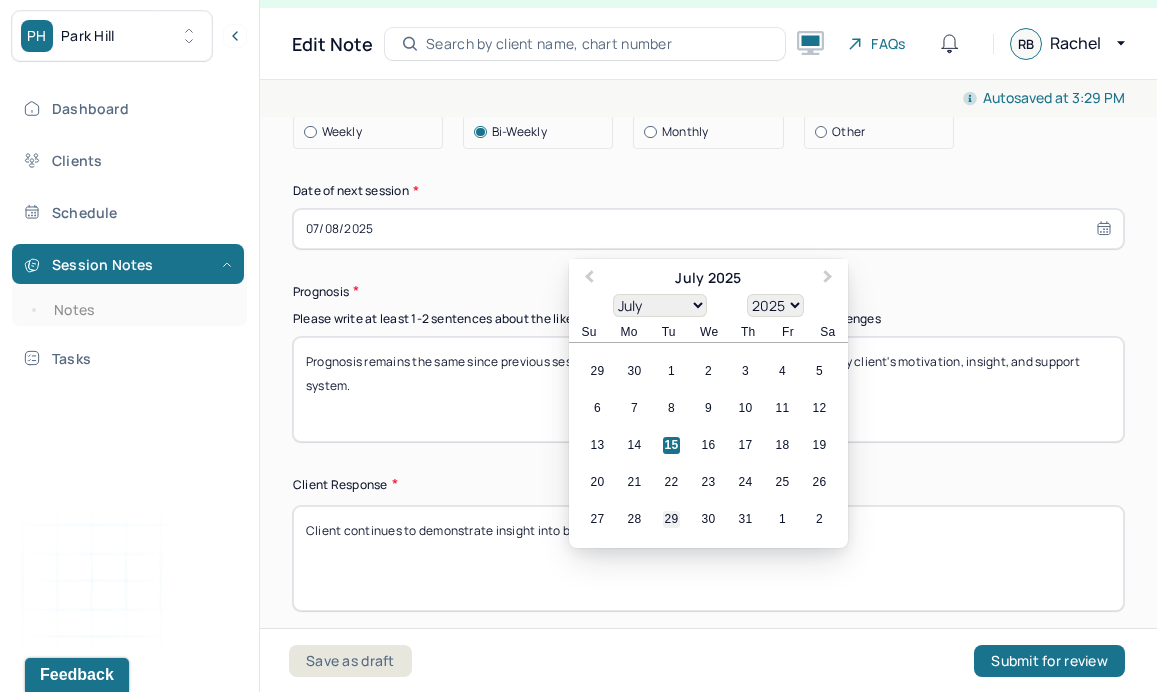 click on "29" at bounding box center (671, 519) 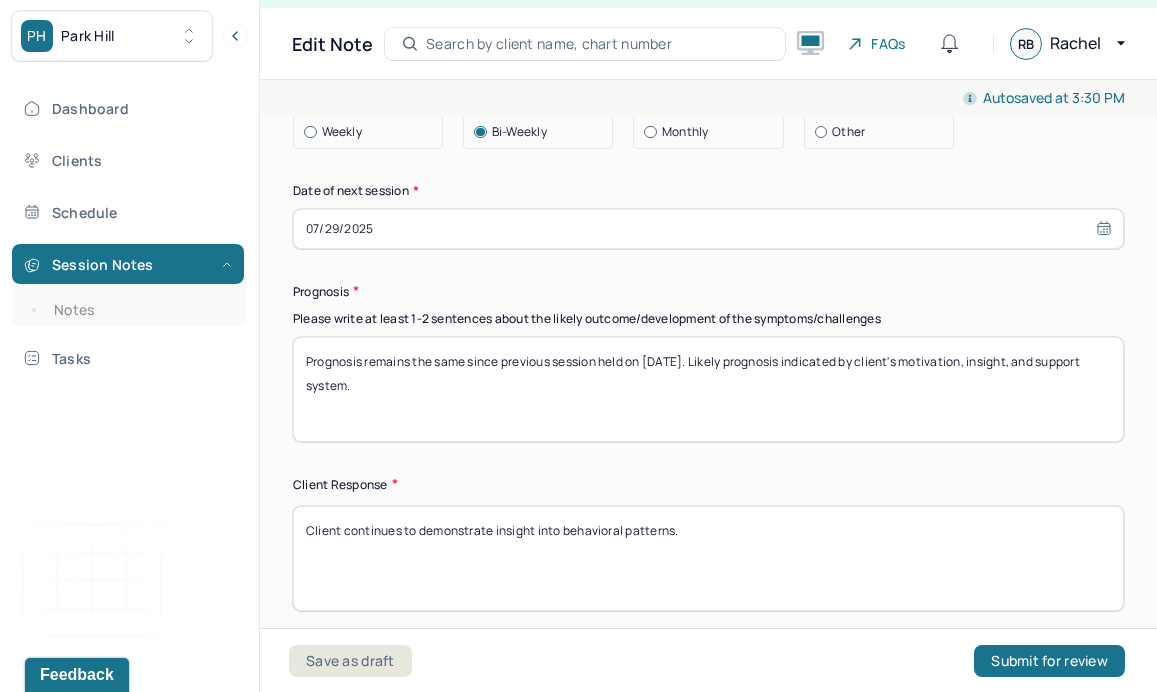 click on "Prognosis remains the same since previous session held on [DATE]. Likely prognosis indicated by client's motivation, insight, and support system." at bounding box center [708, 389] 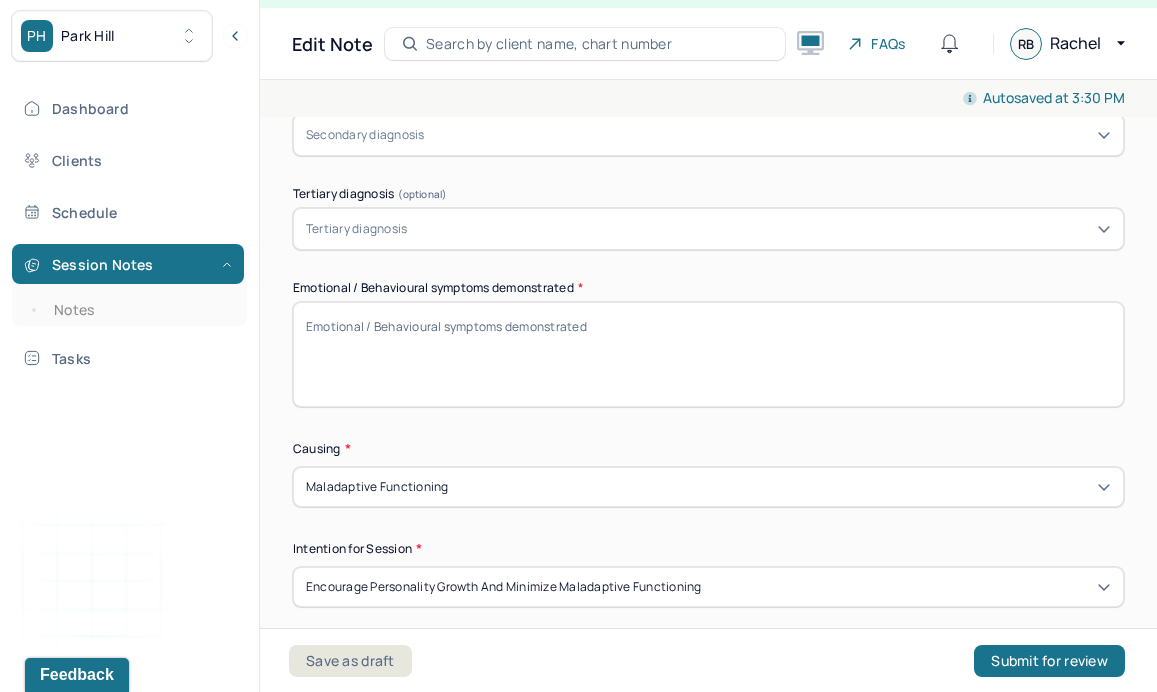scroll, scrollTop: 0, scrollLeft: 0, axis: both 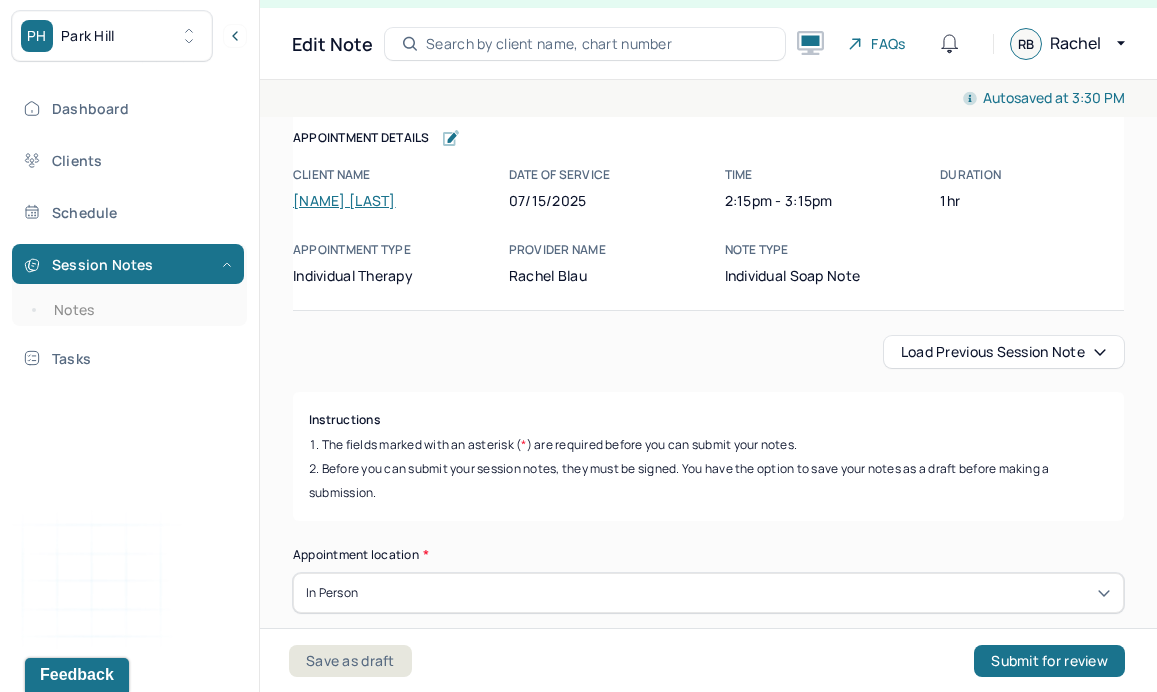 click on "Load previous session note   Instructions The fields marked with an asterisk ( * ) are required before you can submit your notes. Before you can submit your session notes, they must be signed. You have the option to save your notes as a draft before making a submission. Appointment location * In person Primary diagnosis * F43.22 ADJUSTMENT DISORDER, WITH ANXIETY Secondary diagnosis (optional) Secondary diagnosis Tertiary diagnosis (optional) Tertiary diagnosis Emotional / Behavioural symptoms demonstrated * Causing * Maladaptive Functioning Intention for Session * Encourage personality growth and minimize maladaptive functioning Session Note Subjective This section is for Subjective reporting of your clients, it can include their mood, their reported symptoms, their efforts since your last meeting to implement your homework or recommendations or any questions they have Objective How did they present themselves? Was there nervous talking or lack of eye contact? Assessment Therapy Intervention Techniques EDMR" at bounding box center [708, 2472] 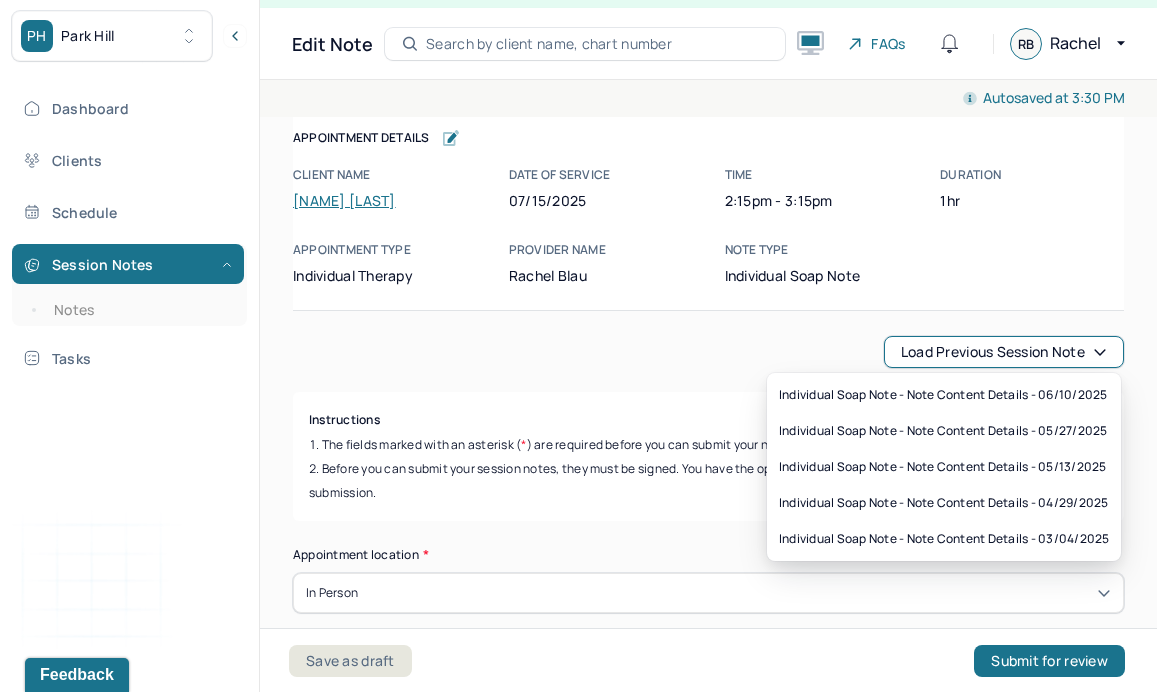 click on "Instructions" at bounding box center [708, 420] 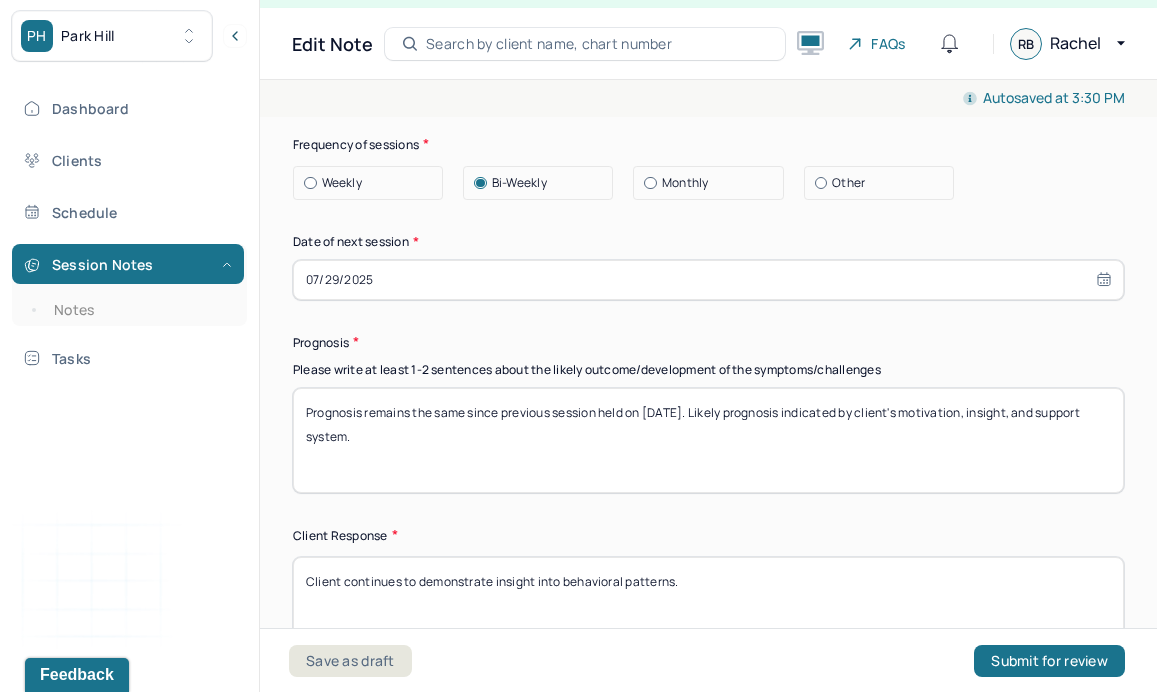 scroll, scrollTop: 2827, scrollLeft: 0, axis: vertical 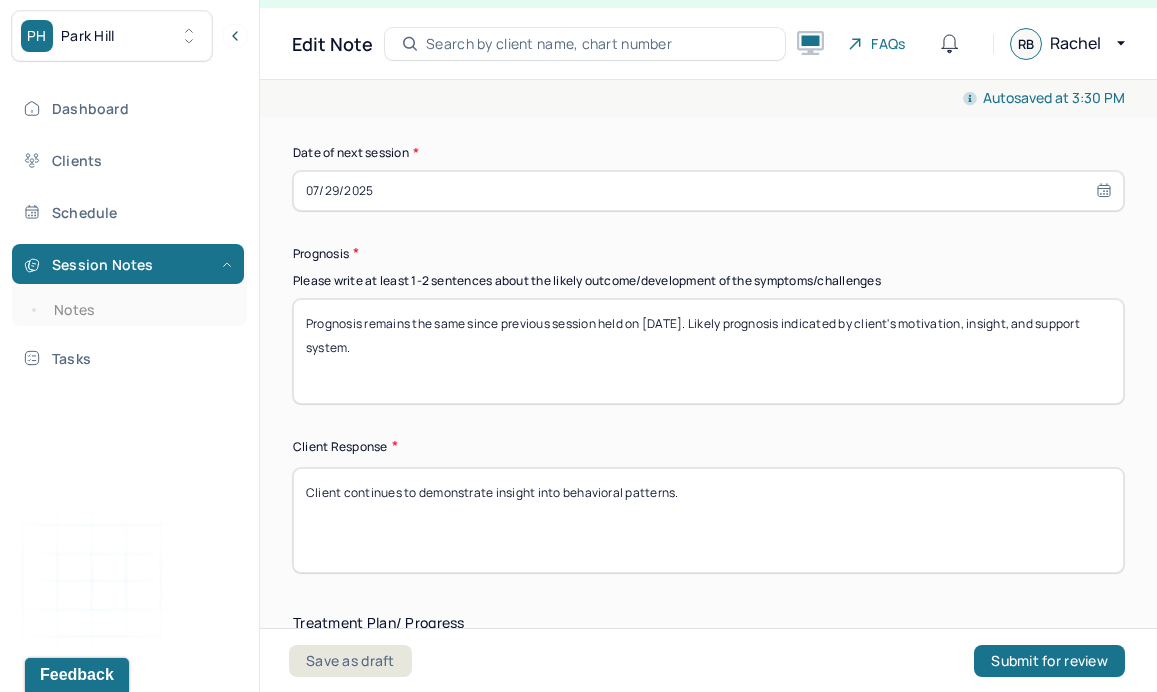 click on "Prognosis remains the same since previous session held on [DATE]. Likely prognosis indicated by client's motivation, insight, and support system." at bounding box center [708, 351] 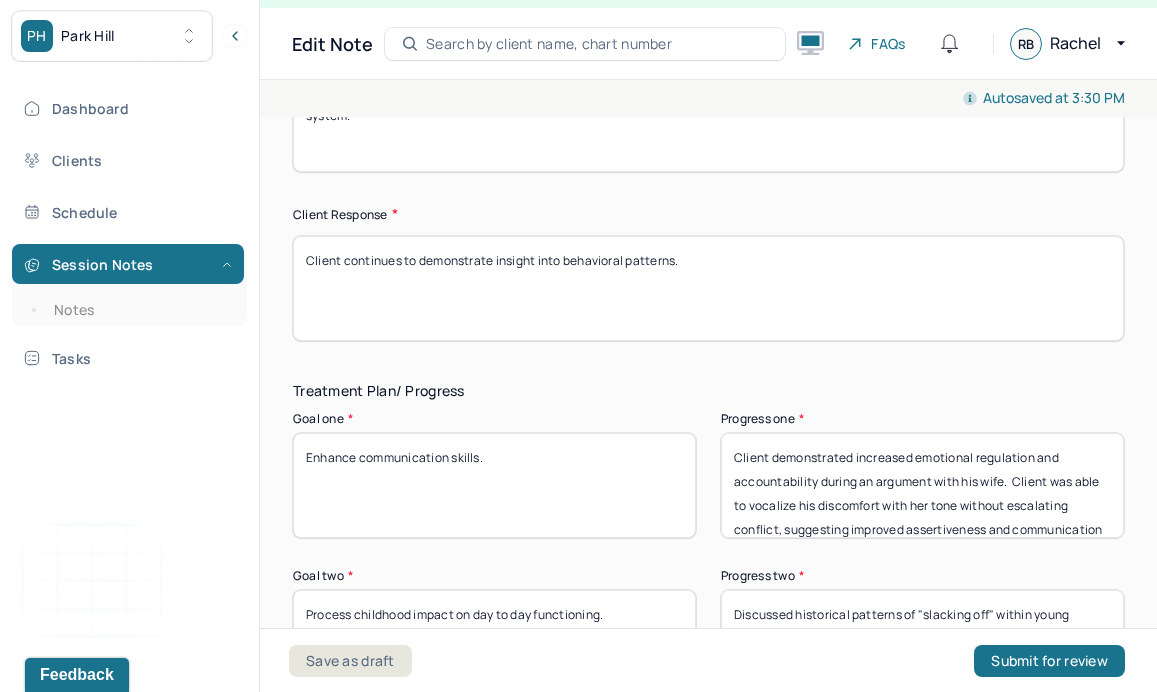scroll, scrollTop: 3060, scrollLeft: 0, axis: vertical 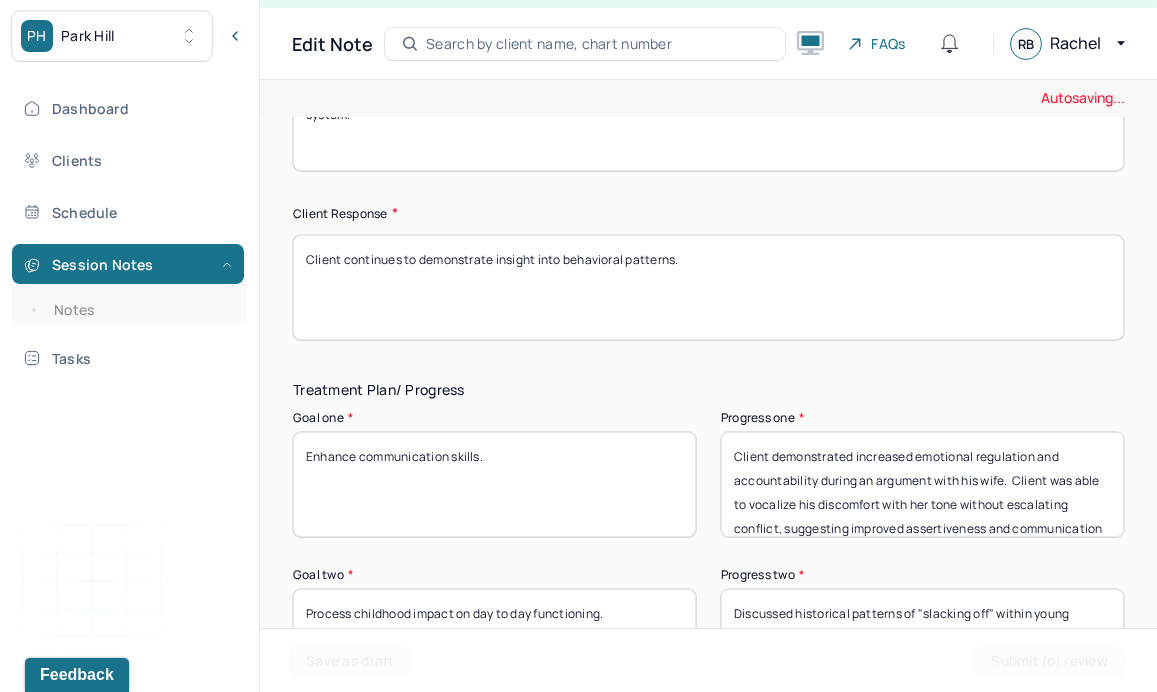 type on "Prognosis remains the same since previous session held on [DATE]. Likely prognosis indicated by client's motivation, insight, and support system." 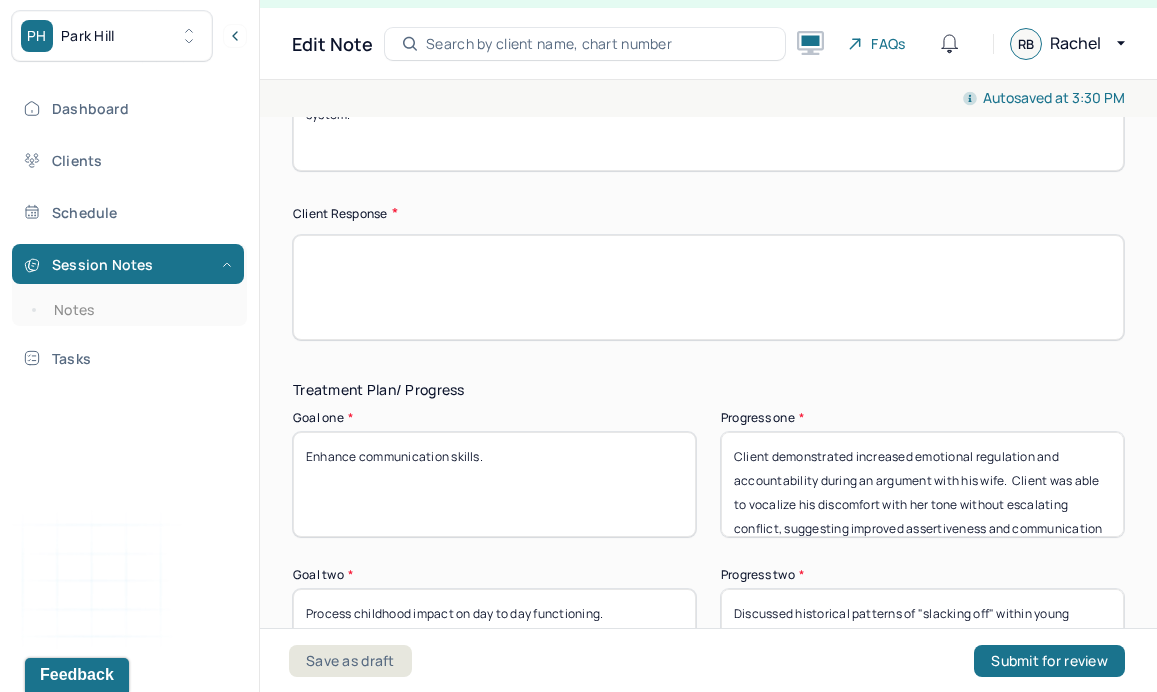 type 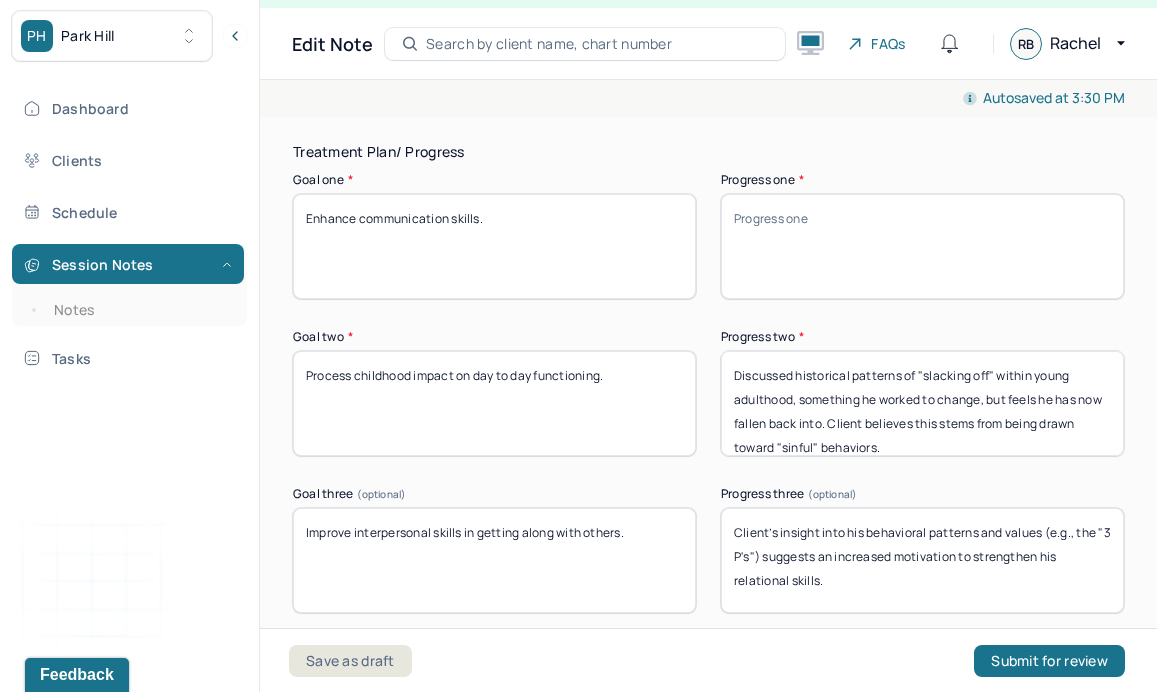 scroll, scrollTop: 3301, scrollLeft: 0, axis: vertical 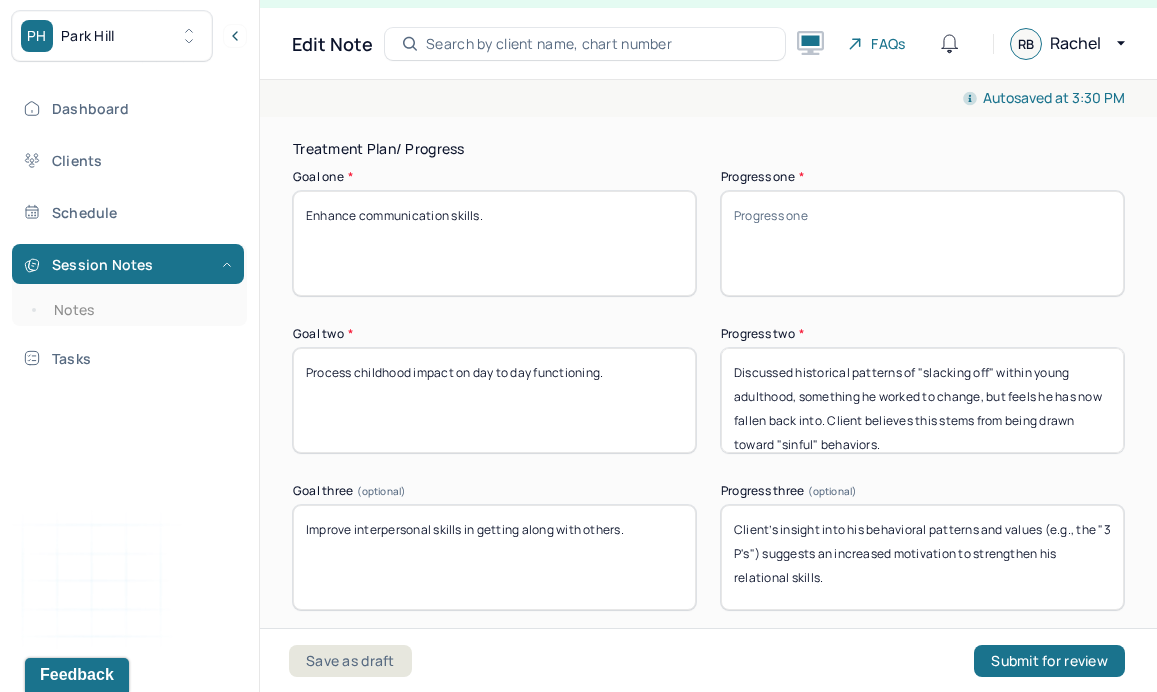 type 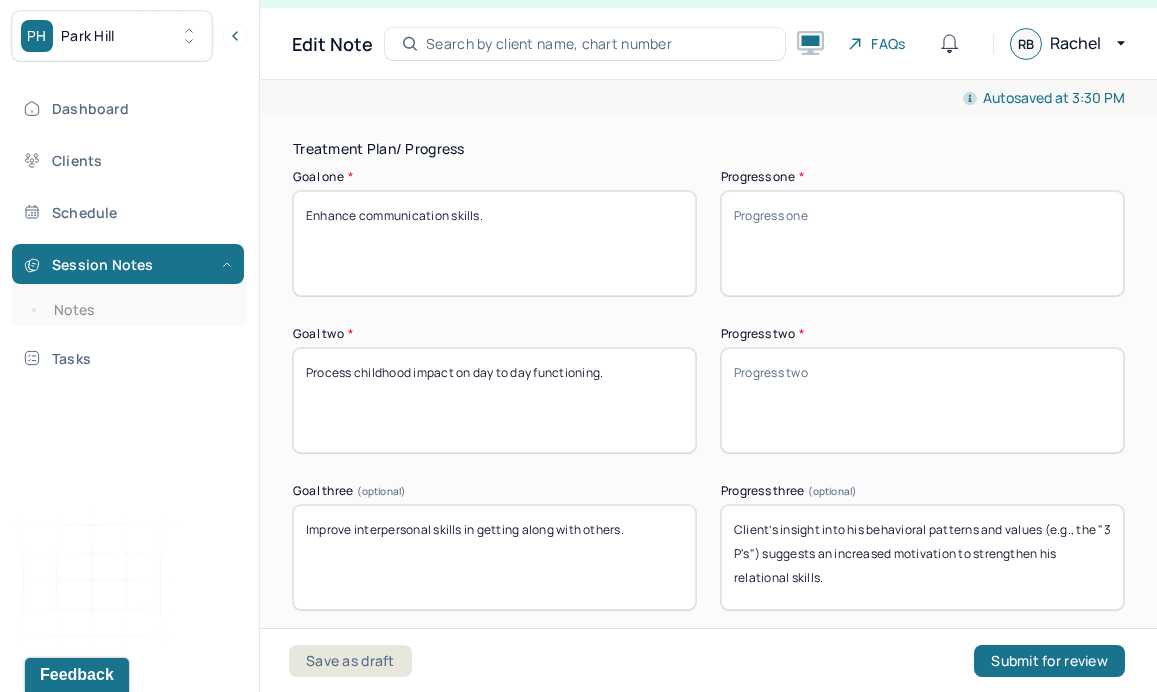 type 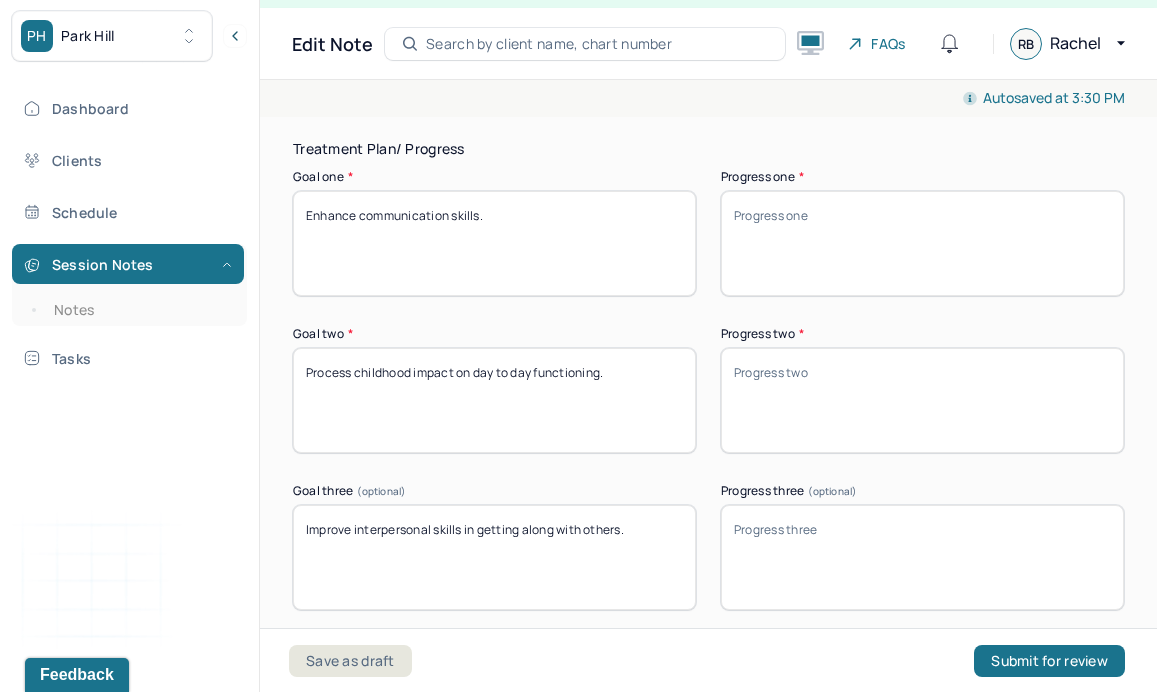 type 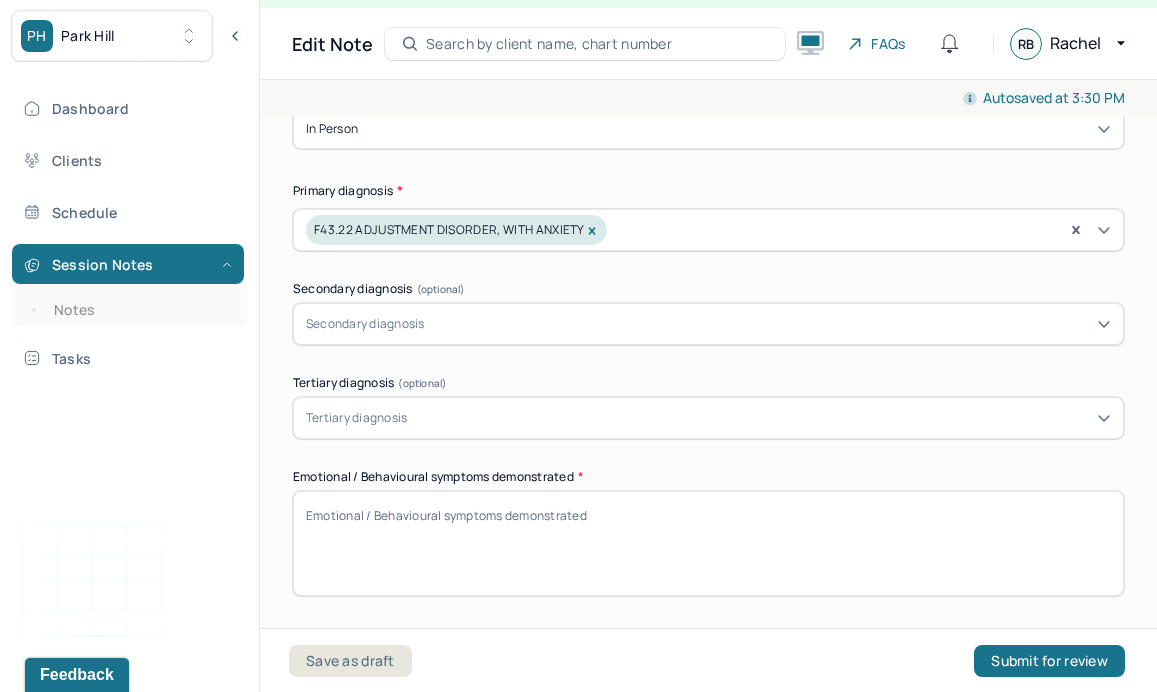 scroll, scrollTop: 463, scrollLeft: 0, axis: vertical 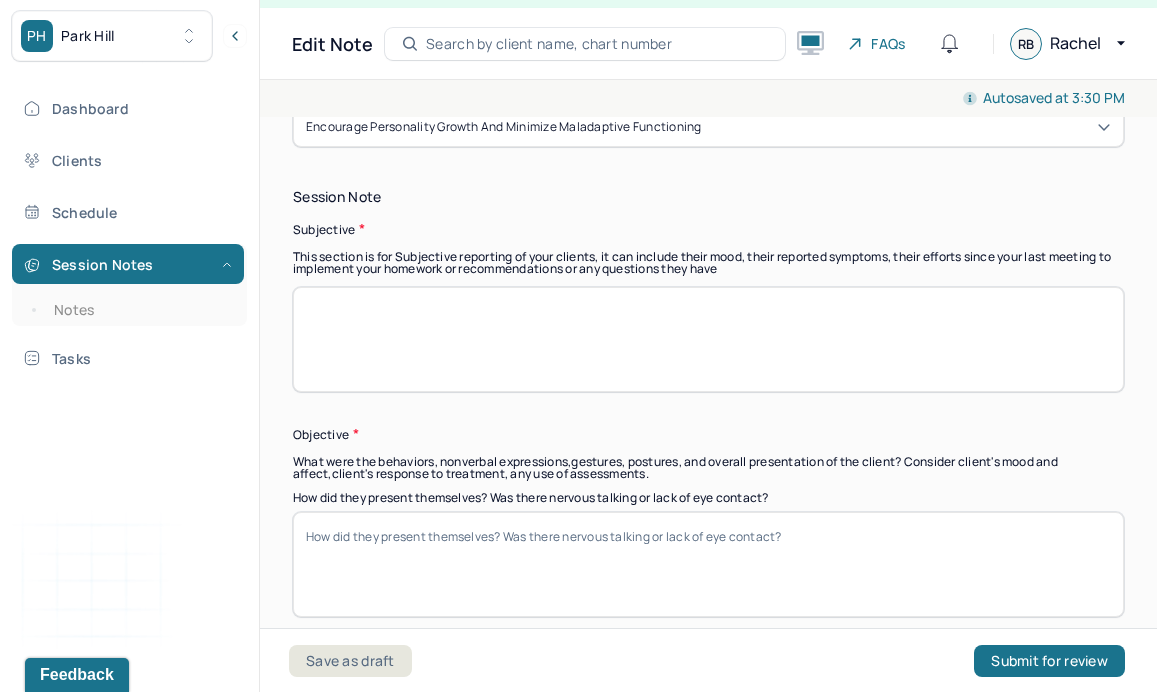 click at bounding box center (708, 339) 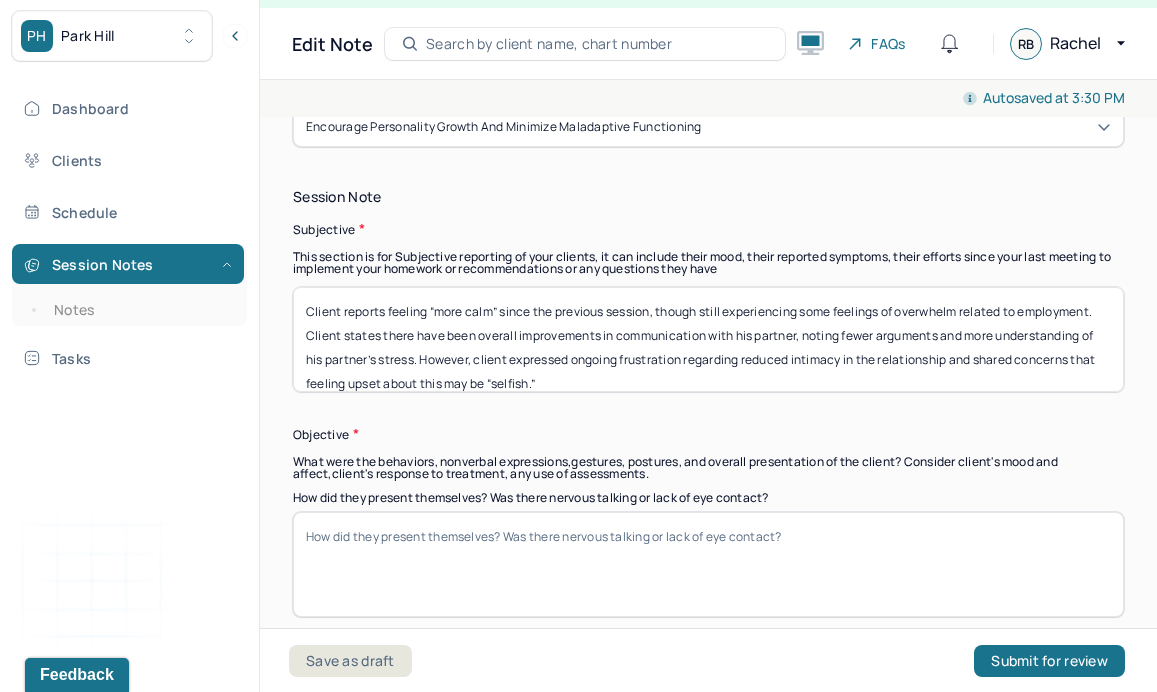 scroll, scrollTop: 9, scrollLeft: 0, axis: vertical 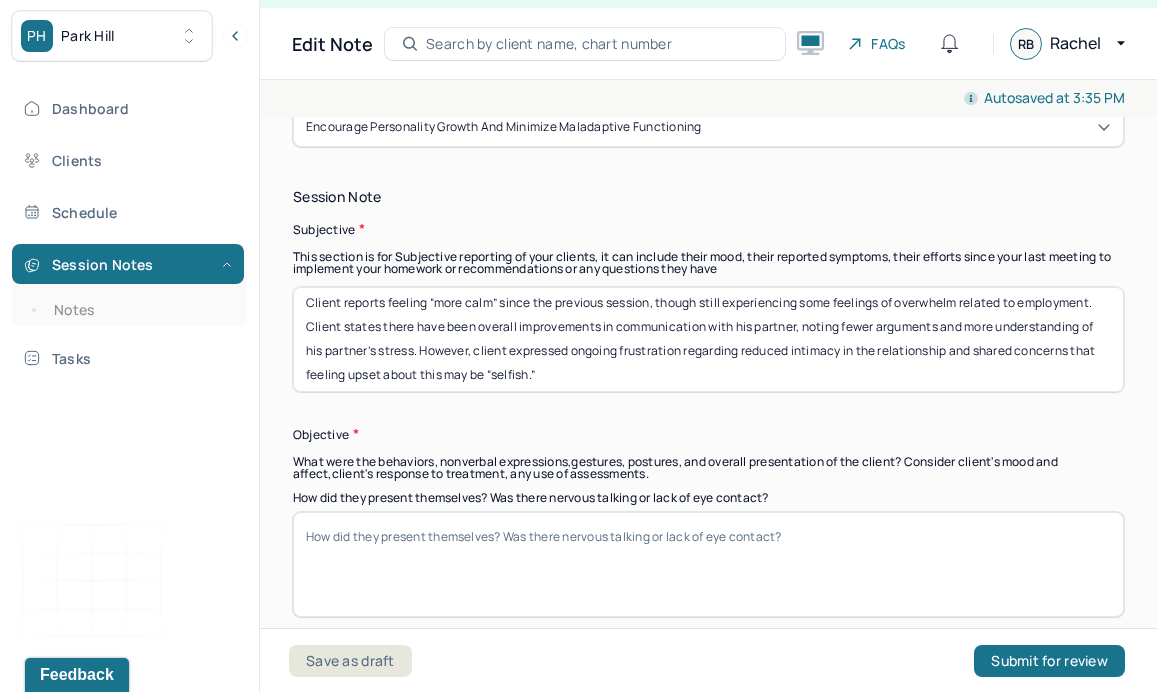 drag, startPoint x: 999, startPoint y: 330, endPoint x: 844, endPoint y: 327, distance: 155.02902 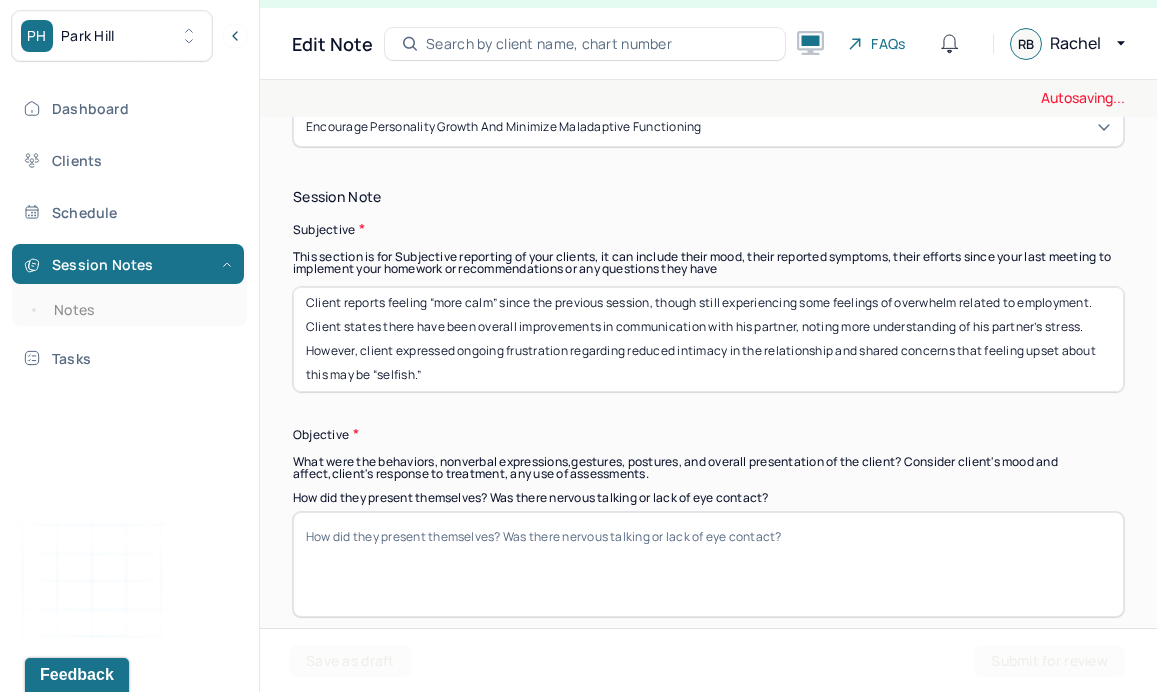 scroll, scrollTop: 0, scrollLeft: 0, axis: both 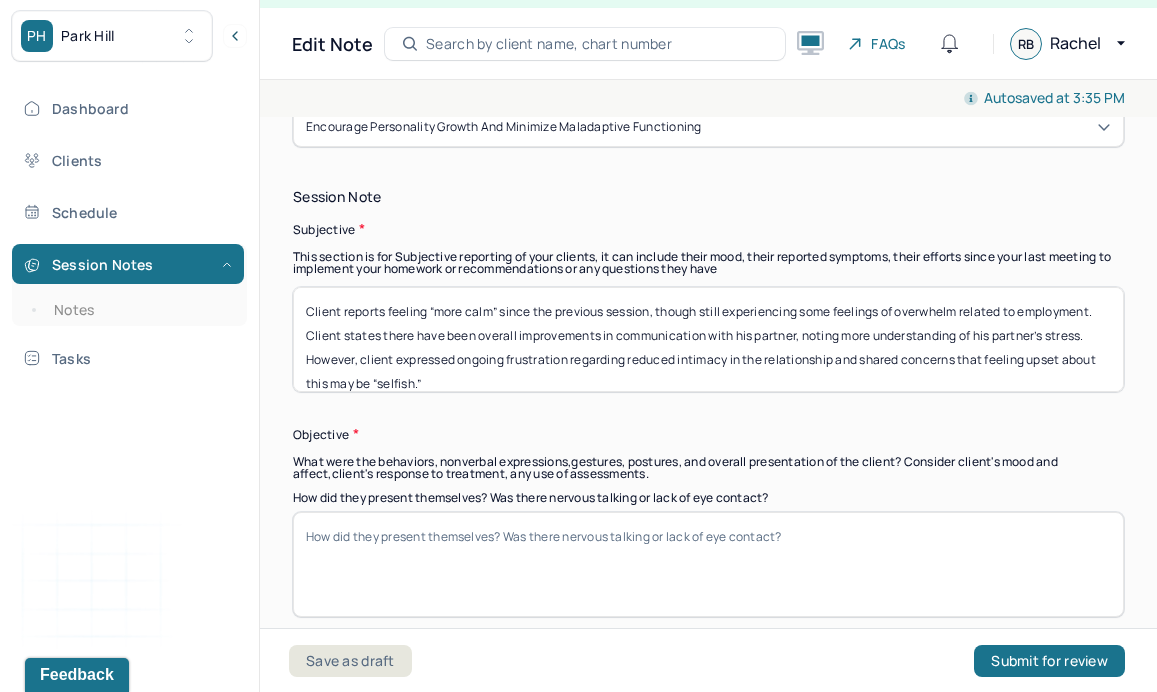 type on "Client reports feeling “more calm” since the previous session, though still experiencing some feelings of overwhelm related to employment. Client states there have been overall improvements in communication with his partner, noting more understanding of his partner’s stress. However, client expressed ongoing frustration regarding reduced intimacy in the relationship and shared concerns that feeling upset about this may be “selfish.”" 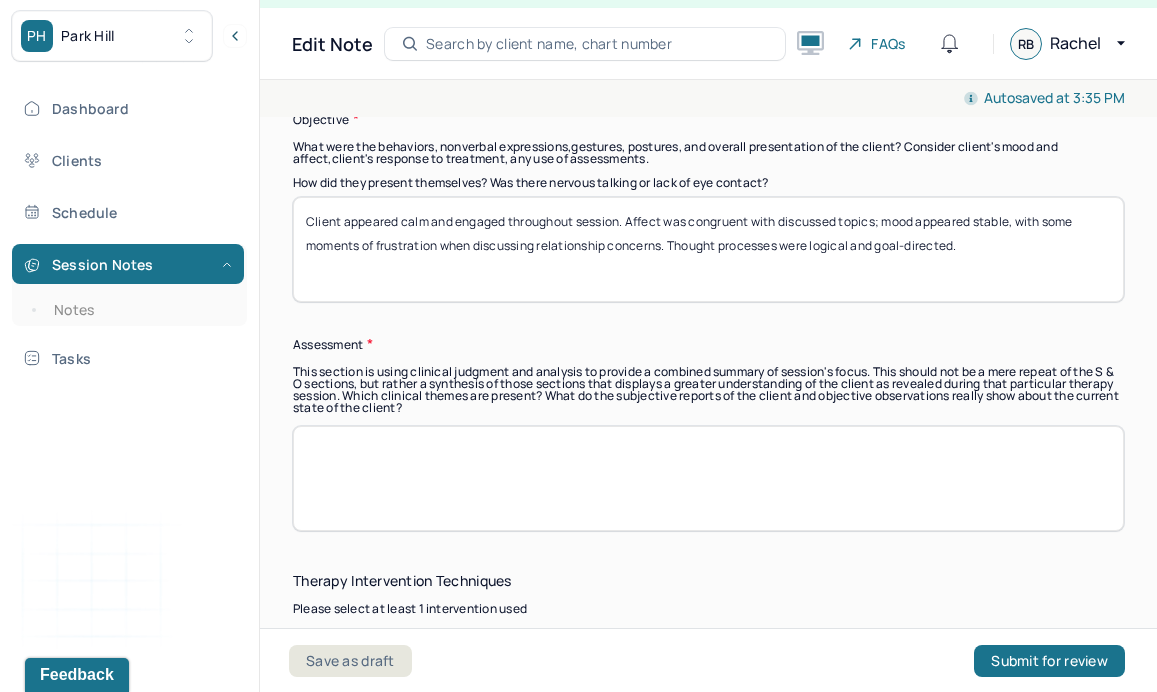 scroll, scrollTop: 1456, scrollLeft: 0, axis: vertical 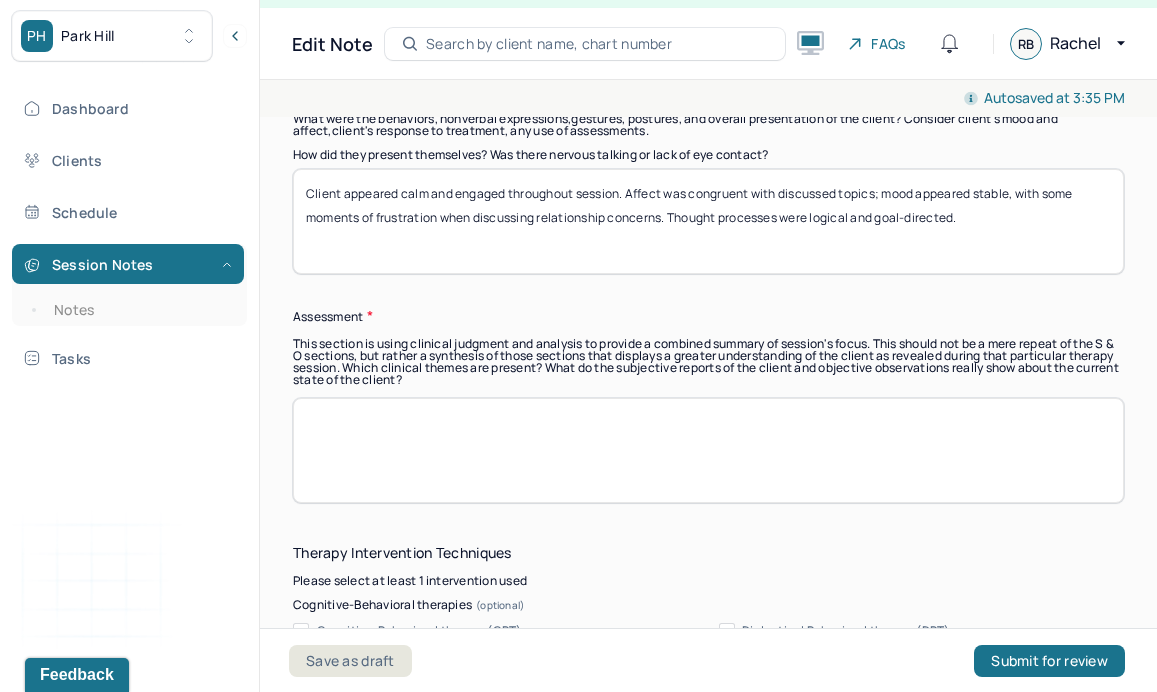 type on "Client appeared calm and engaged throughout session. Affect was congruent with discussed topics; mood appeared stable, with some moments of frustration when discussing relationship concerns. Thought processes were logical and goal-directed." 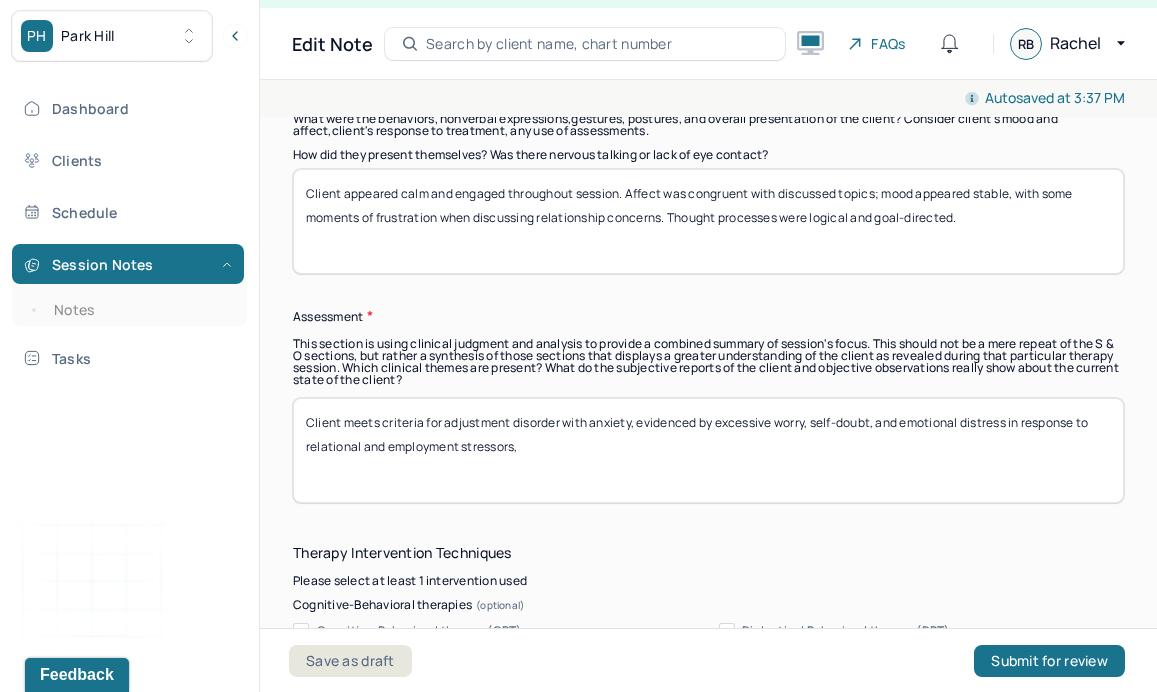 drag, startPoint x: 342, startPoint y: 419, endPoint x: 381, endPoint y: 412, distance: 39.623226 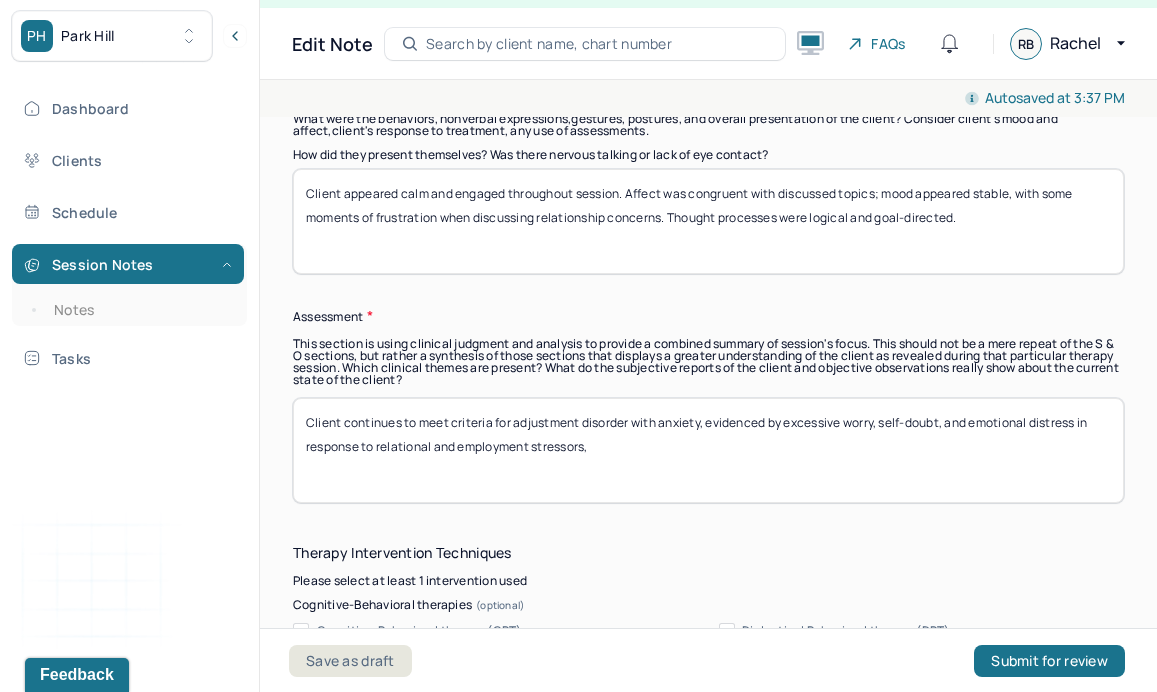 drag, startPoint x: 515, startPoint y: 419, endPoint x: 702, endPoint y: 413, distance: 187.09624 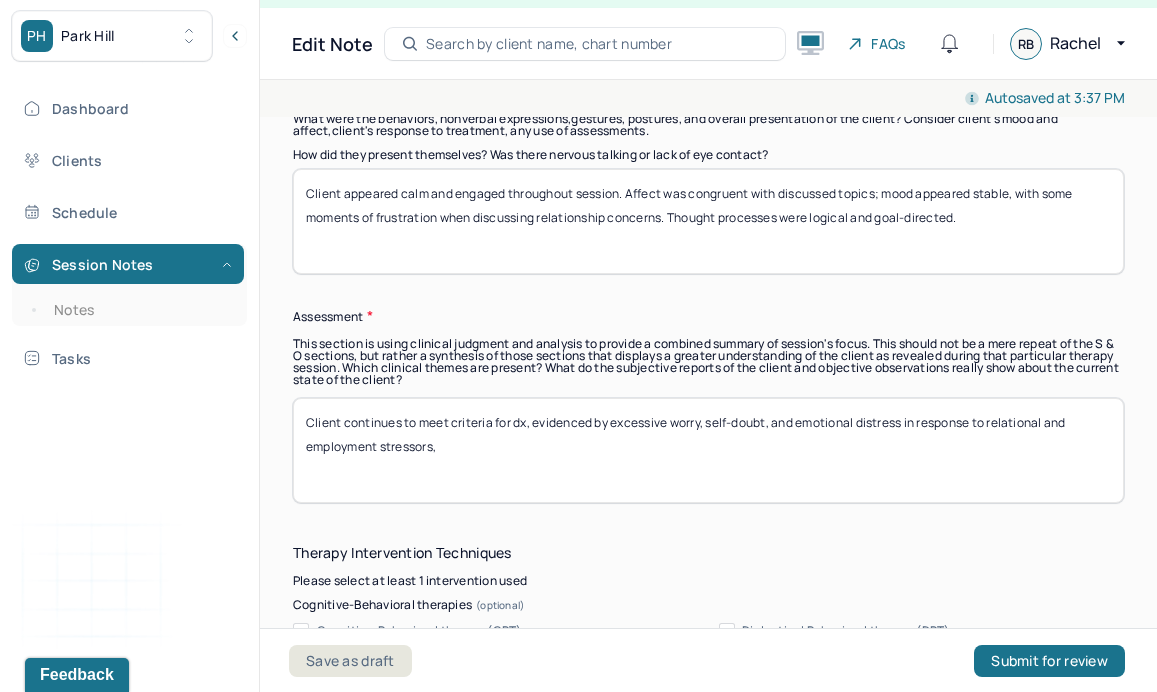 click on "Client continues to meet criteria for dx, evidenced by excessive worry, self-doubt, and emotional distress in response to relational and employment stressors," at bounding box center (708, 450) 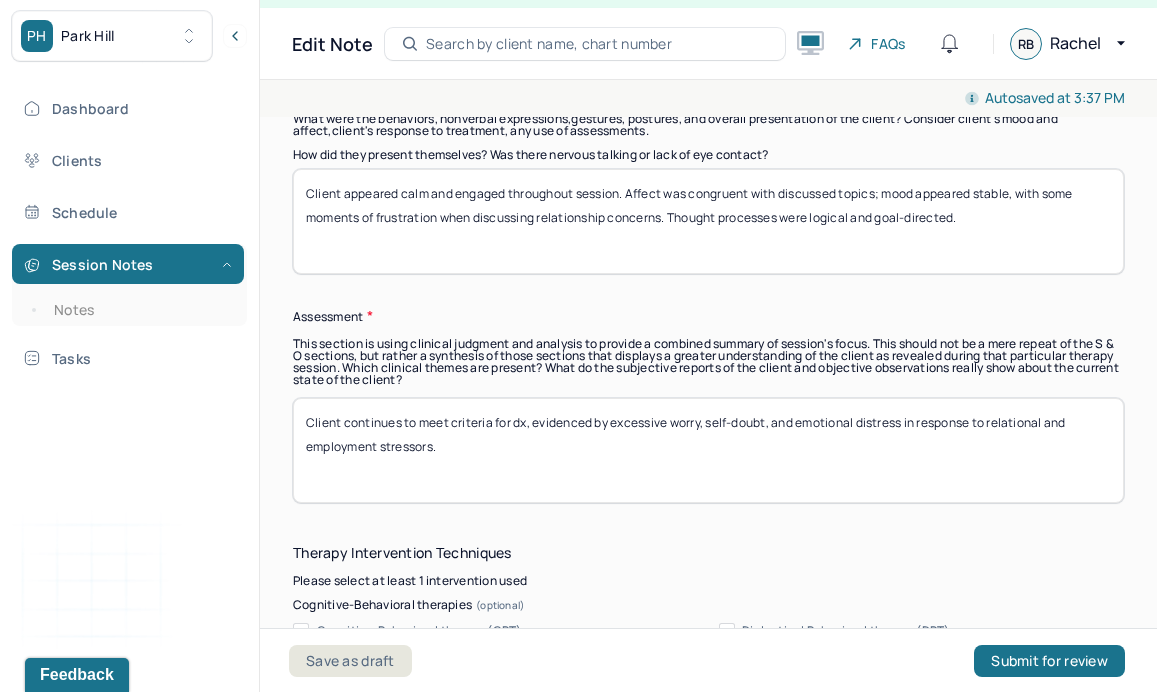paste on "Modalities utilized included cognitive reframing, psychoeducation, and supportive therapy to normalize feelings and develop adaptive communication strategies." 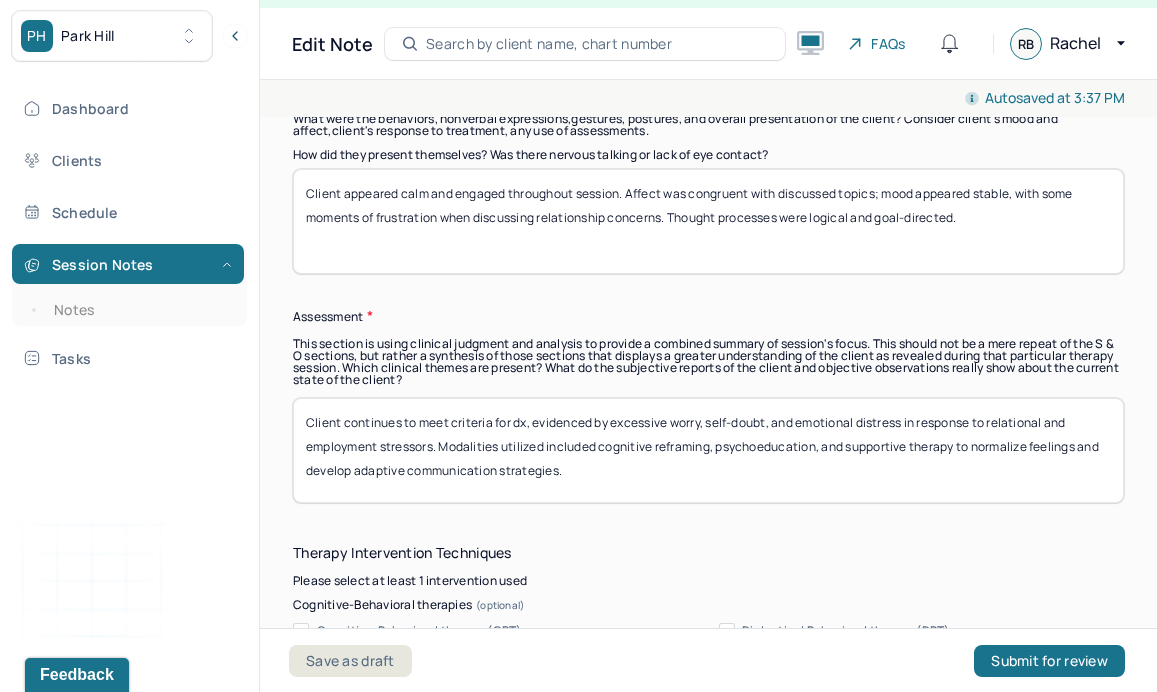 click on "Client continues to meet criteria for dx, evidenced by excessive worry, self-doubt, and emotional distress in response to relational and employment stressors. Modalities utilized included cognitive reframing, psychoeducation, and supportive therapy to normalize feelings and develop adaptive communication strategies." at bounding box center [708, 450] 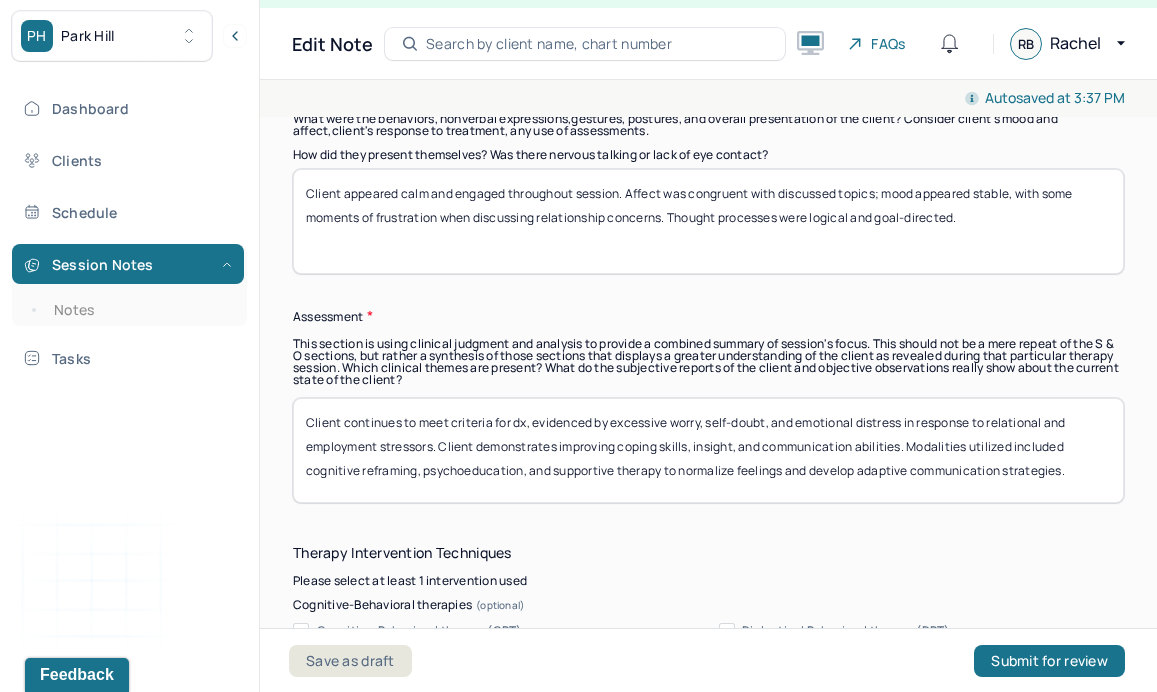 type on "Client continues to meet criteria for dx, evidenced by excessive worry, self-doubt, and emotional distress in response to relational and employment stressors. Client demonstrates improving coping skills, insight, and communication abilities. Modalities utilized included cognitive reframing, psychoeducation, and supportive therapy to normalize feelings and develop adaptive communication strategies." 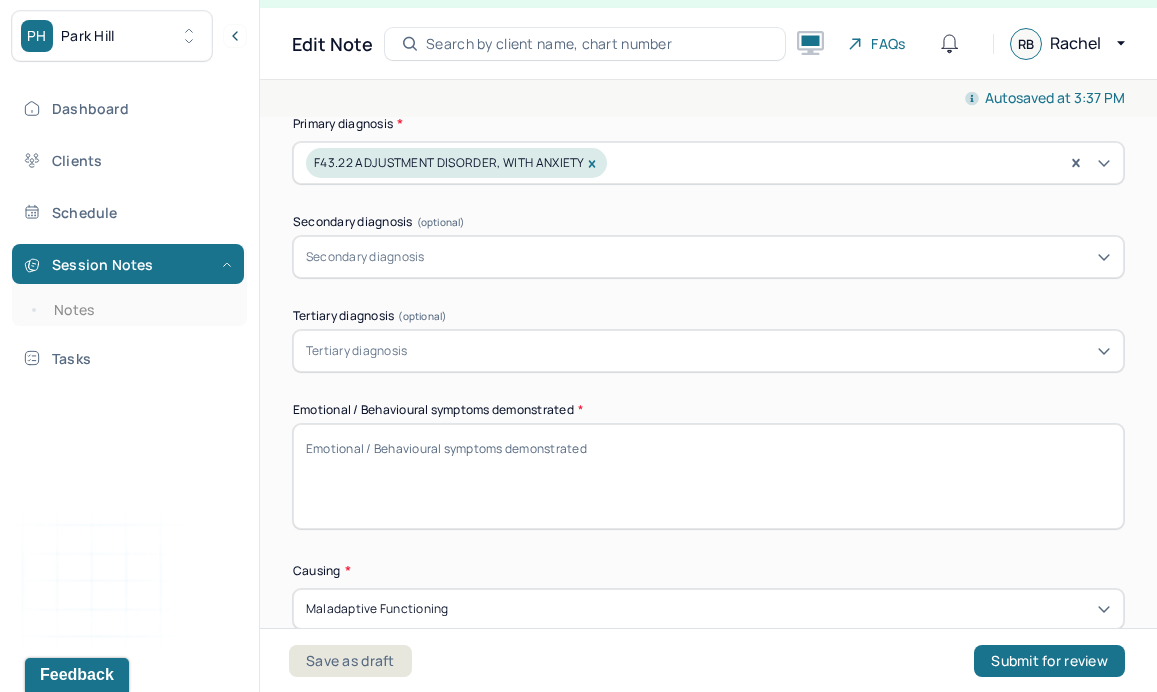 scroll, scrollTop: 587, scrollLeft: 0, axis: vertical 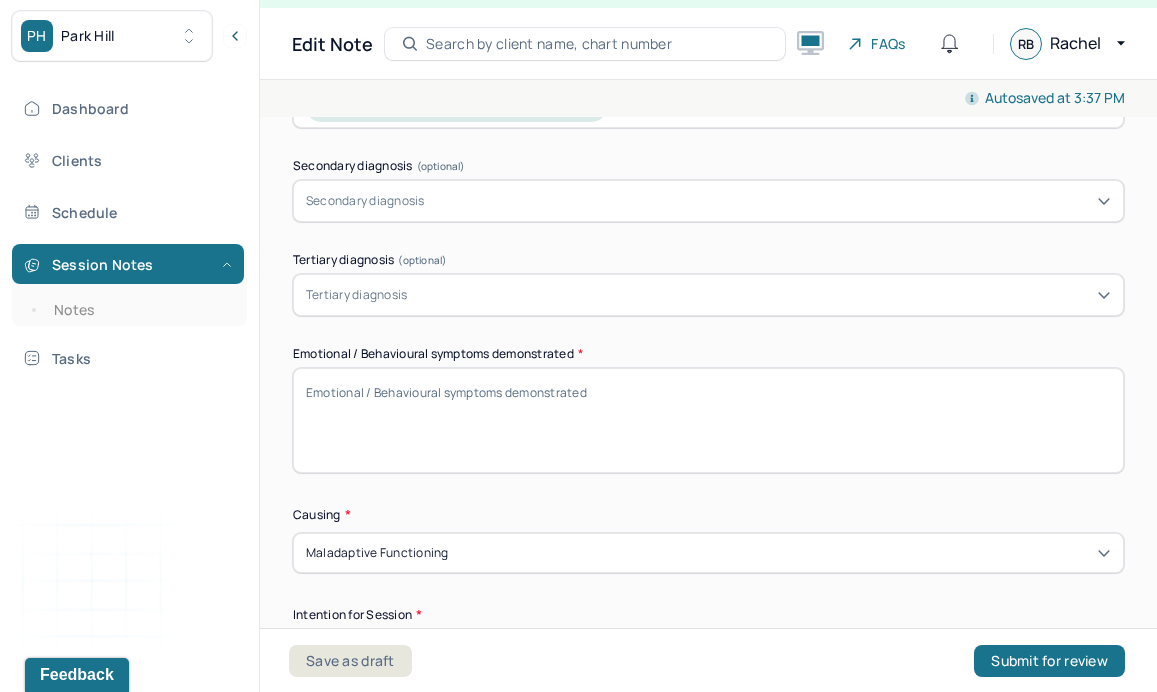click on "Emotional / Behavioural symptoms demonstrated *" at bounding box center (708, 420) 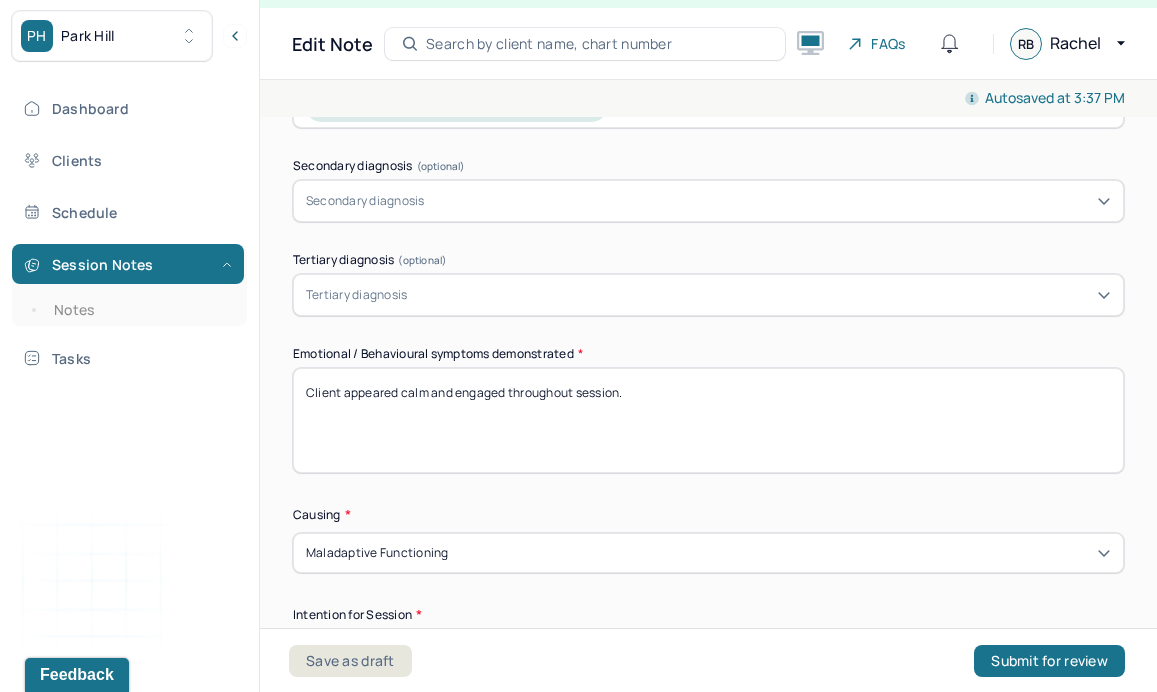 type on "Client appeared calm and engaged throughout session." 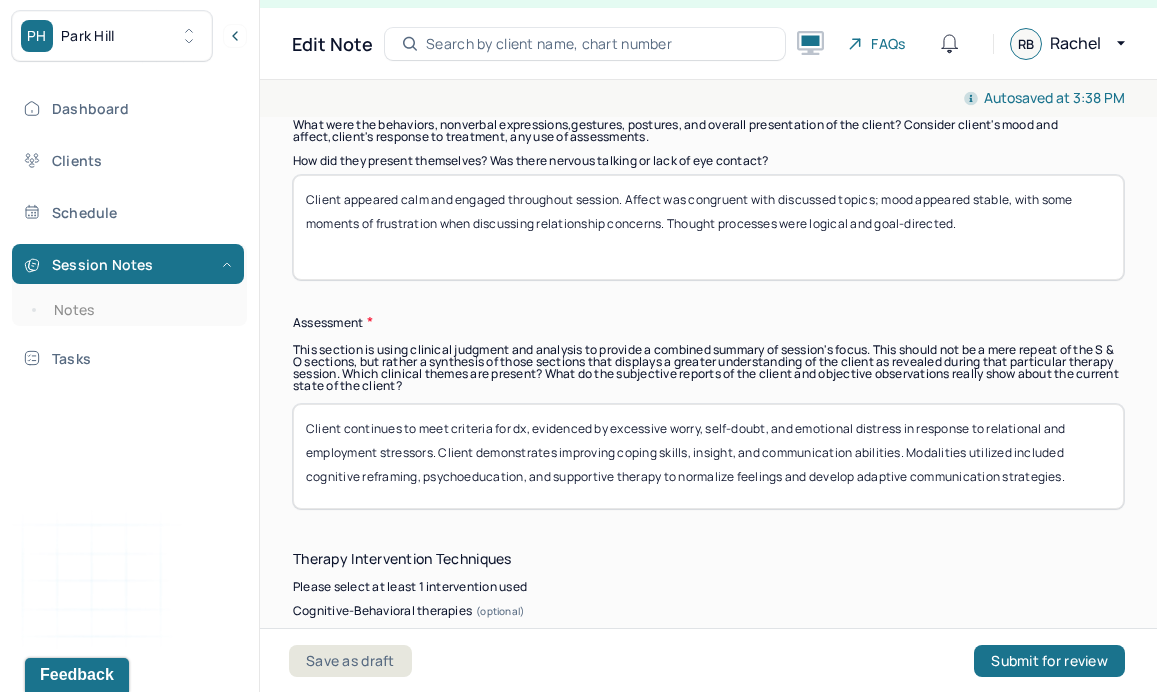scroll, scrollTop: 1451, scrollLeft: 0, axis: vertical 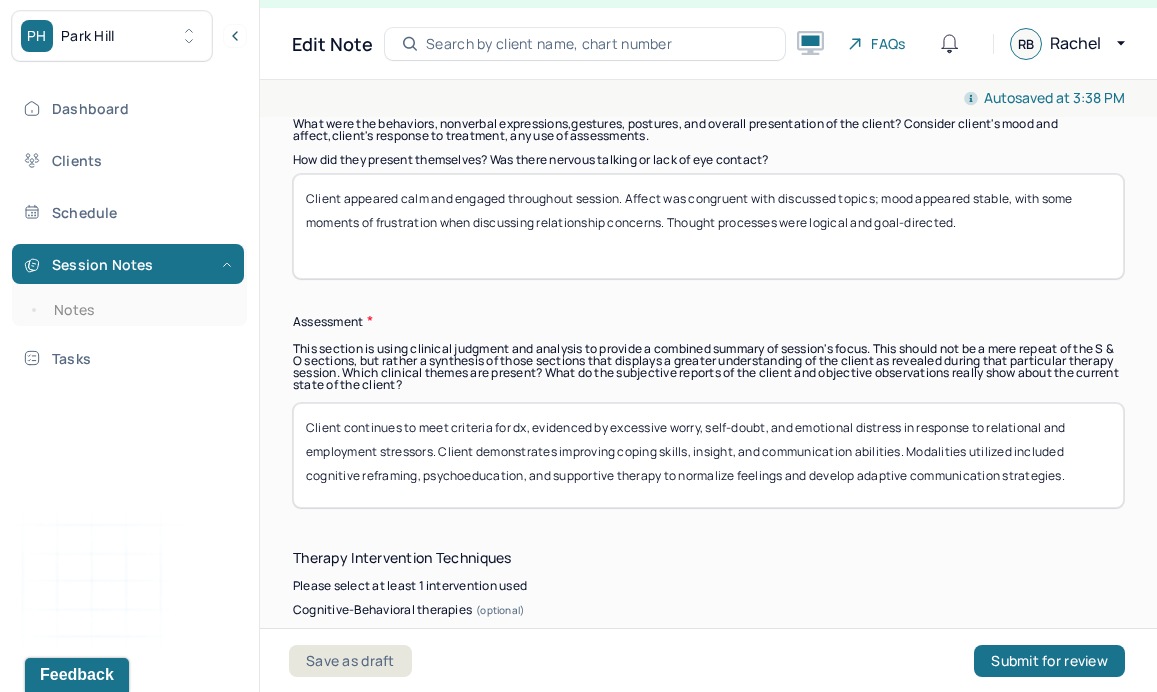 drag, startPoint x: 442, startPoint y: 453, endPoint x: 907, endPoint y: 444, distance: 465.0871 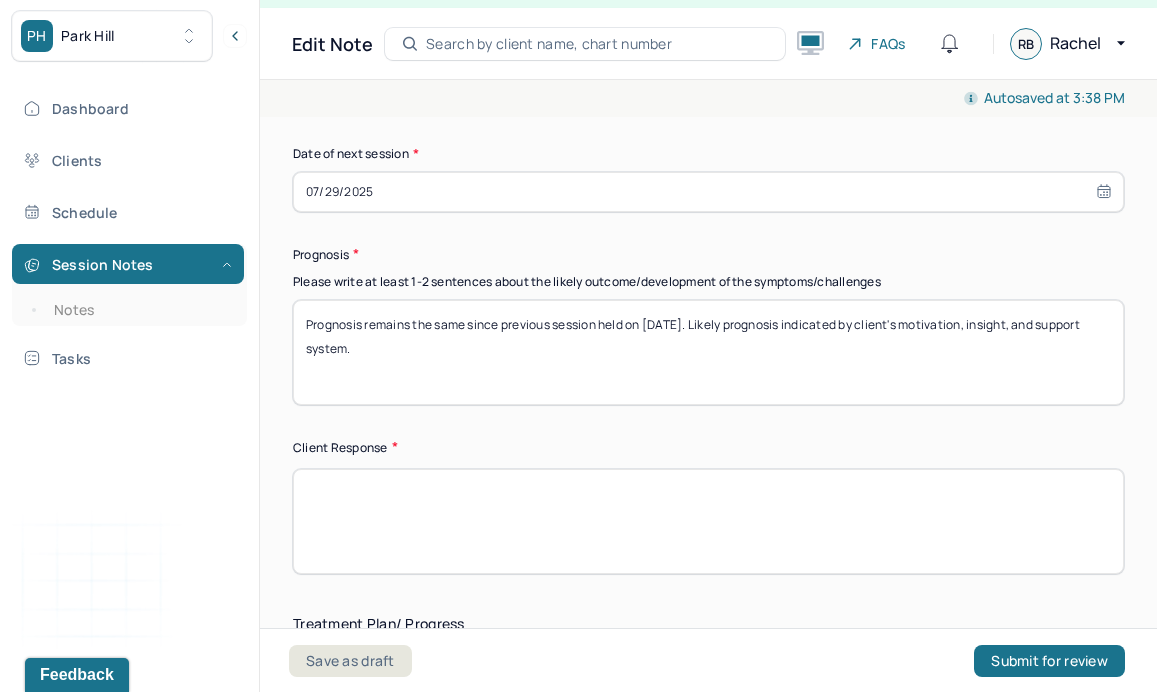 scroll, scrollTop: 2866, scrollLeft: 0, axis: vertical 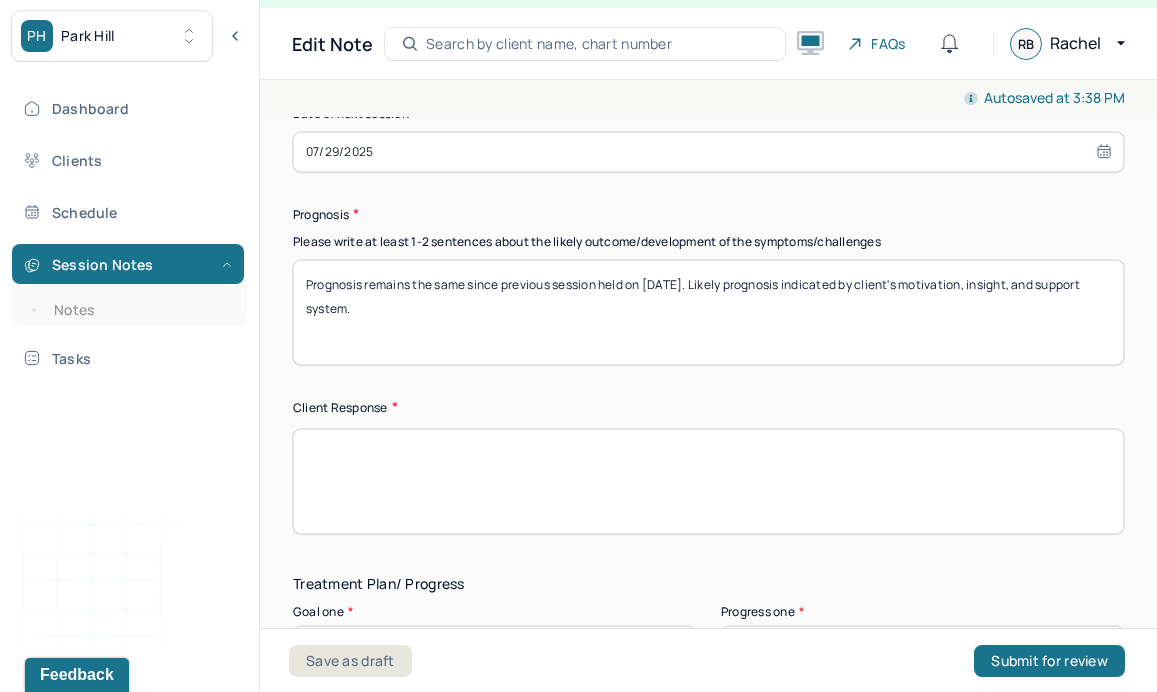 type on "Client continues to meet criteria for dx, evidenced by excessive worry, self-doubt, and emotional distress in response to relational and employment stressors. Modalities utilized included cognitive reframing, psychoeducation, and supportive therapy to normalize feelings and develop adaptive communication strategies." 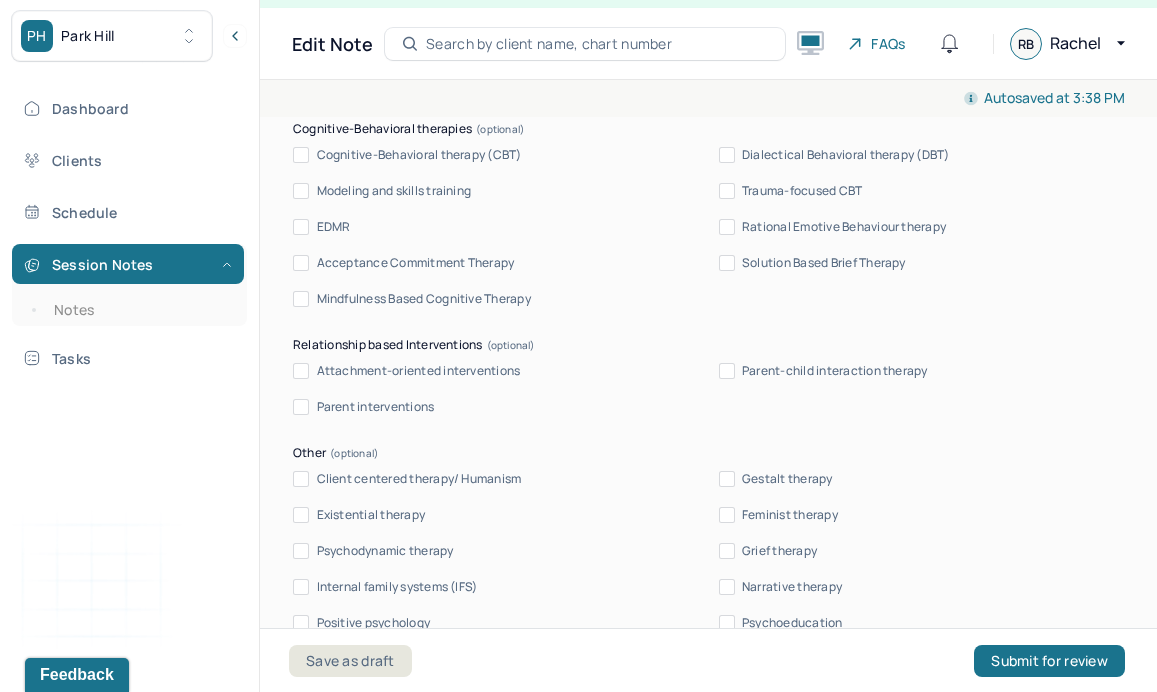 scroll, scrollTop: 1930, scrollLeft: 0, axis: vertical 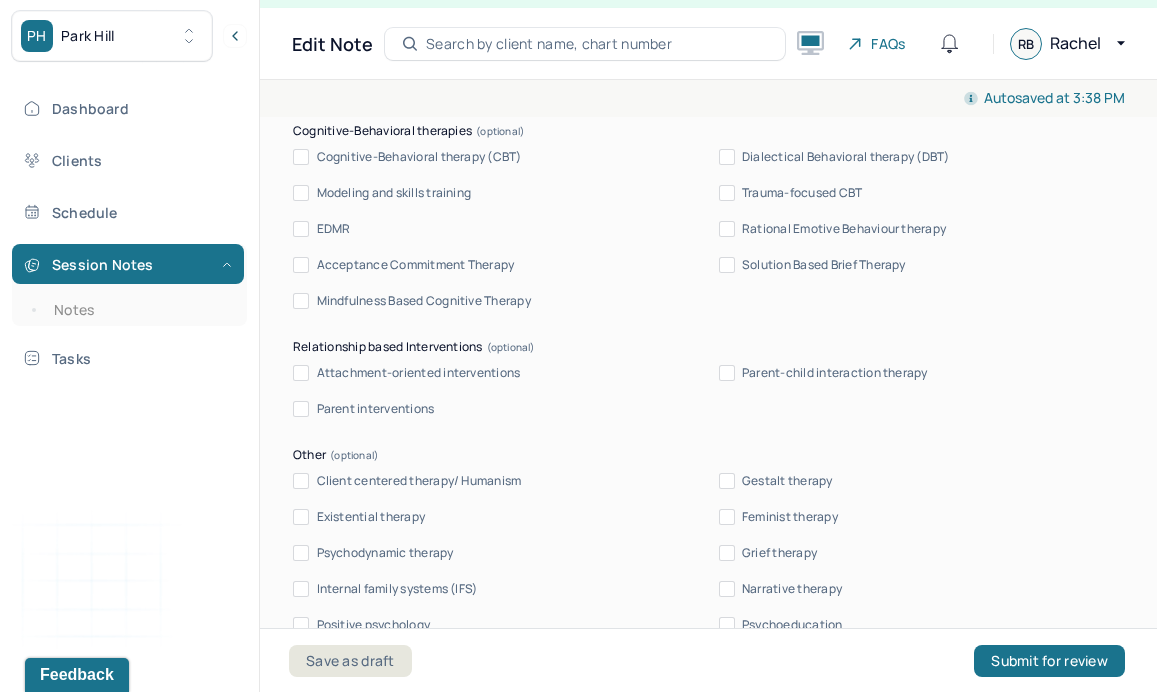 type on "Client demonstrates improving coping skills, insight, and communication abilities." 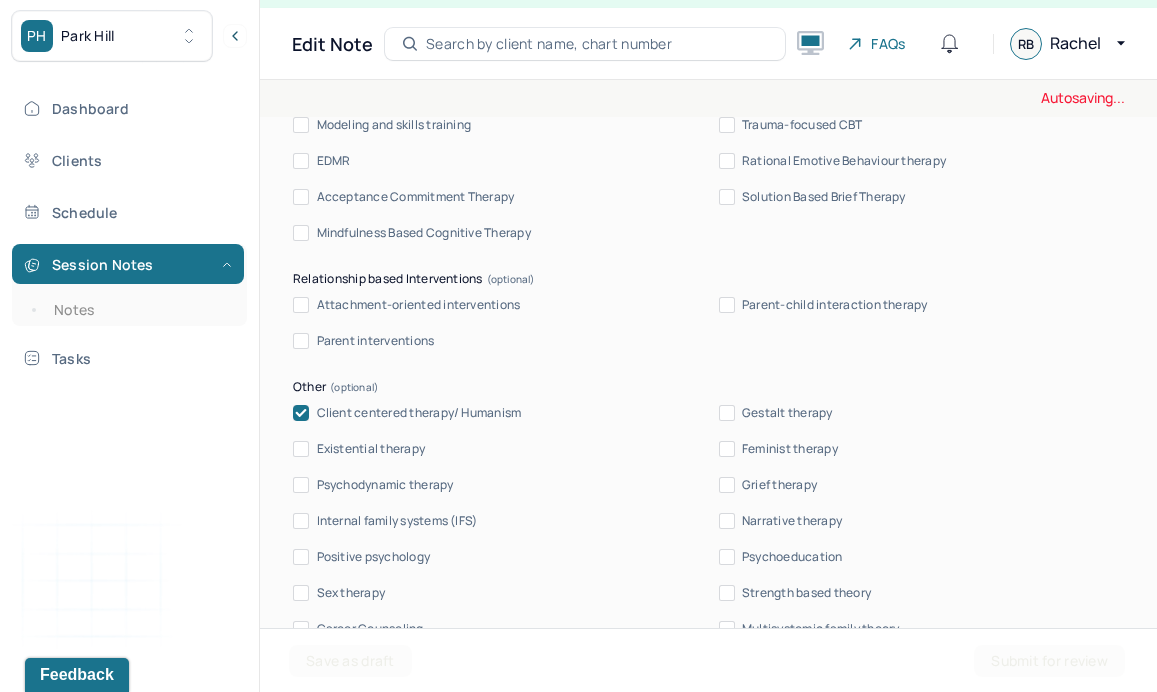 click on "Psychoeducation" at bounding box center [781, 557] 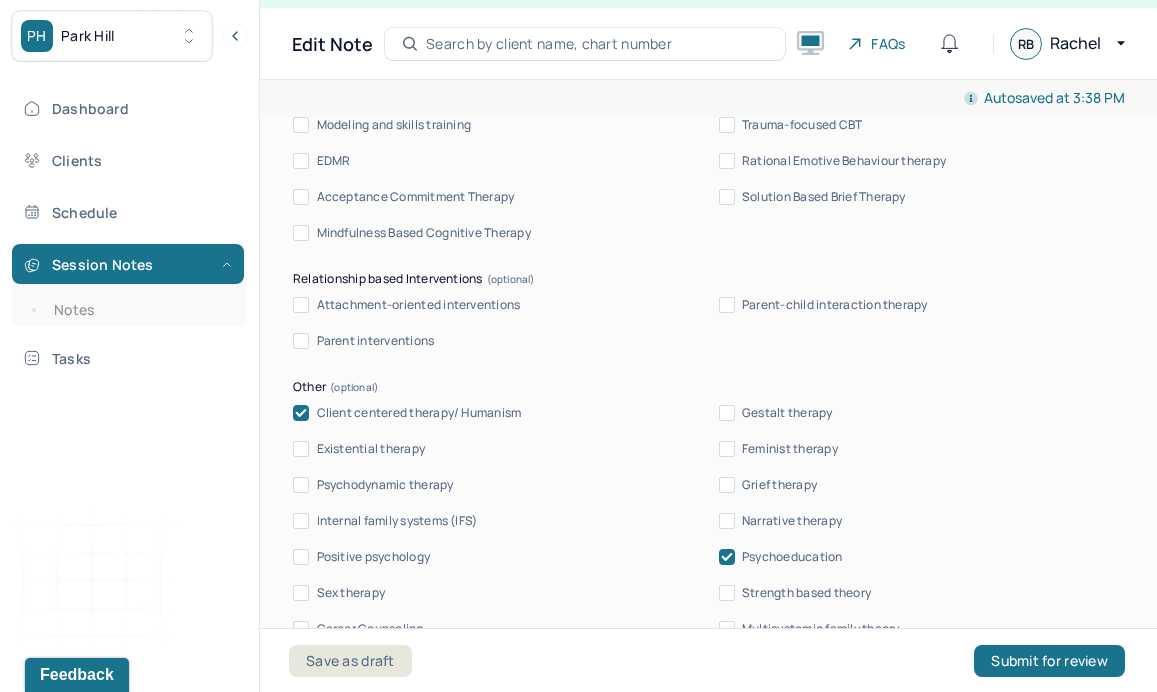 scroll, scrollTop: 1898, scrollLeft: 0, axis: vertical 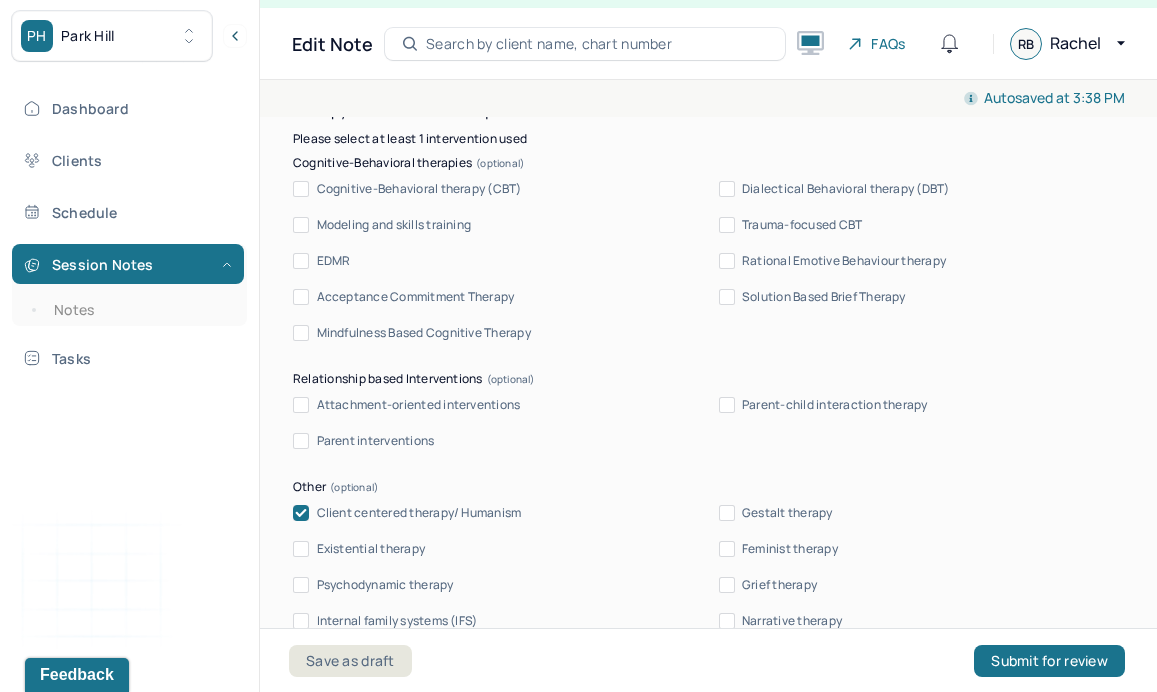 click on "Cognitive-Behavioral therapy (CBT)" at bounding box center [419, 189] 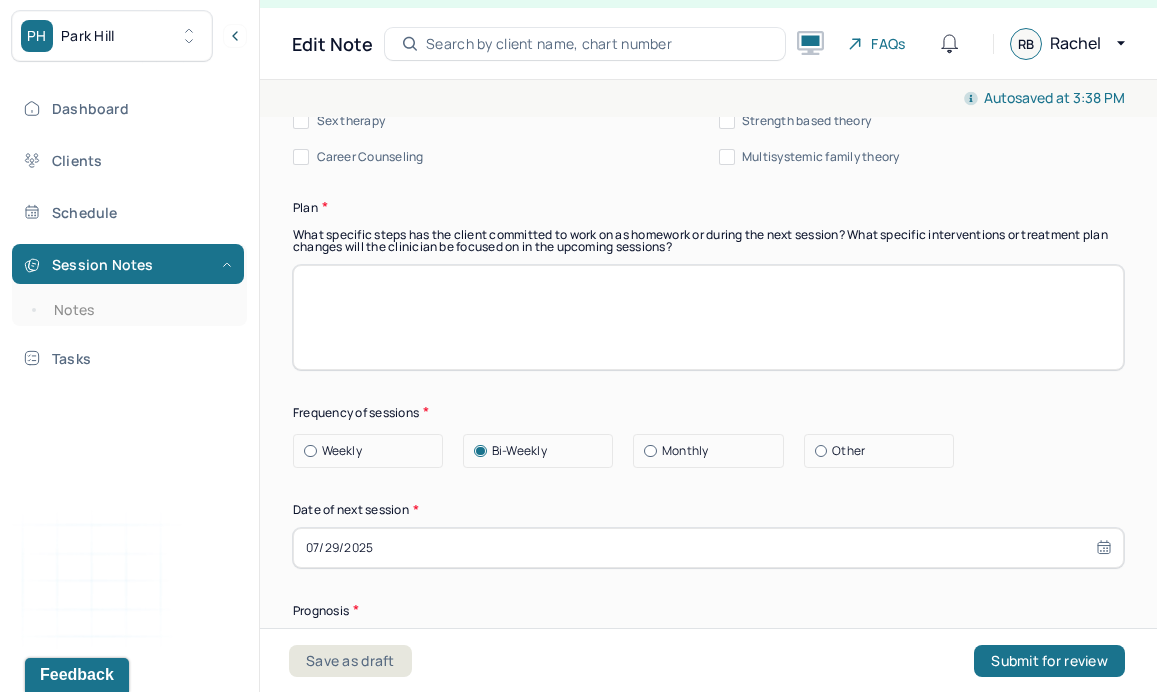 scroll, scrollTop: 2520, scrollLeft: 0, axis: vertical 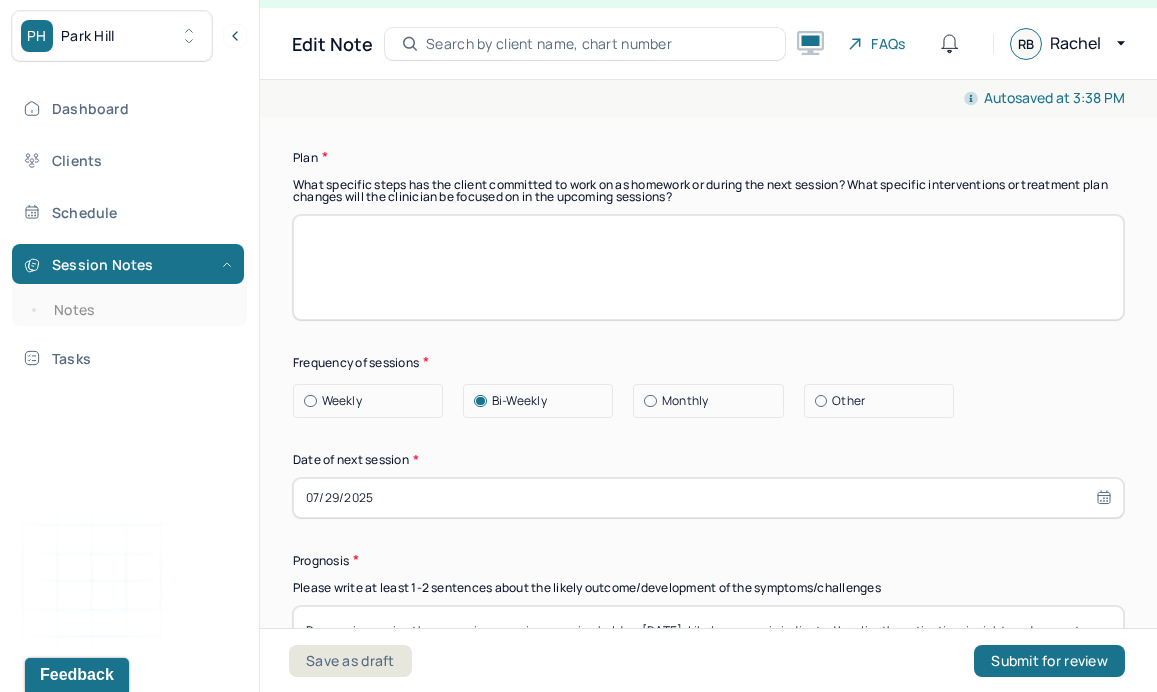 click at bounding box center [708, 267] 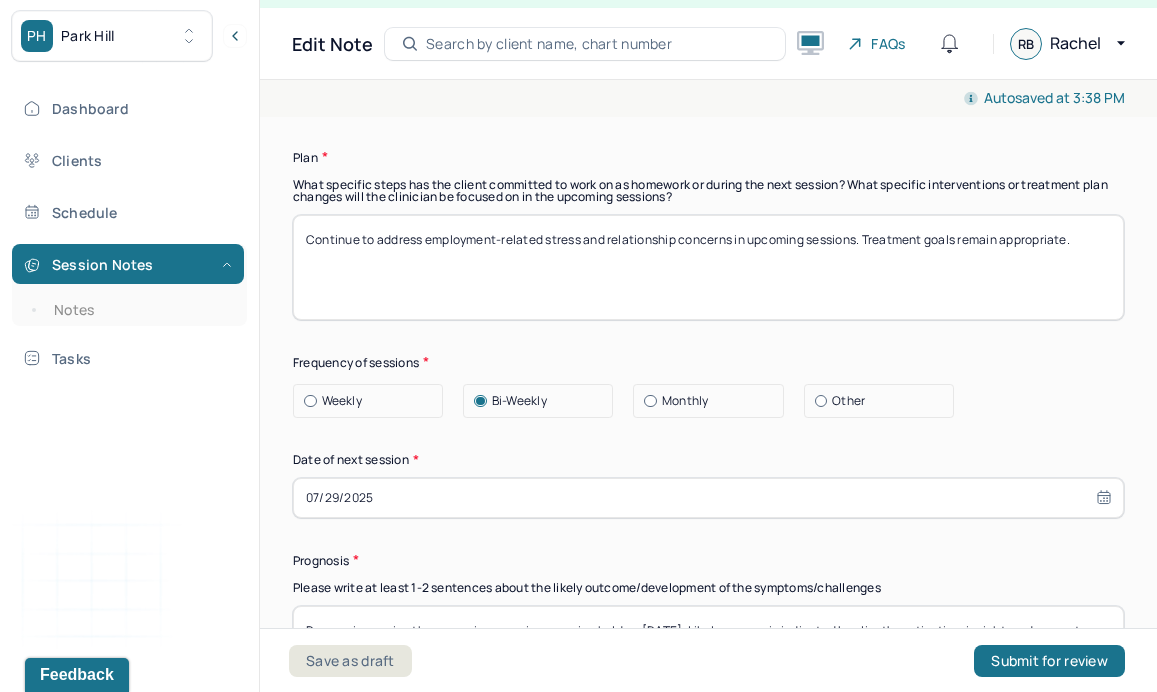 type on "Continue to address employment-related stress and relationship concerns in upcoming sessions. Treatment goals remain appropriate." 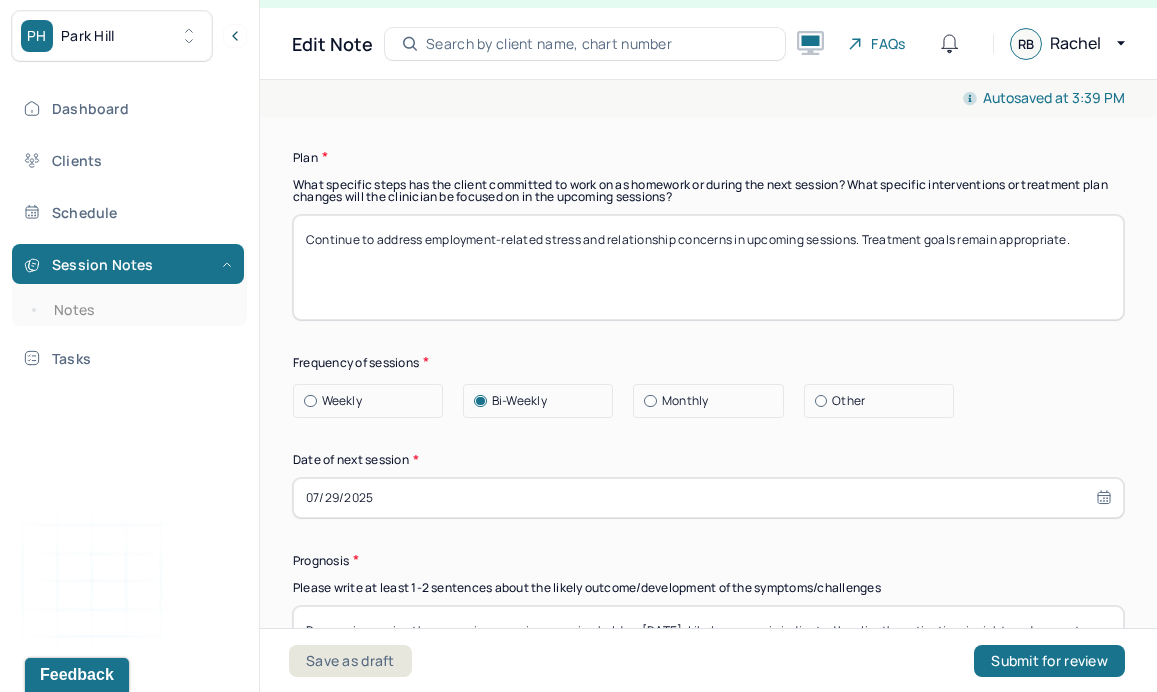 click on "Therapy Intervention Techniques Please select at least 1 intervention used Cognitive-Behavioral therapies Cognitive-Behavioral therapy (CBT) Dialectical Behavioral therapy (DBT) Modeling and skills training Trauma-focused CBT EDMR Rational Emotive Behaviour therapy Acceptance Commitment Therapy Solution Based Brief Therapy Mindfulness Based Cognitive Therapy Relationship based Interventions Attachment-oriented interventions Parent-child interaction therapy Parent interventions Other Client centered therapy/ Humanism Gestalt therapy Existential therapy Feminist therapy Psychodynamic therapy Grief therapy Internal family systems (IFS) Narrative therapy Positive psychology Psychoeducation Sex therapy Strength based theory Career Counseling Multisystemic family theory Plan What specific steps has the client committed to work on as homework or during the next session? What specific interventions or treatment plan changes will the clinician be focused on in the upcoming sessions? Frequency of sessions Weekly Other" at bounding box center (708, 179) 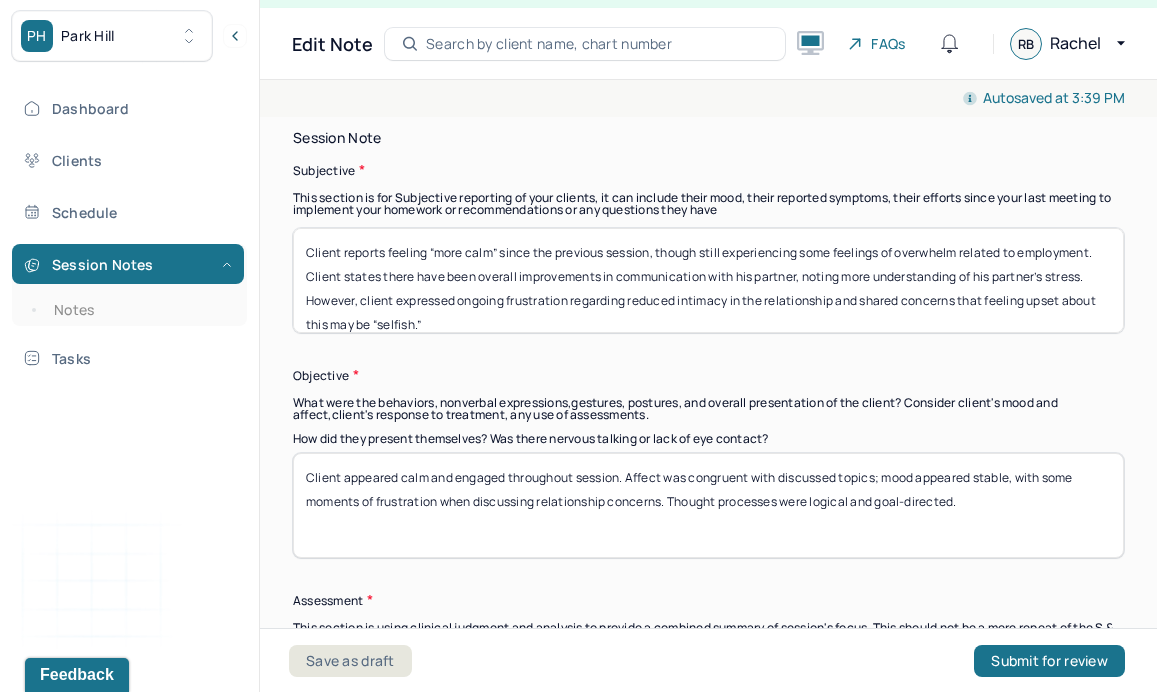 scroll, scrollTop: 1181, scrollLeft: 0, axis: vertical 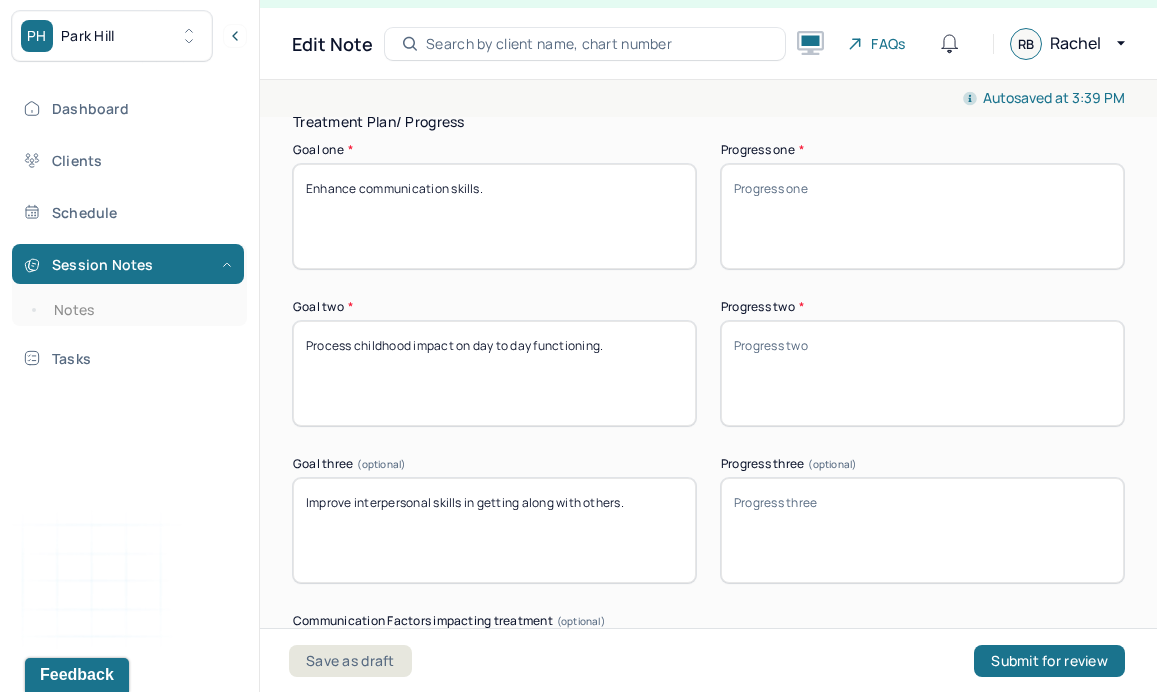 click on "Enhance communication skills." at bounding box center (494, 216) 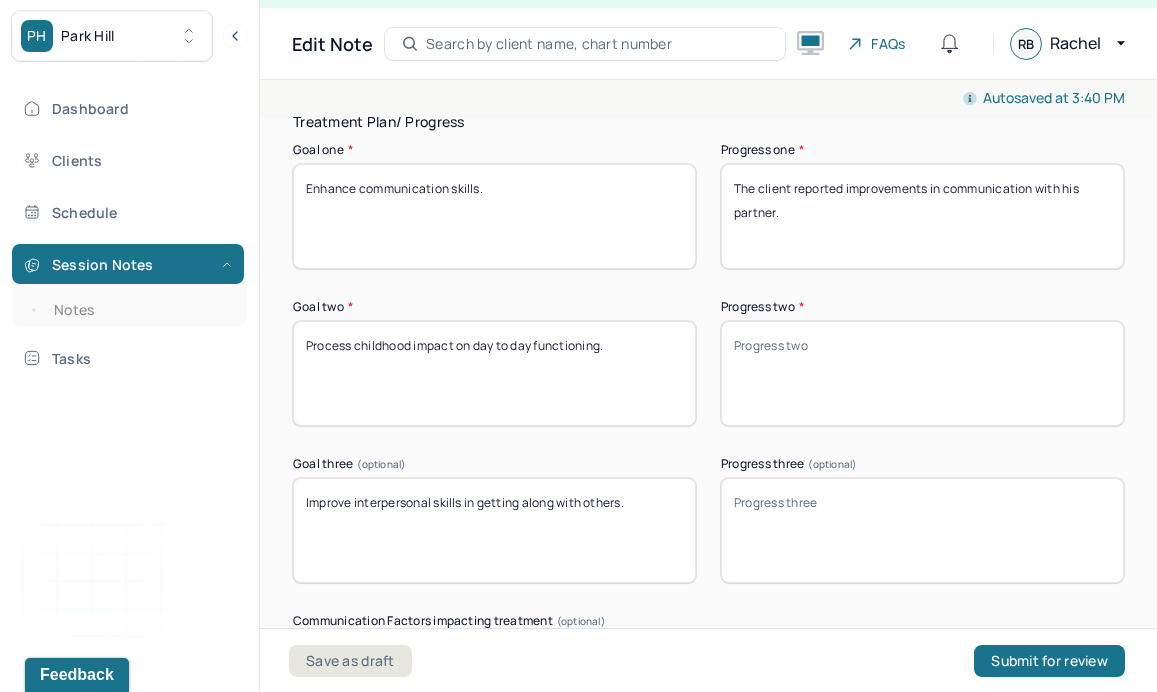 paste on "Therapist introduced the “replace but with and” strategy to help the client express his own feelings while validating his partner’s experience" 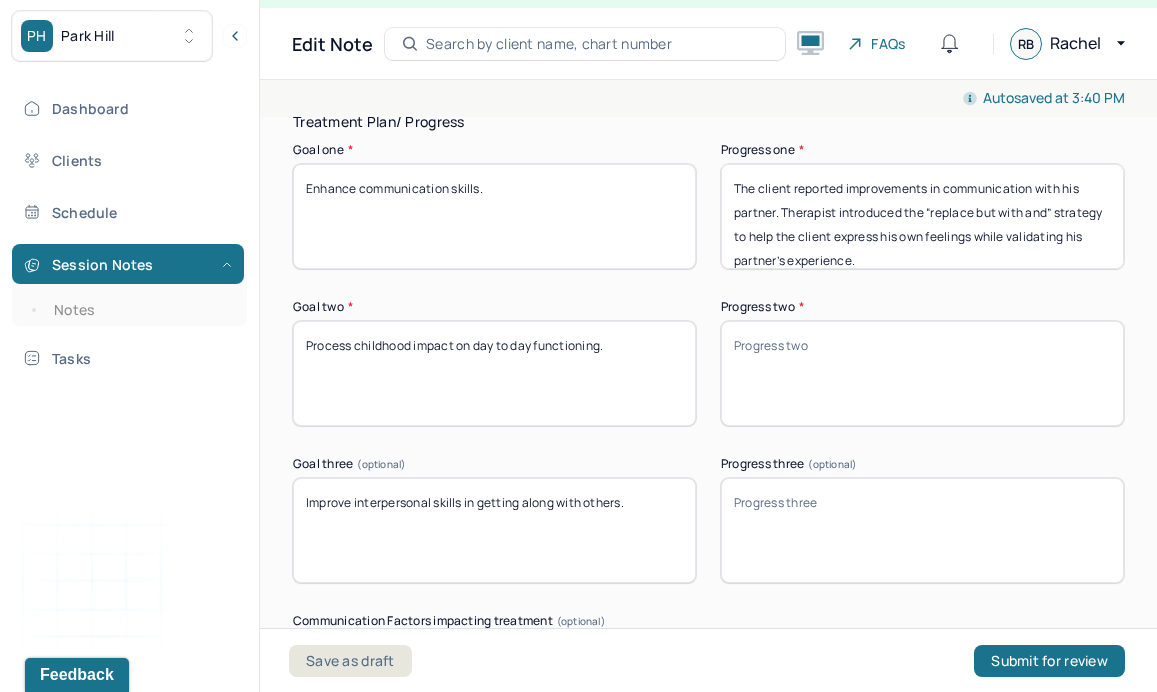 type on "The client reported improvements in communication with his partner. Therapist introduced the “replace but with and” strategy to help the client express his own feelings while validating his partner’s experience." 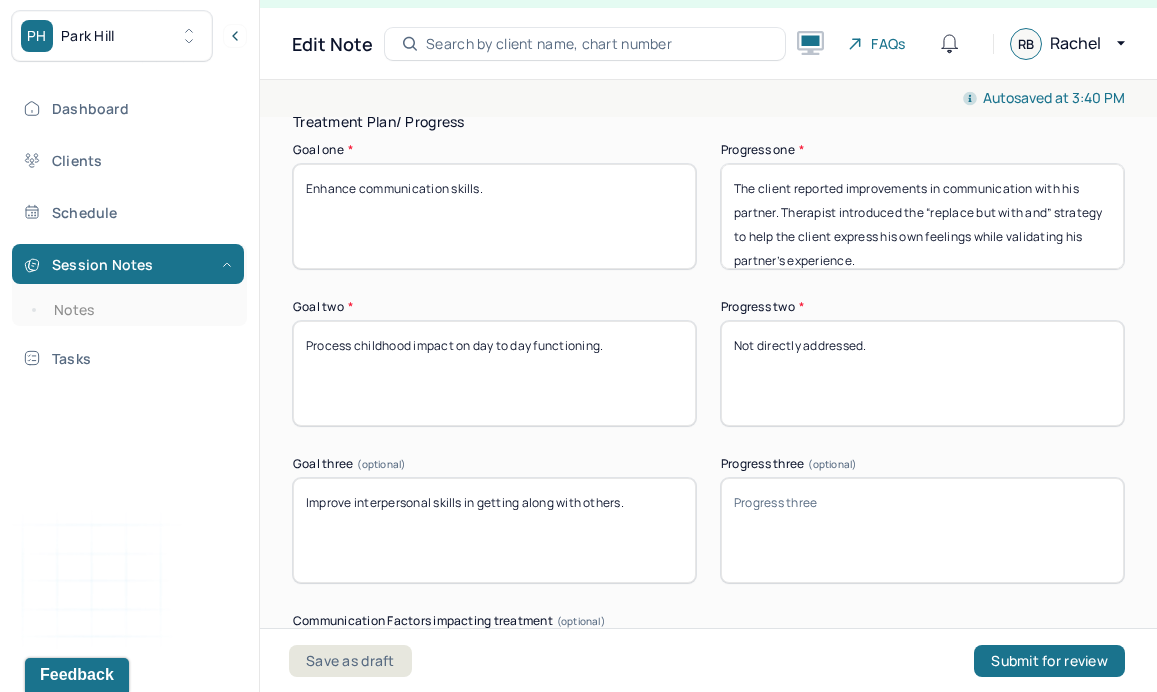paste on "This goal could be revisited in future sessions." 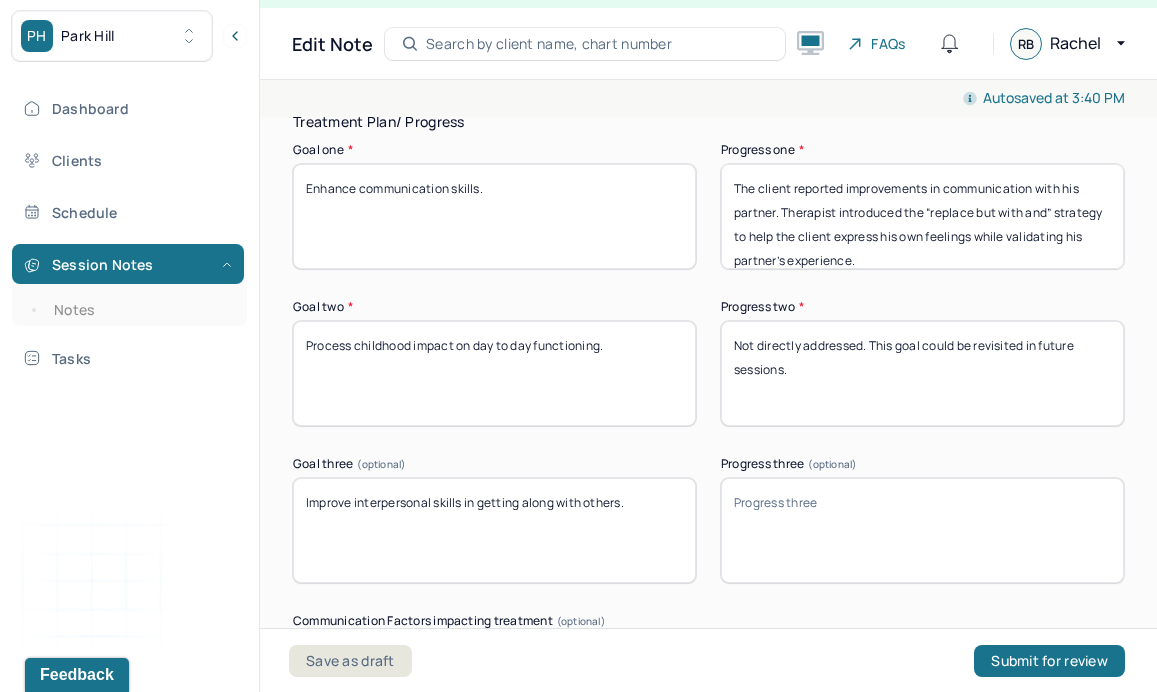 drag, startPoint x: 953, startPoint y: 340, endPoint x: 927, endPoint y: 339, distance: 26.019224 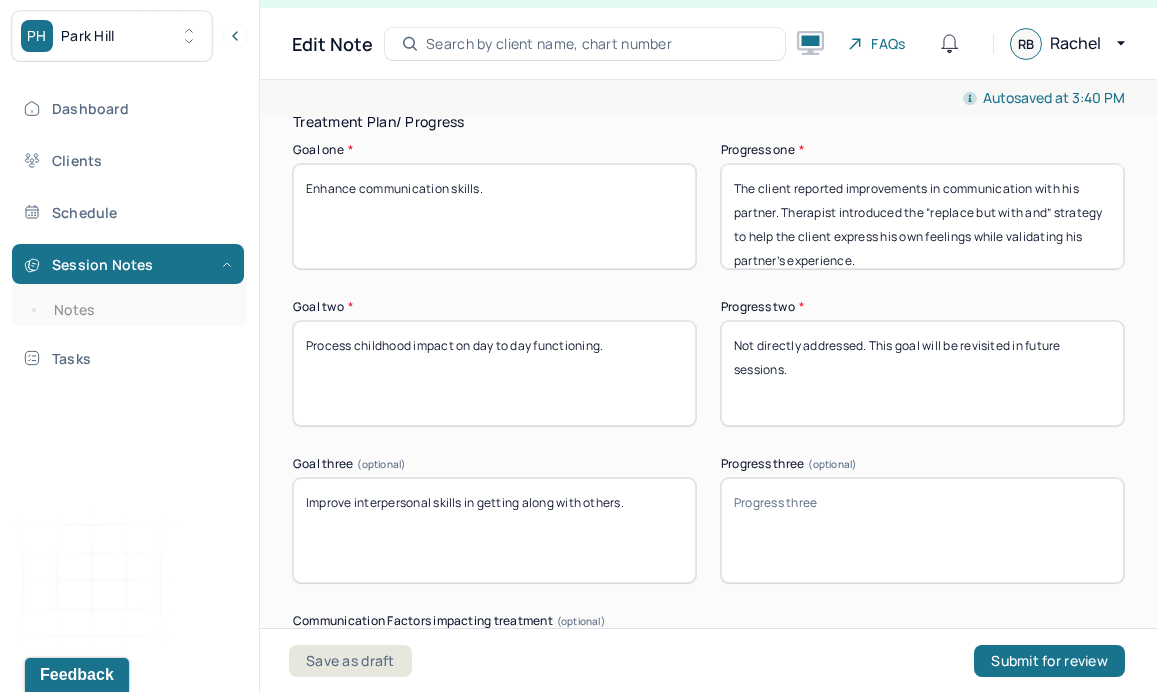 type on "Not directly addressed. This goal will be revisited in future sessions." 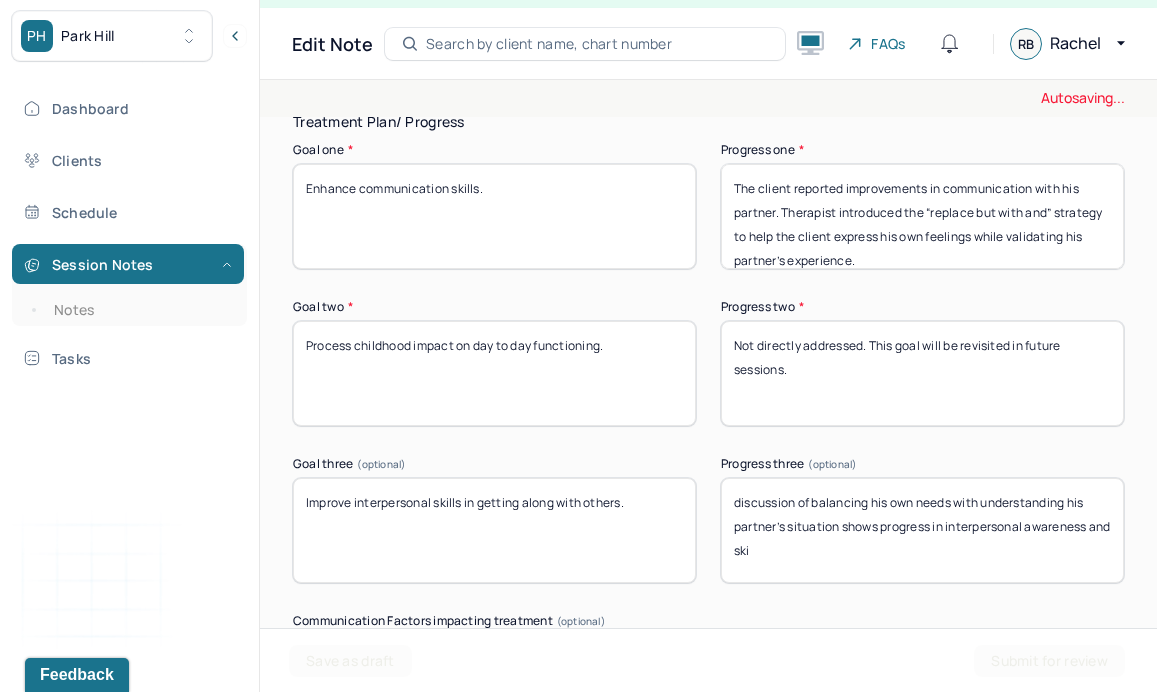 drag, startPoint x: 741, startPoint y: 492, endPoint x: 677, endPoint y: 485, distance: 64.381676 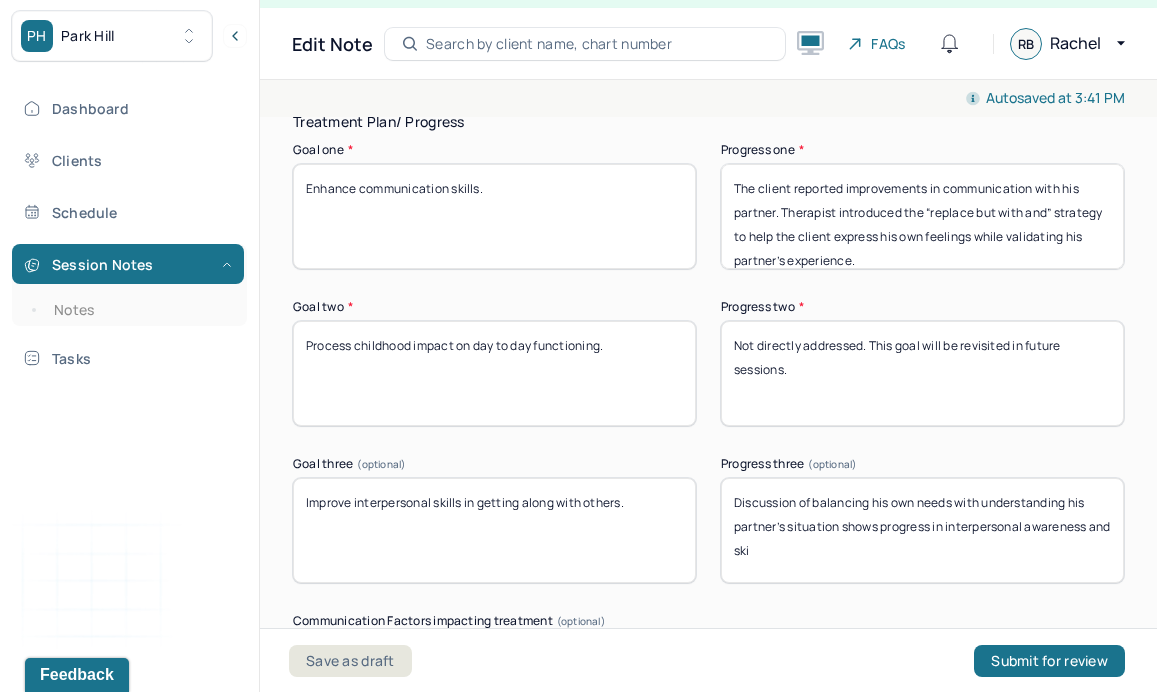 click on "discussion of balancing his own needs with understanding his partner’s situation shows progress in interpersonal awareness and ski" at bounding box center (922, 530) 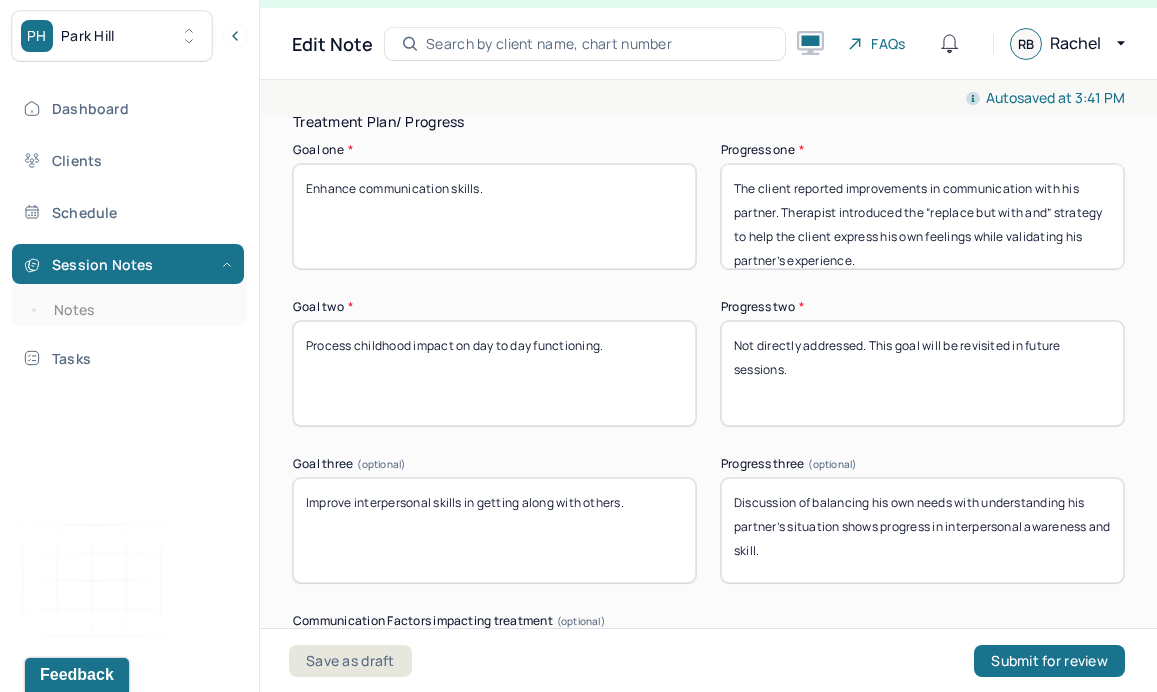 type on "Discussion of balancing his own needs with understanding his partner’s situation shows progress in interpersonal awareness and skill." 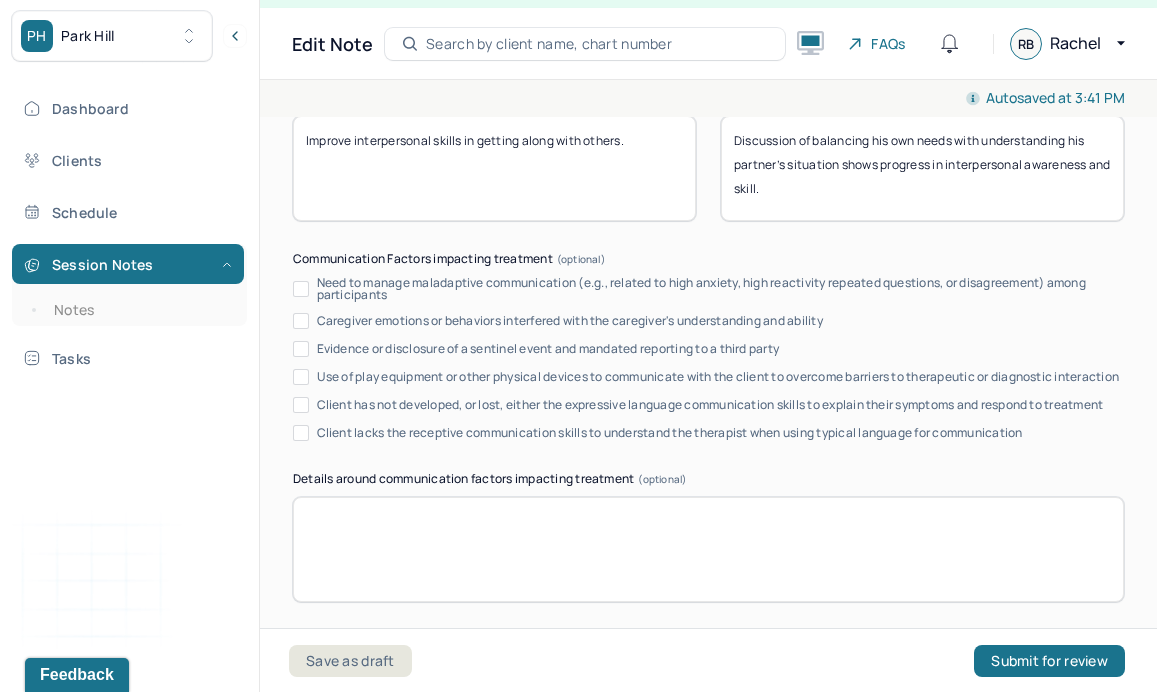 scroll, scrollTop: 3946, scrollLeft: 0, axis: vertical 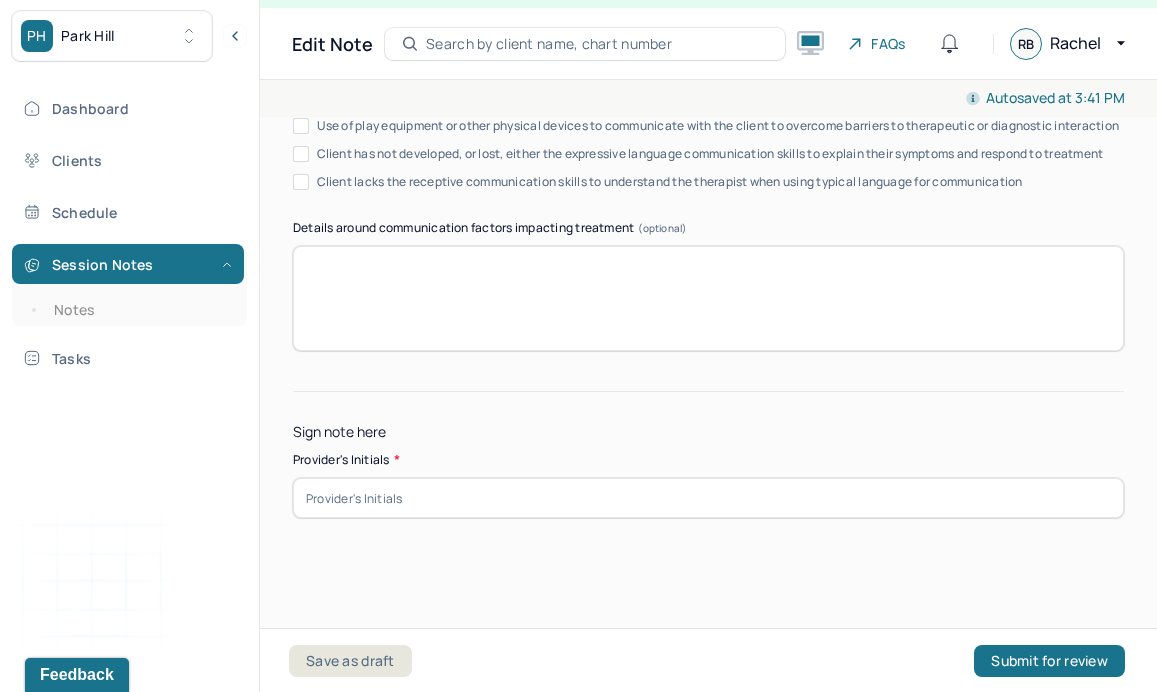 click at bounding box center (708, 498) 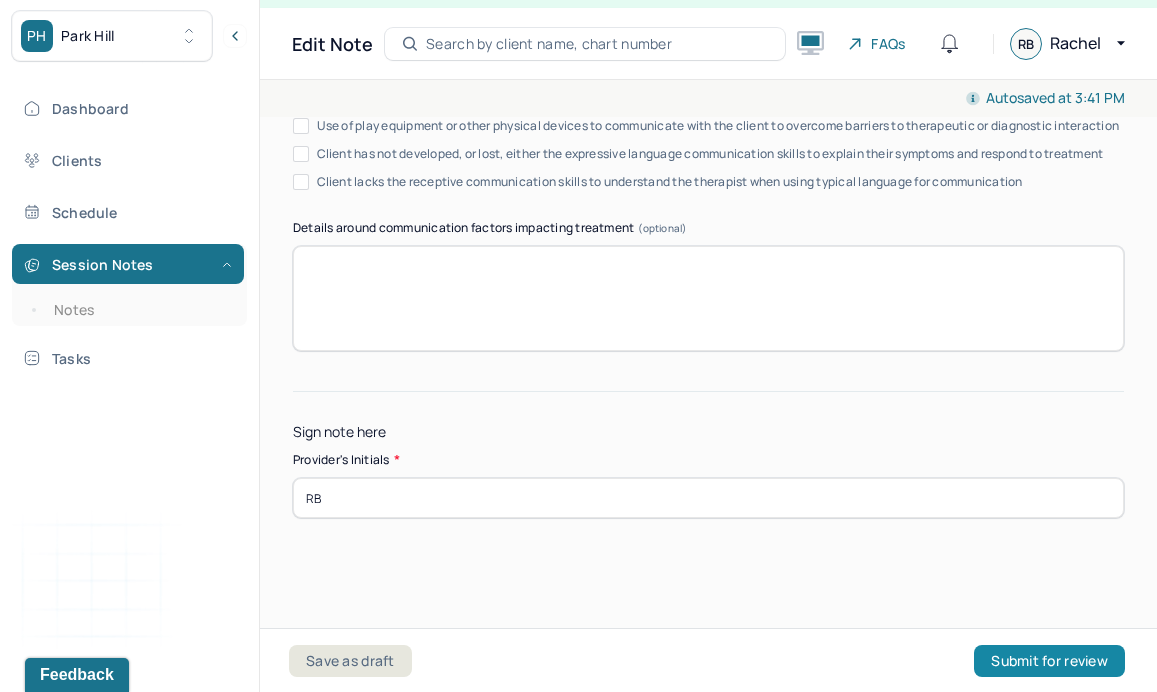 type on "RB" 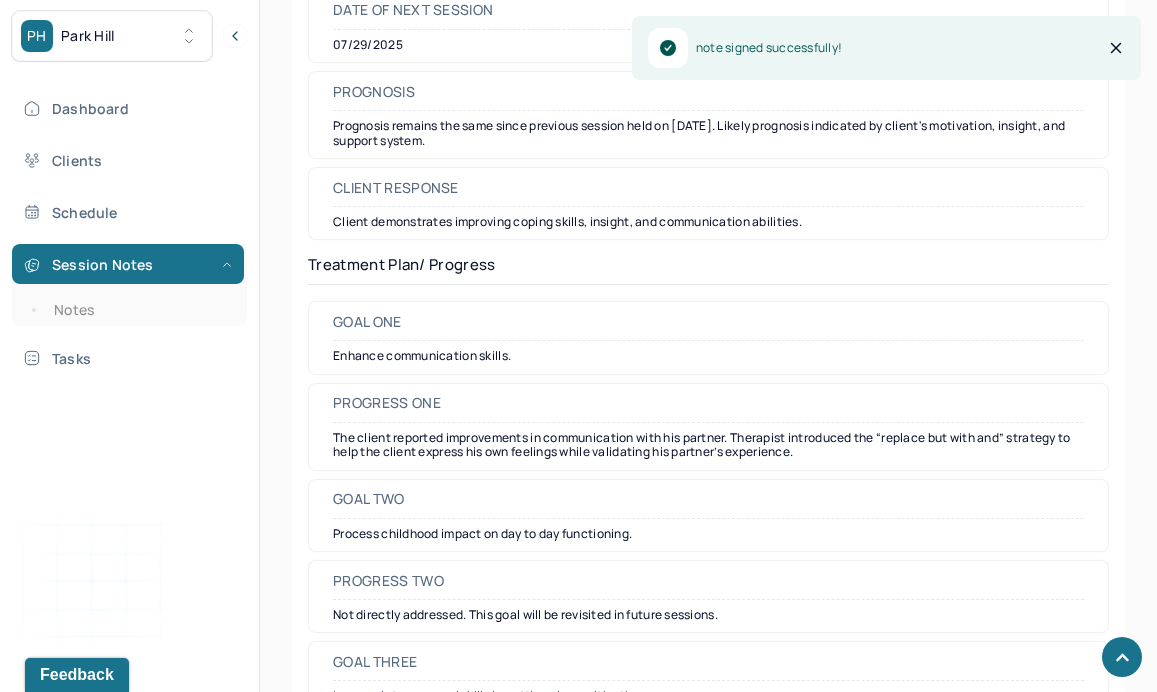 scroll, scrollTop: 3092, scrollLeft: 0, axis: vertical 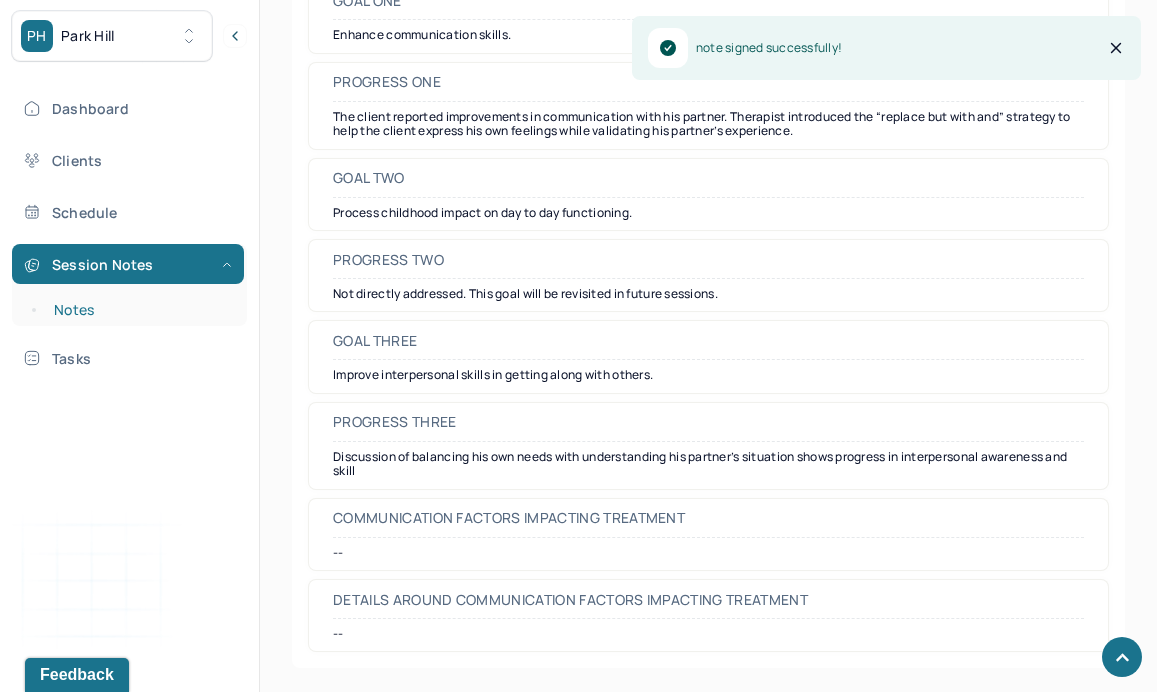 click on "Notes" at bounding box center [139, 310] 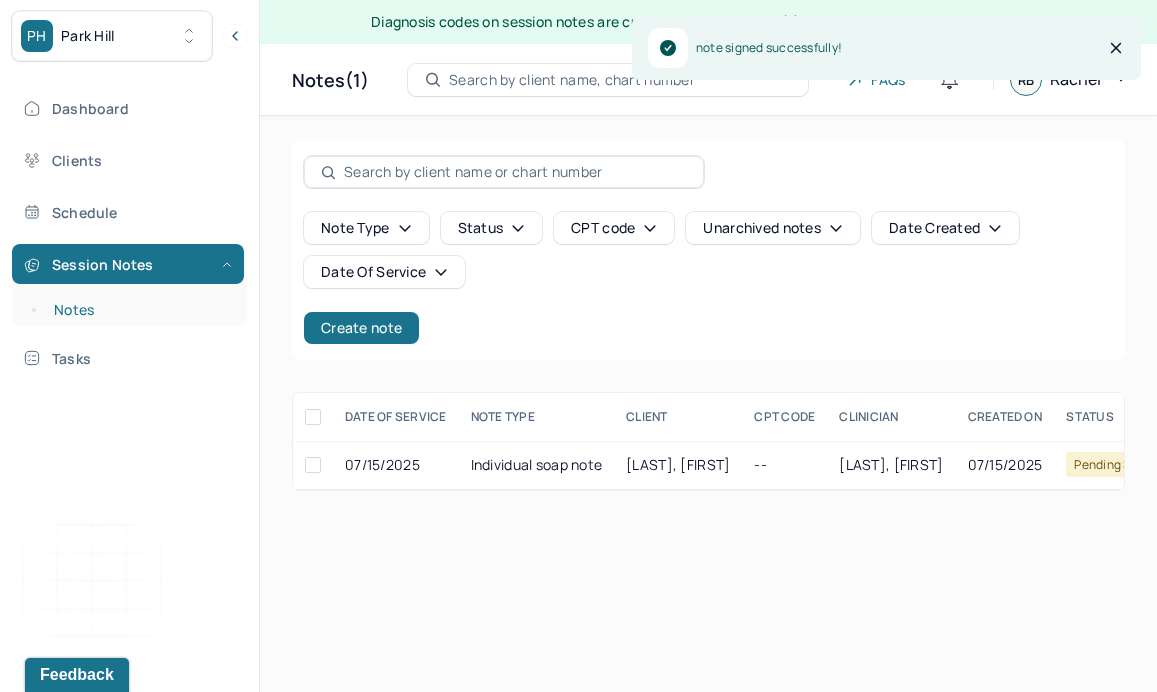 scroll, scrollTop: 0, scrollLeft: 0, axis: both 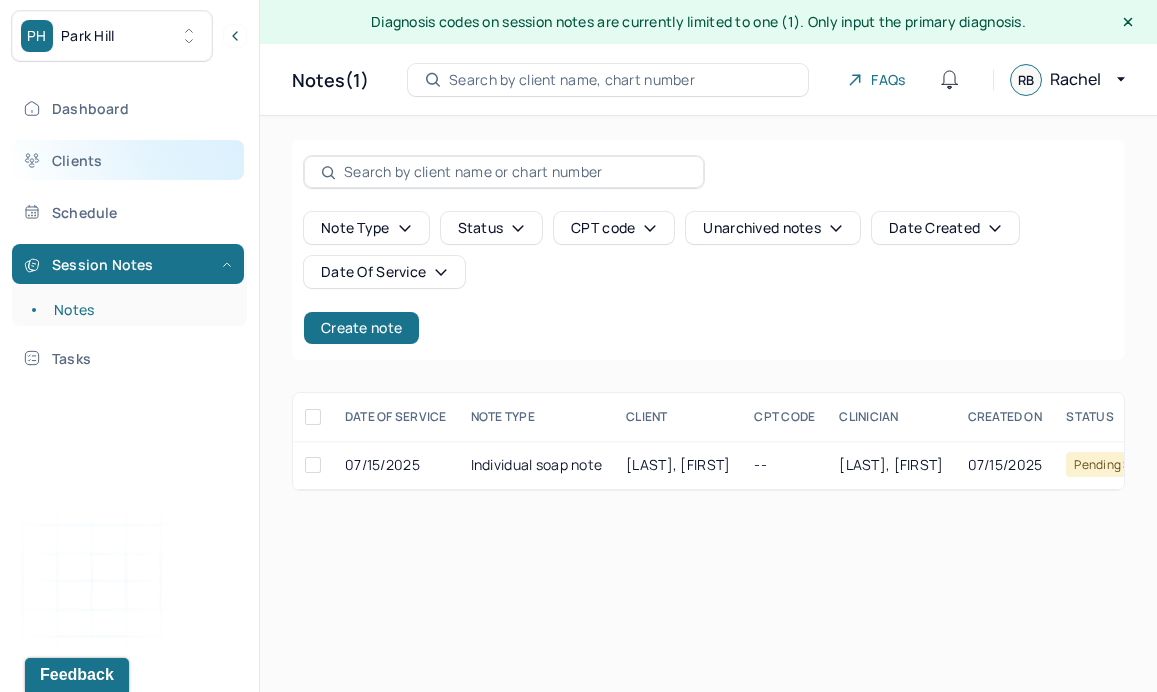 click on "Clients" at bounding box center [128, 160] 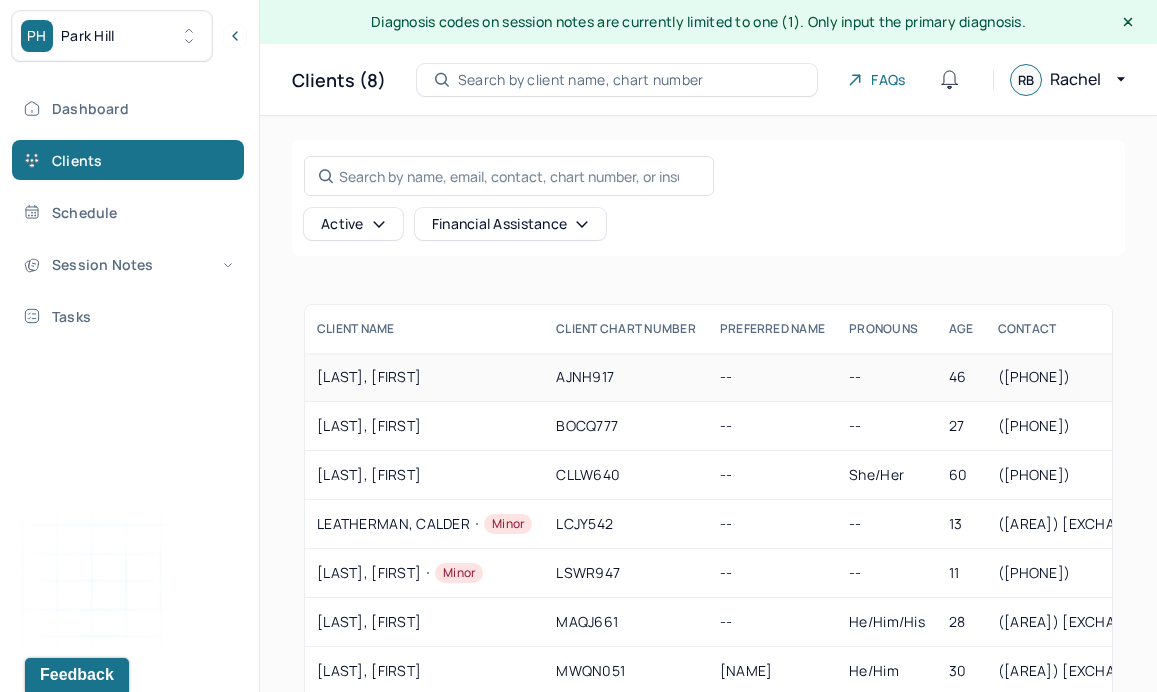 click on "[LAST], [FIRST]" at bounding box center [424, 377] 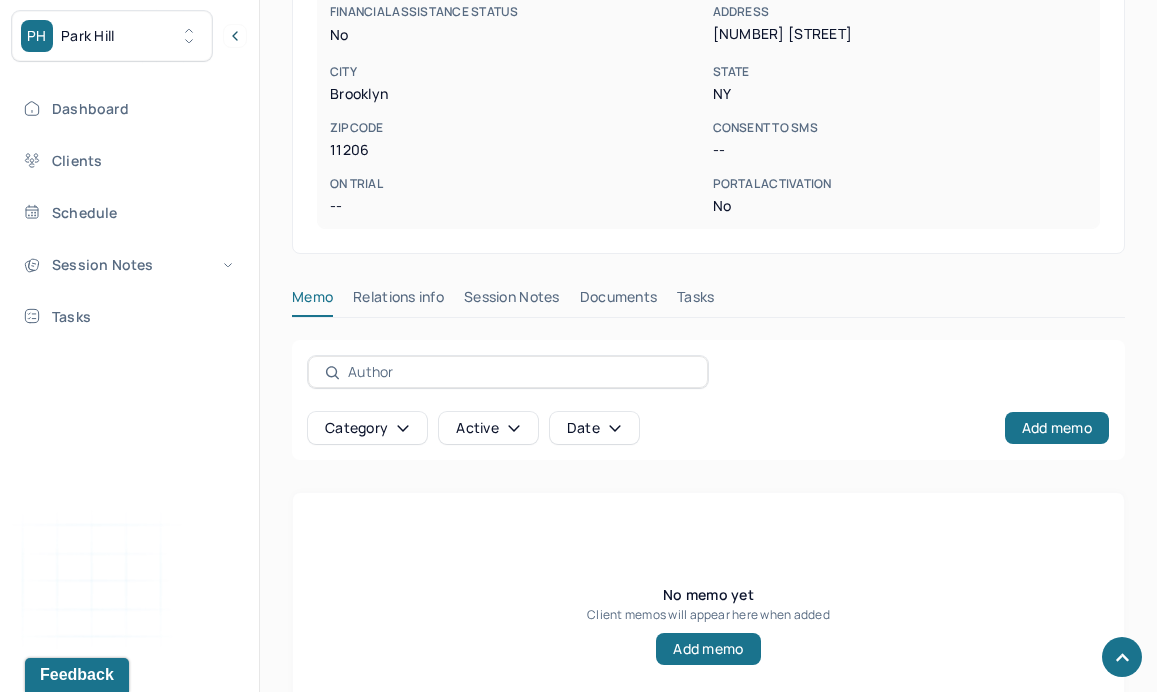 scroll, scrollTop: 689, scrollLeft: 0, axis: vertical 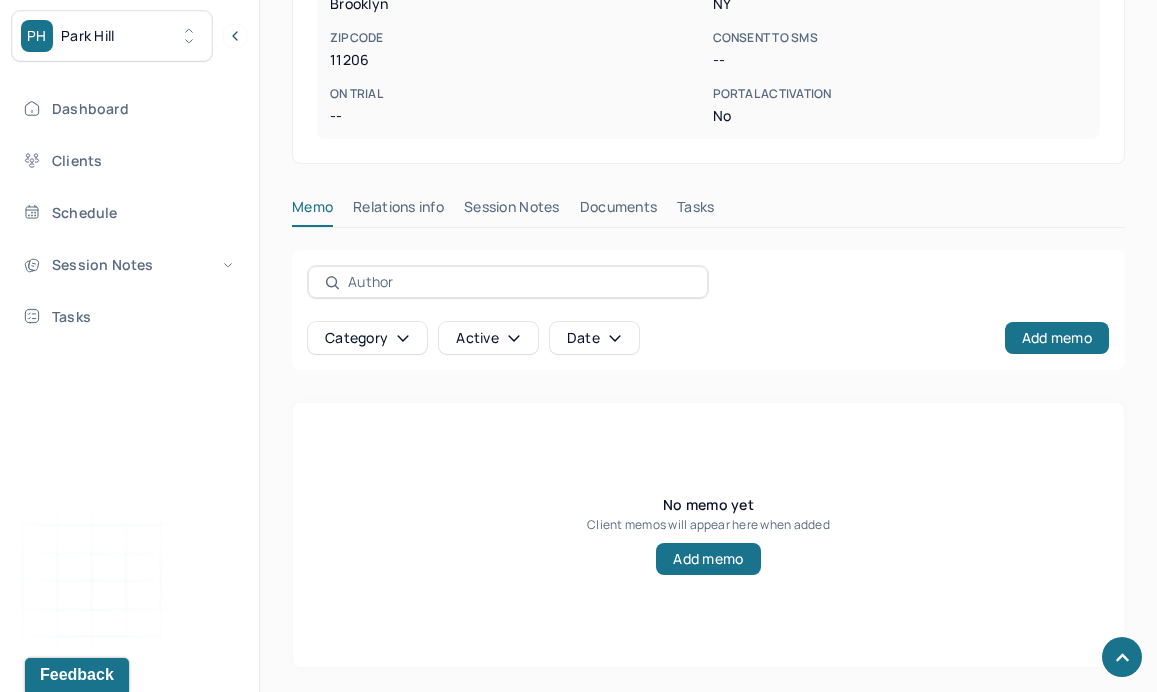 click on "Session Notes" at bounding box center (512, 211) 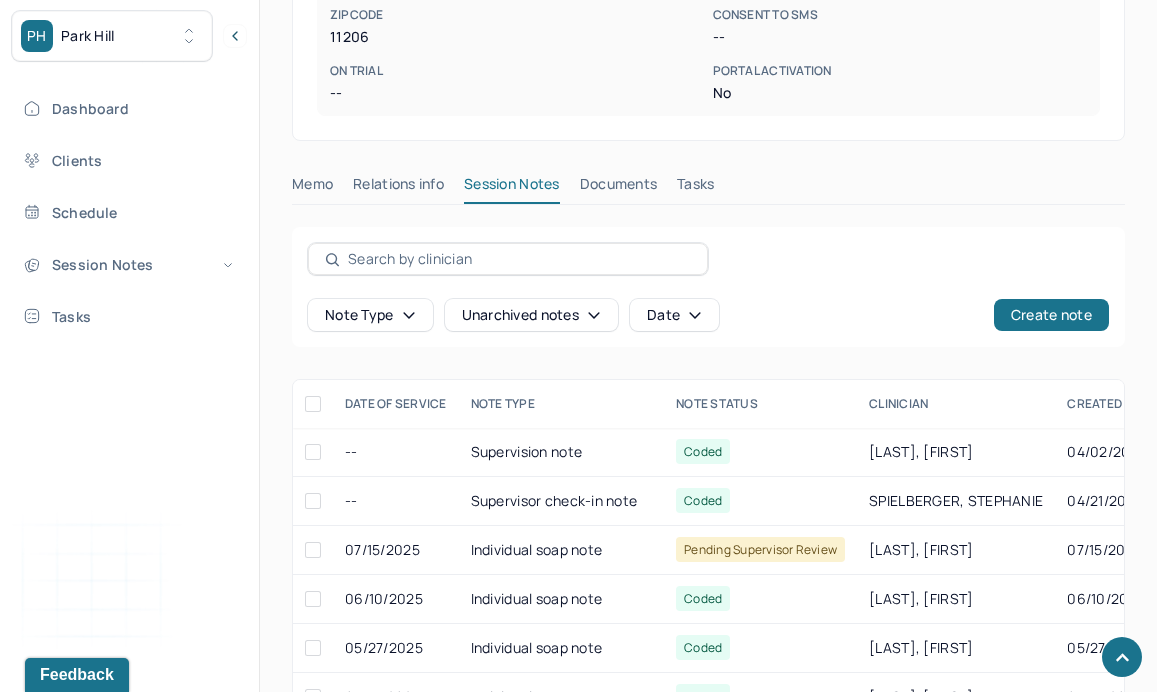 scroll, scrollTop: 948, scrollLeft: 0, axis: vertical 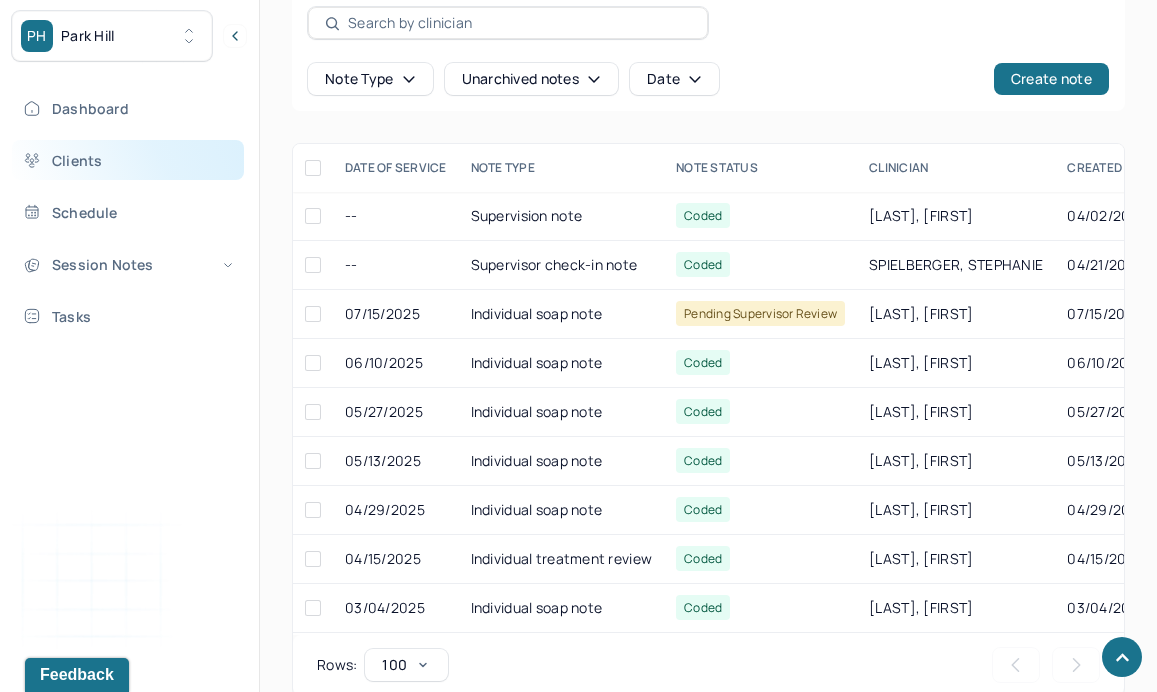click on "Clients" at bounding box center (128, 160) 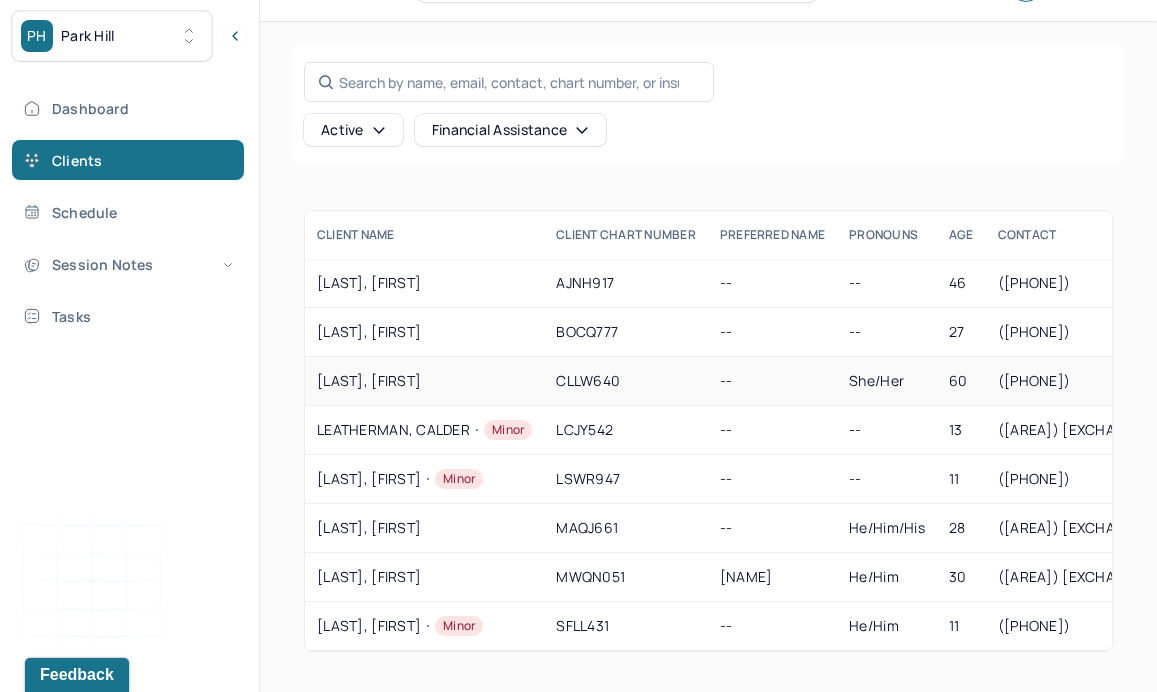 click on "[LAST], [FIRST]" at bounding box center [424, 381] 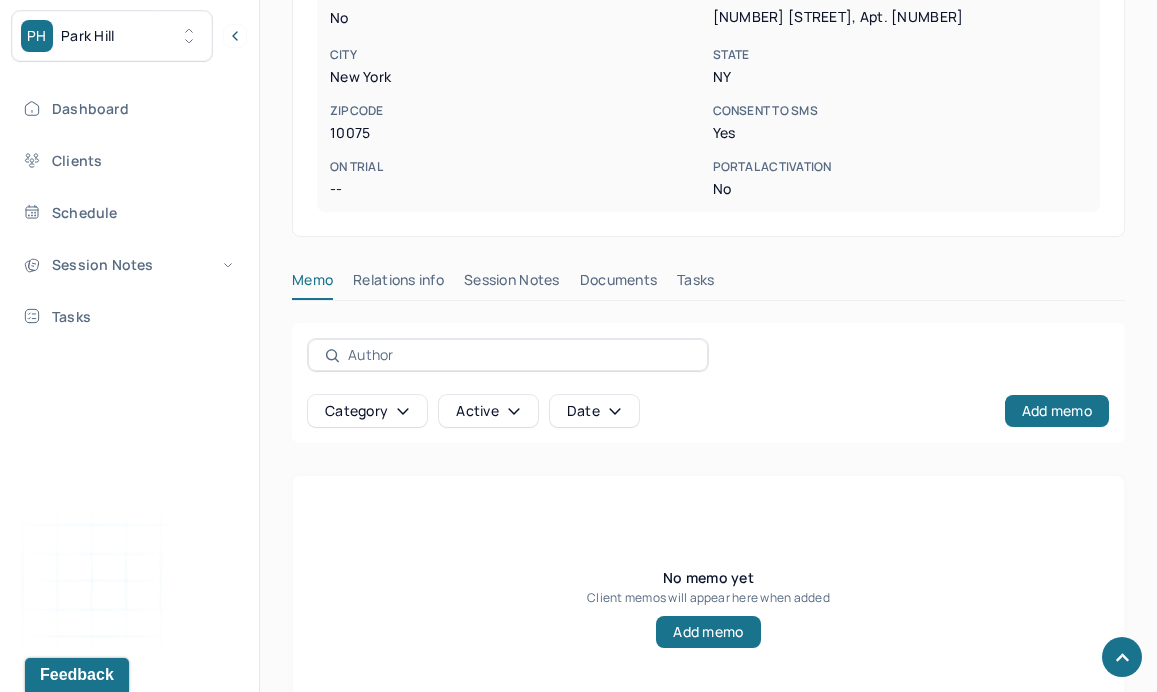 scroll, scrollTop: 689, scrollLeft: 0, axis: vertical 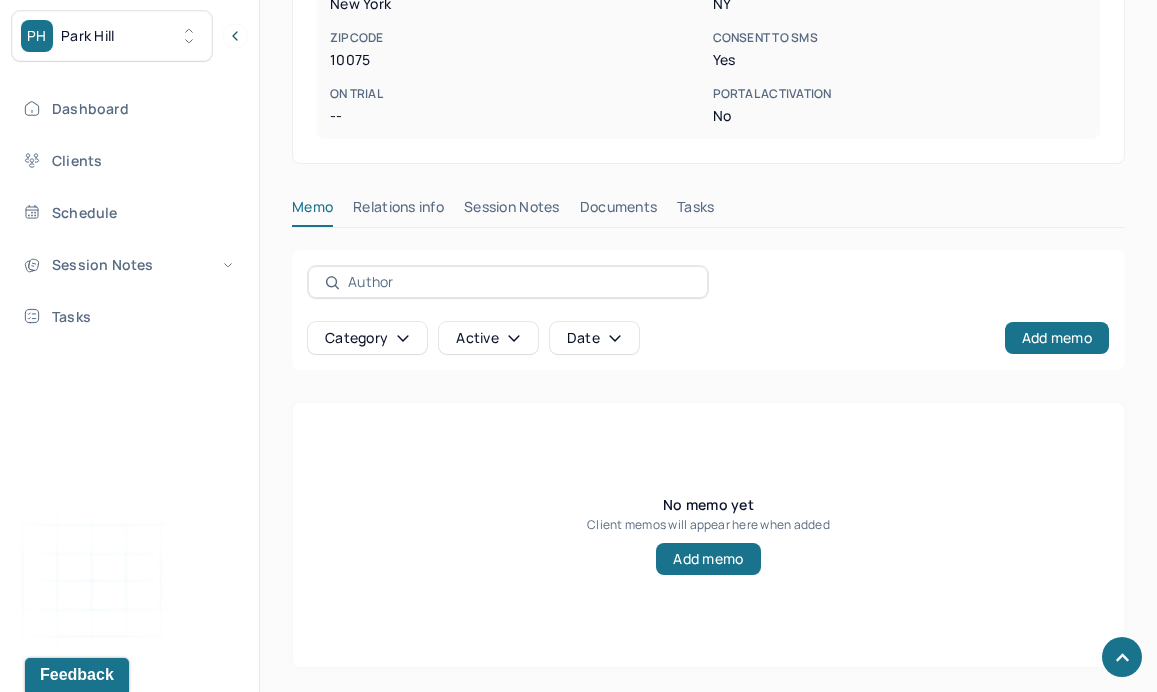 click on "Session Notes" at bounding box center (512, 211) 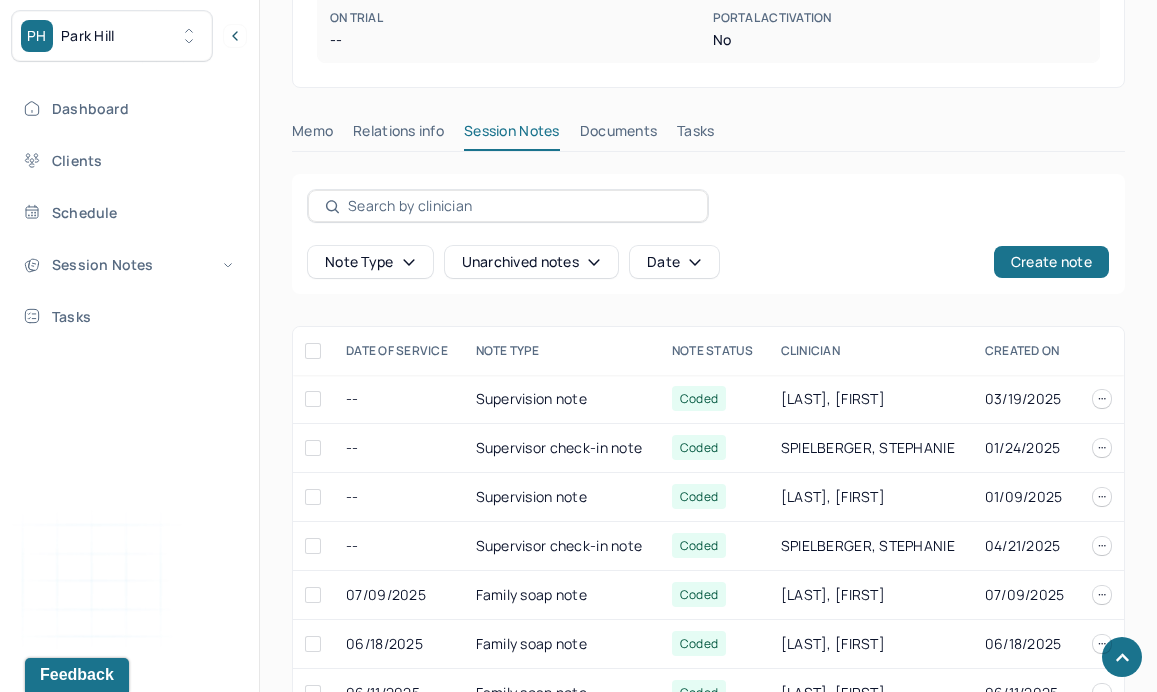 scroll, scrollTop: 770, scrollLeft: 0, axis: vertical 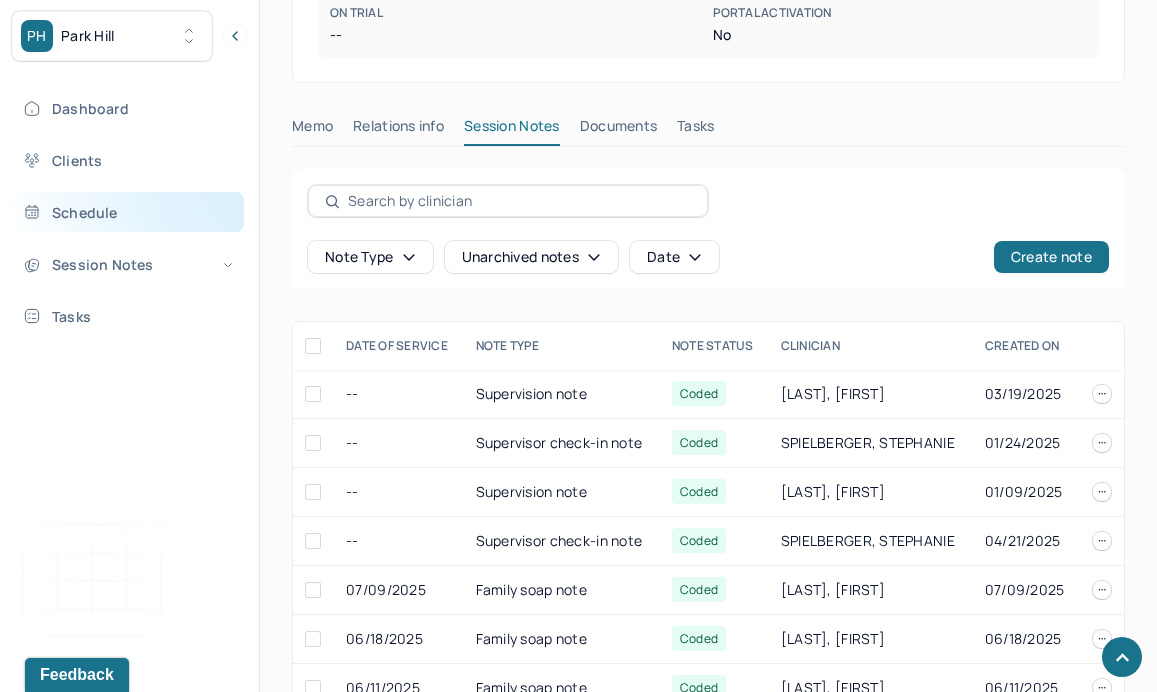 click on "Schedule" at bounding box center (128, 212) 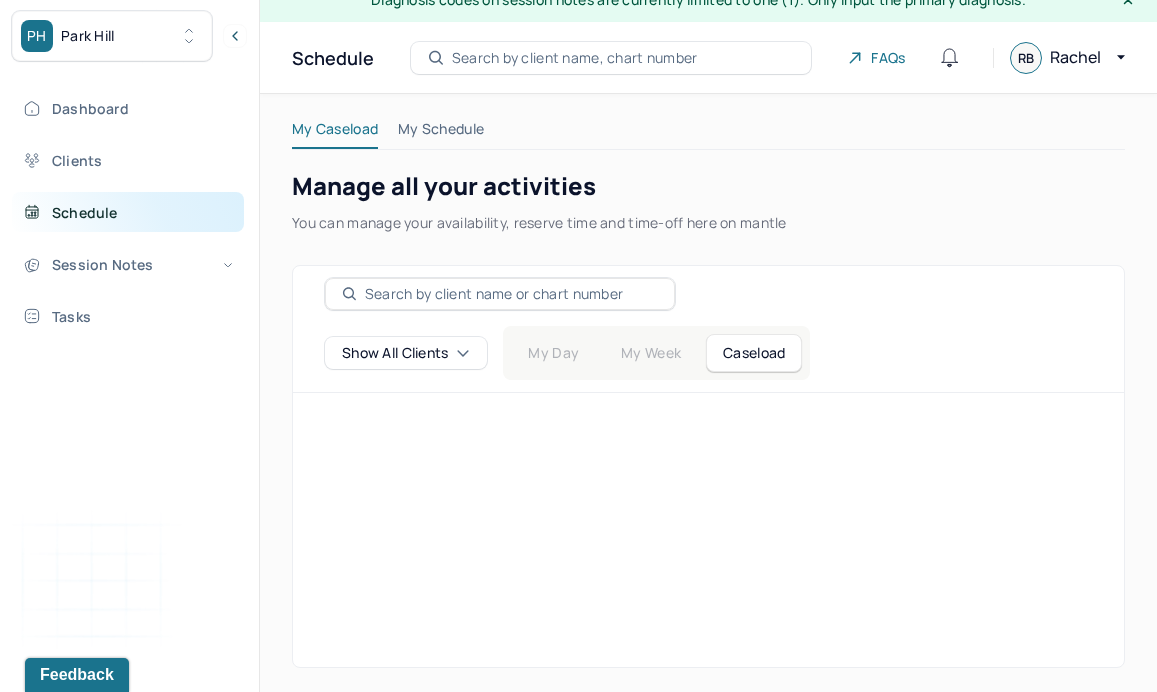 scroll, scrollTop: 24, scrollLeft: 0, axis: vertical 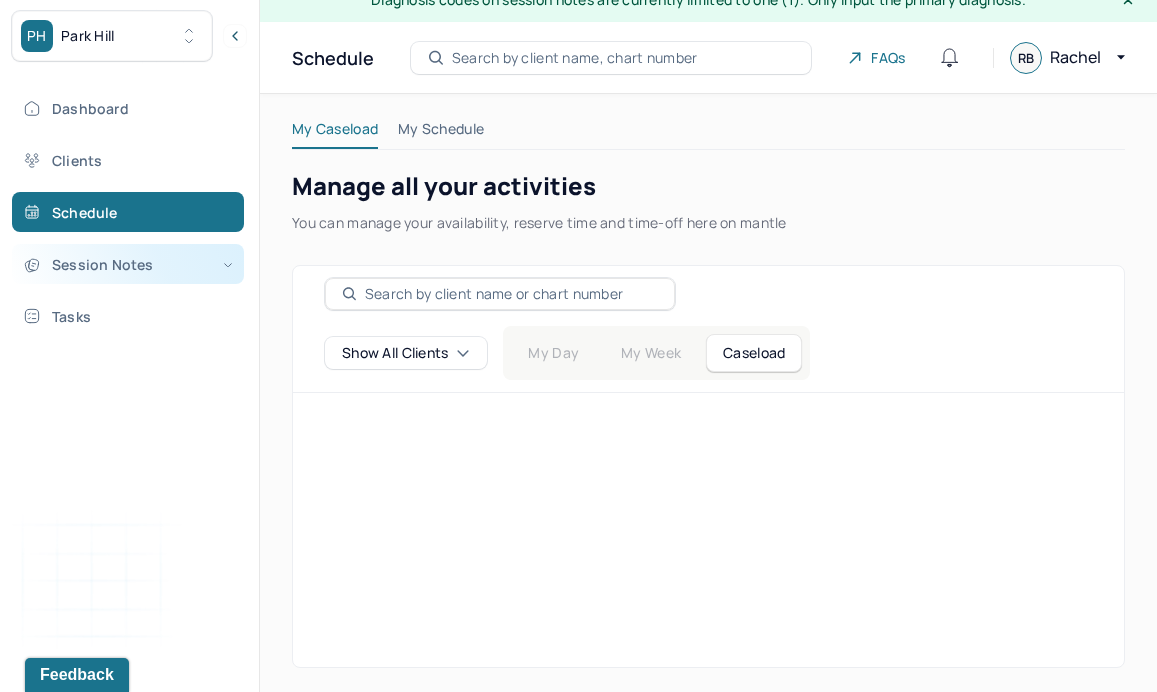 click on "Session Notes" at bounding box center [128, 264] 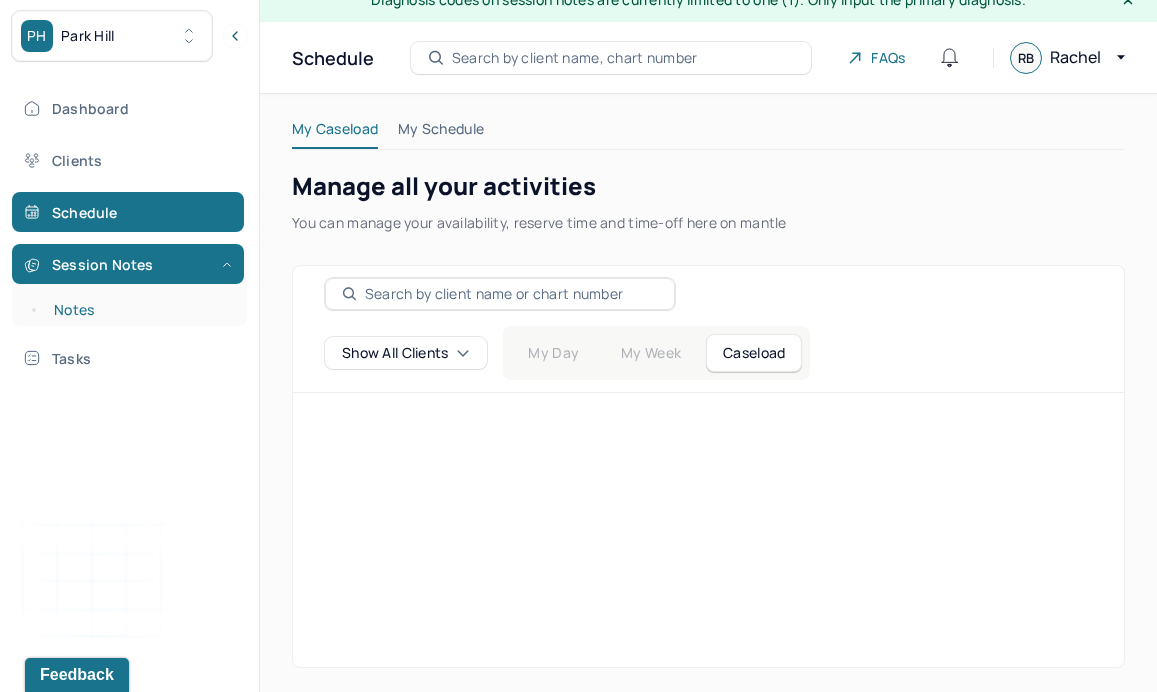 click on "Notes" at bounding box center (139, 310) 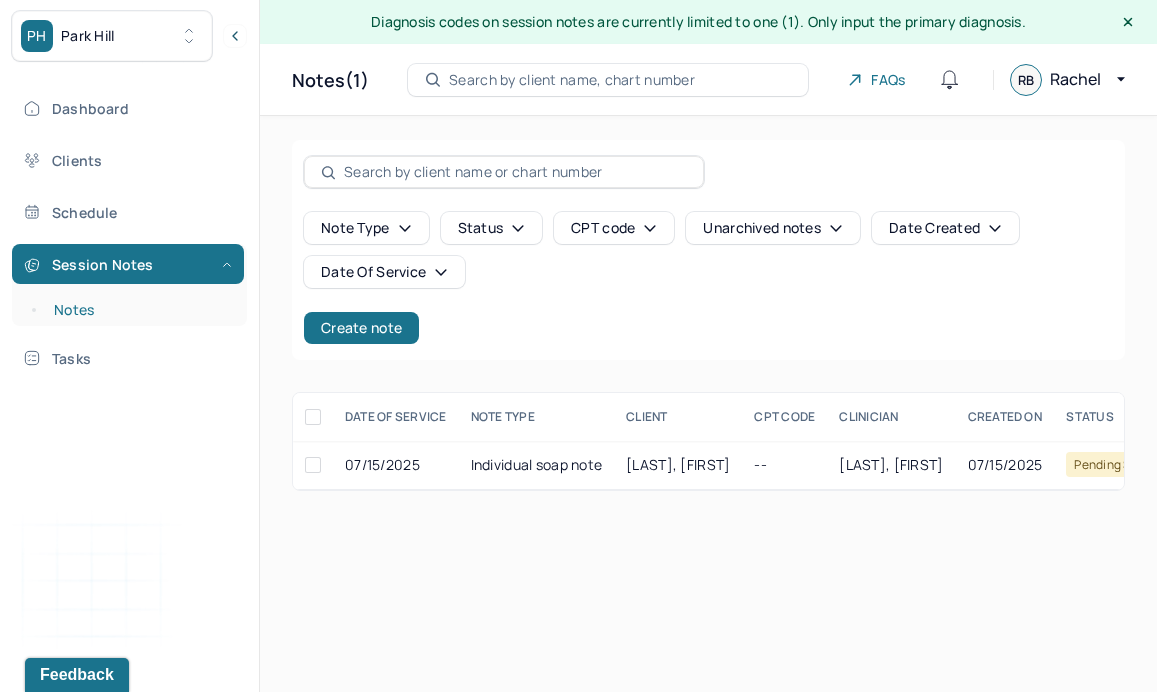 scroll, scrollTop: 0, scrollLeft: 0, axis: both 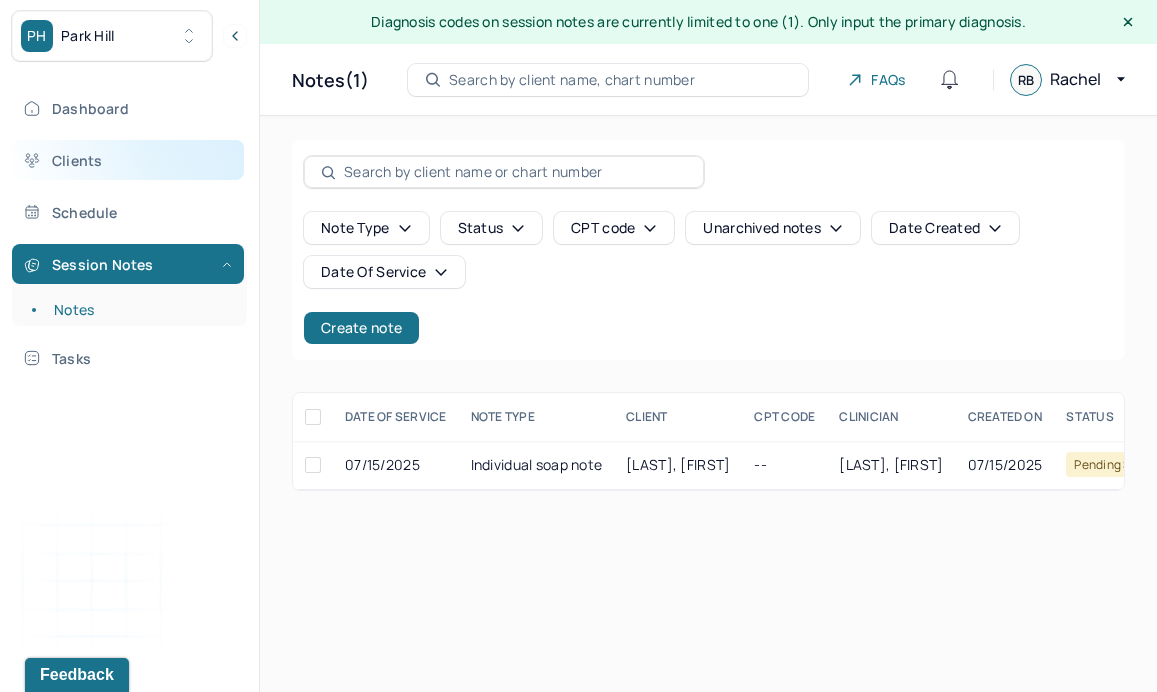 click on "Clients" at bounding box center [128, 160] 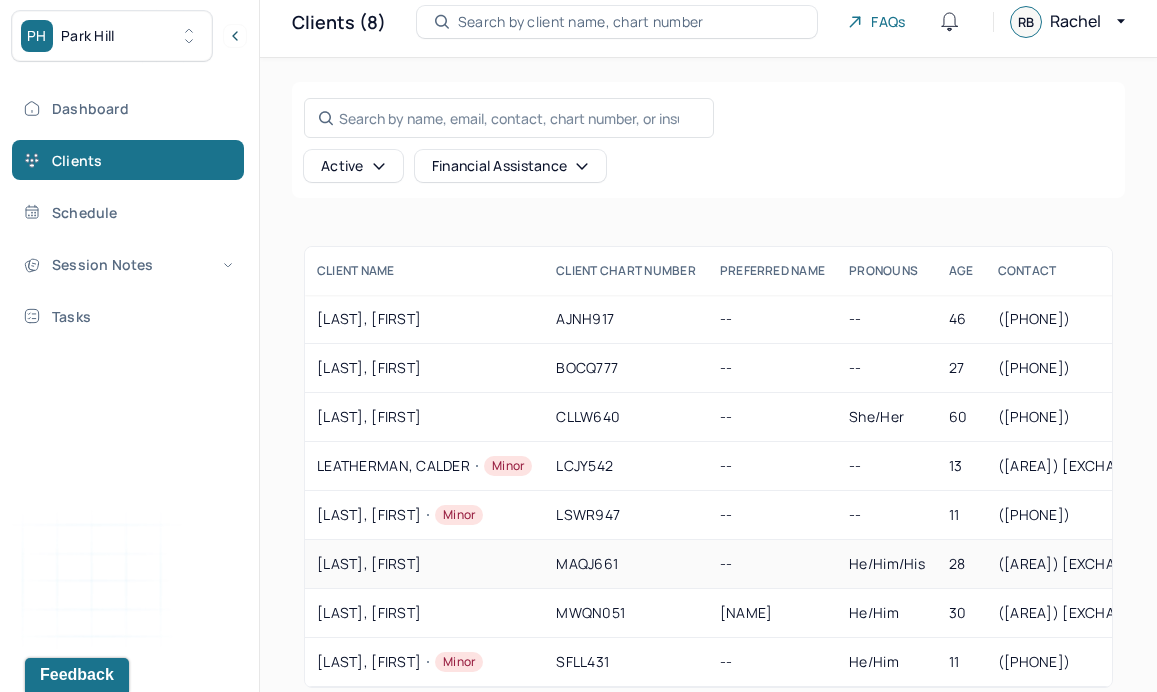 click on "[LAST], [FIRST]" at bounding box center (424, 564) 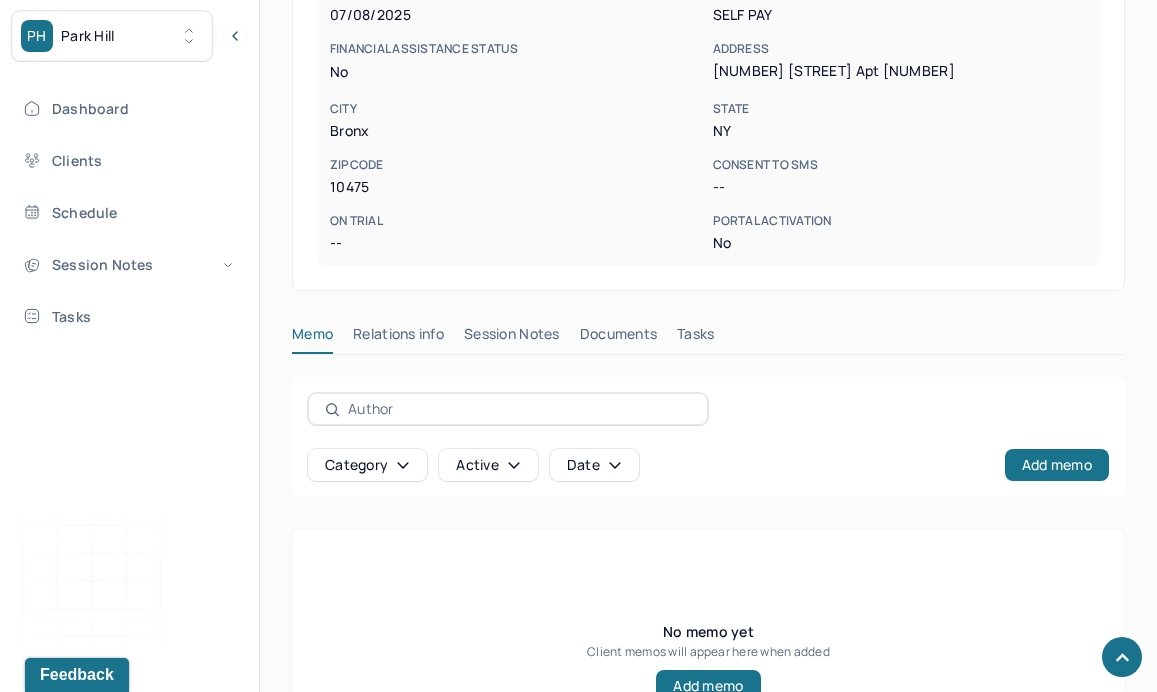 scroll, scrollTop: 679, scrollLeft: 0, axis: vertical 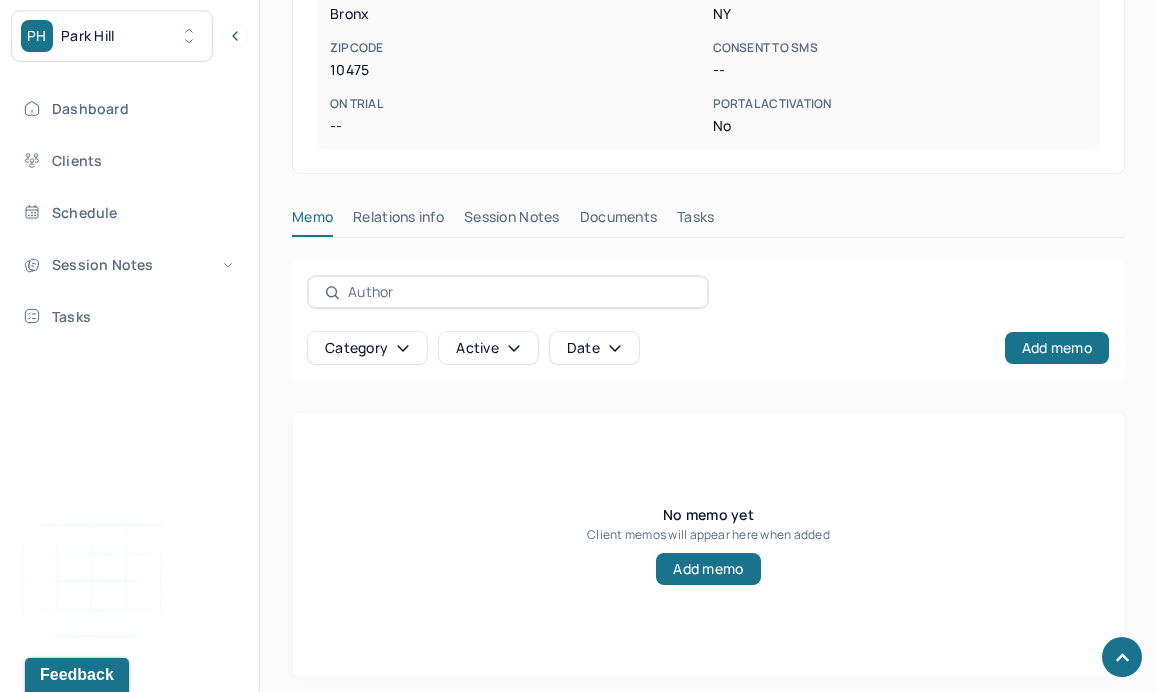 click on "Session Notes" at bounding box center (512, 221) 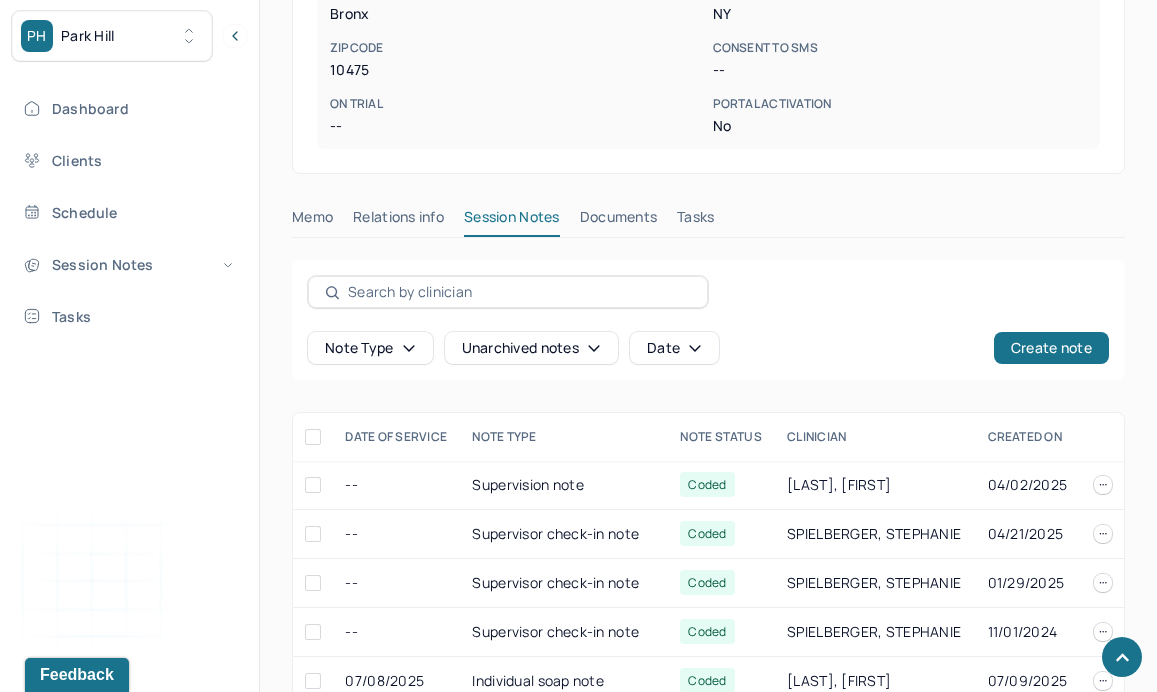 click on "Dashboard Clients Schedule Session Notes Tasks" at bounding box center (129, 212) 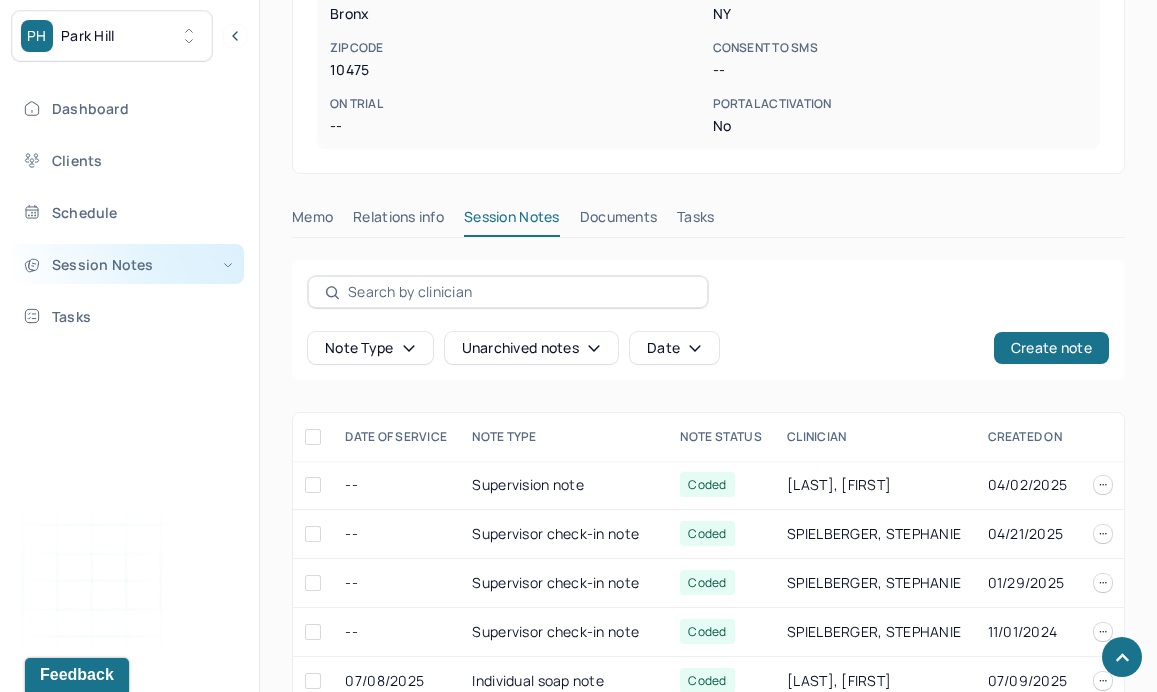 click on "Session Notes" at bounding box center (128, 264) 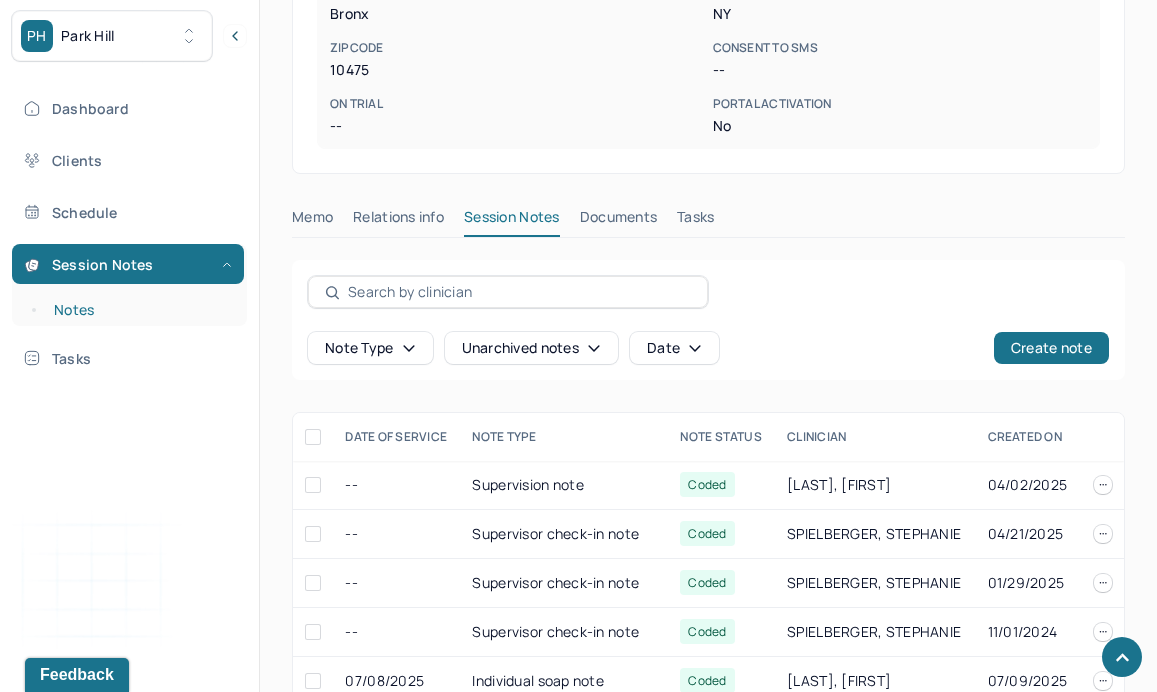 click on "Notes" at bounding box center (139, 310) 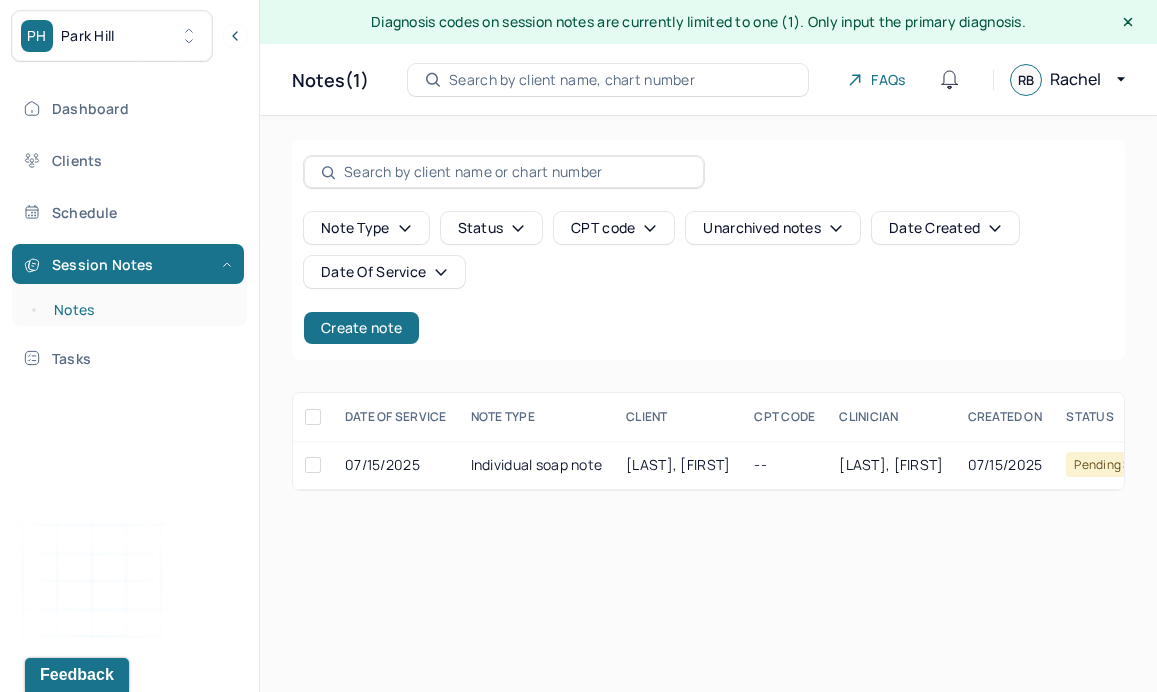 scroll, scrollTop: 0, scrollLeft: 0, axis: both 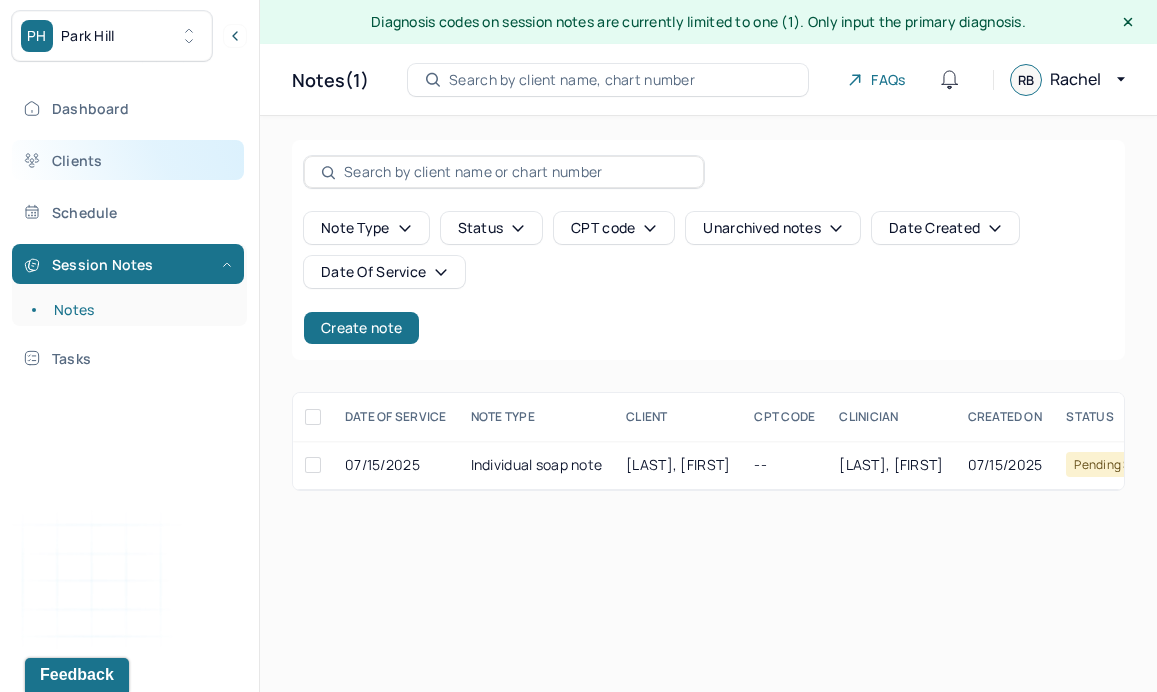 click on "Clients" at bounding box center (128, 160) 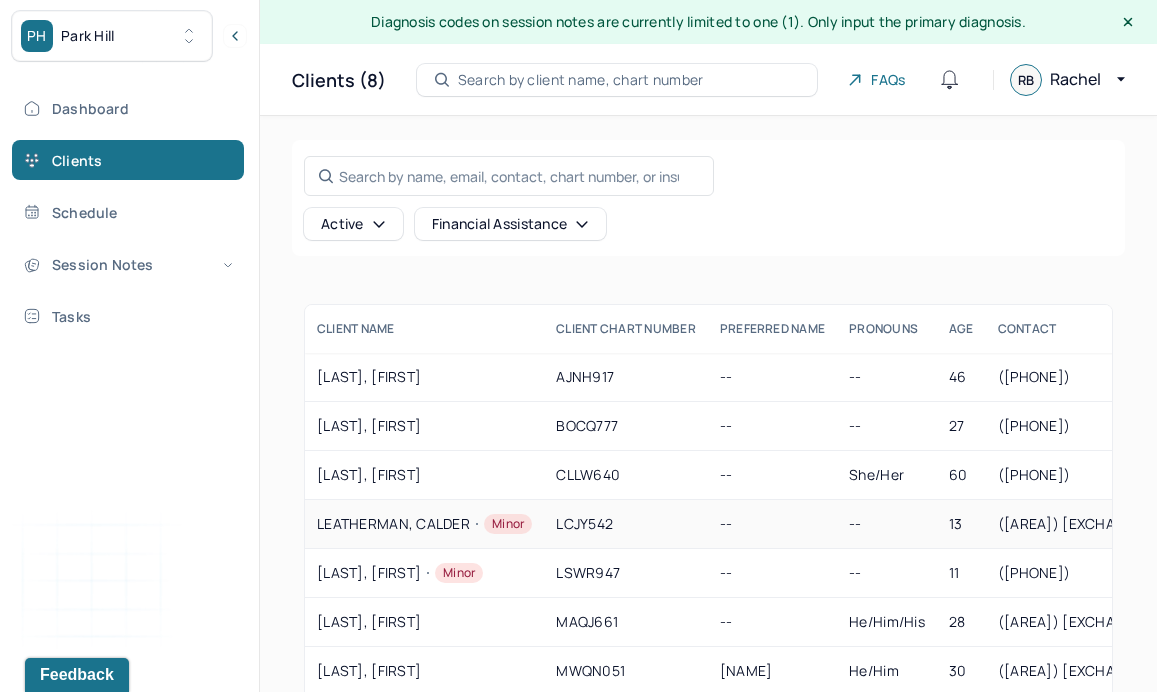 click on "[LAST], [FIRST] Minor" at bounding box center [424, 524] 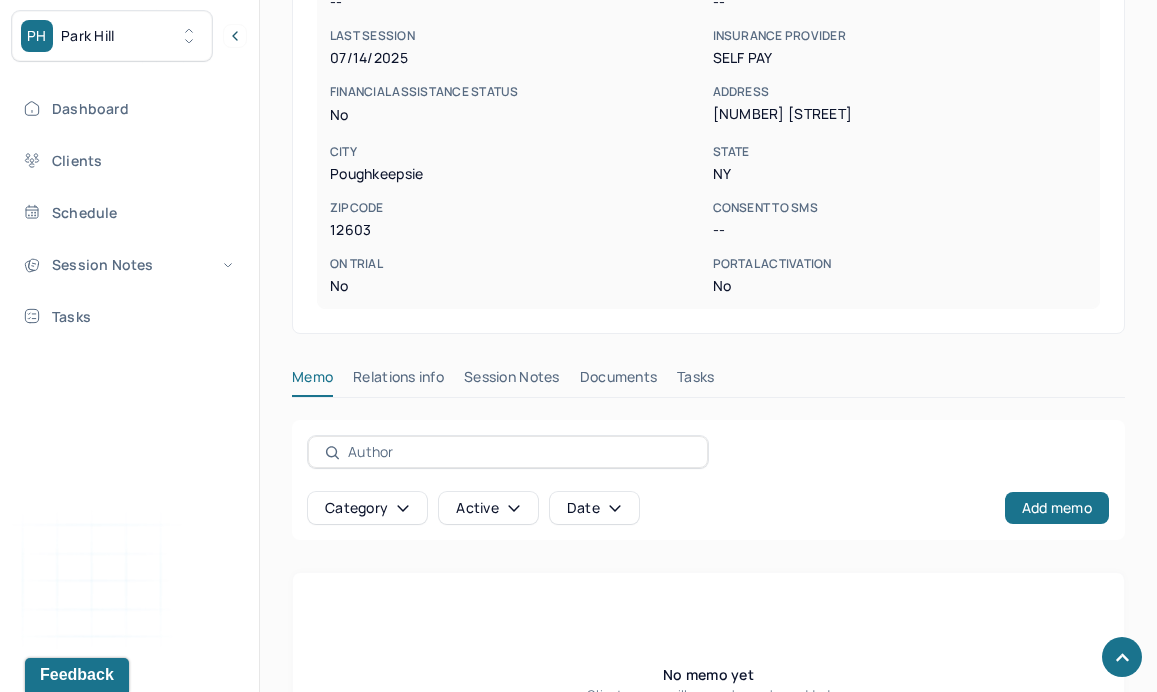 scroll, scrollTop: 689, scrollLeft: 0, axis: vertical 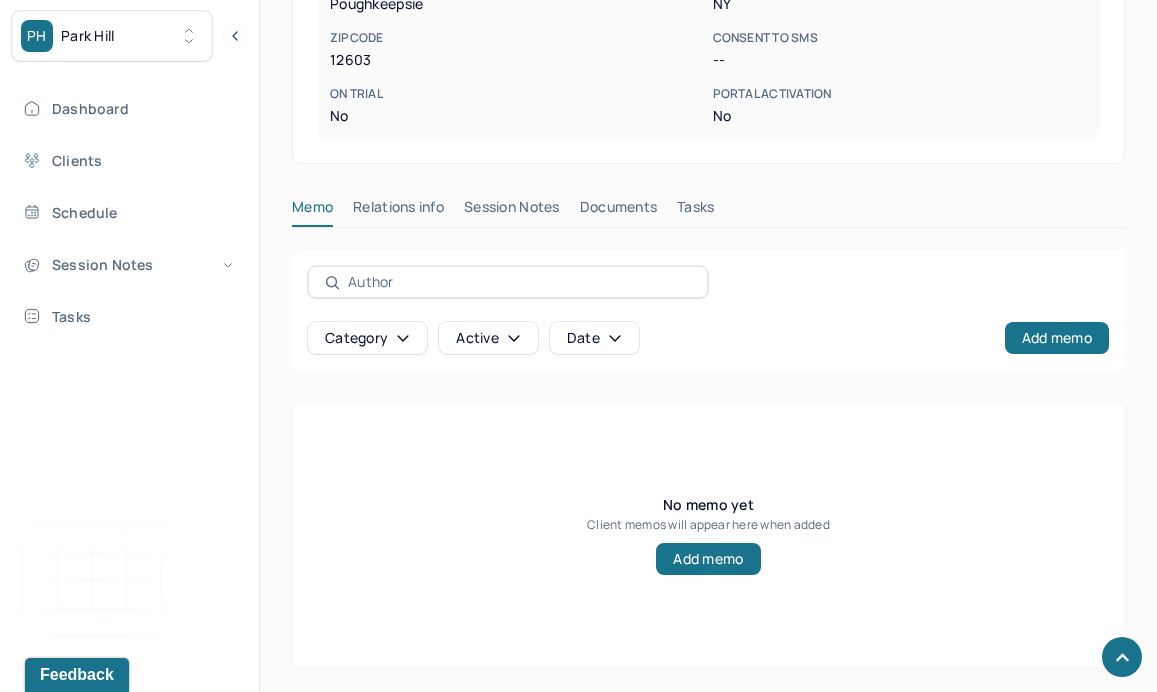 click on "Session Notes" at bounding box center [512, 211] 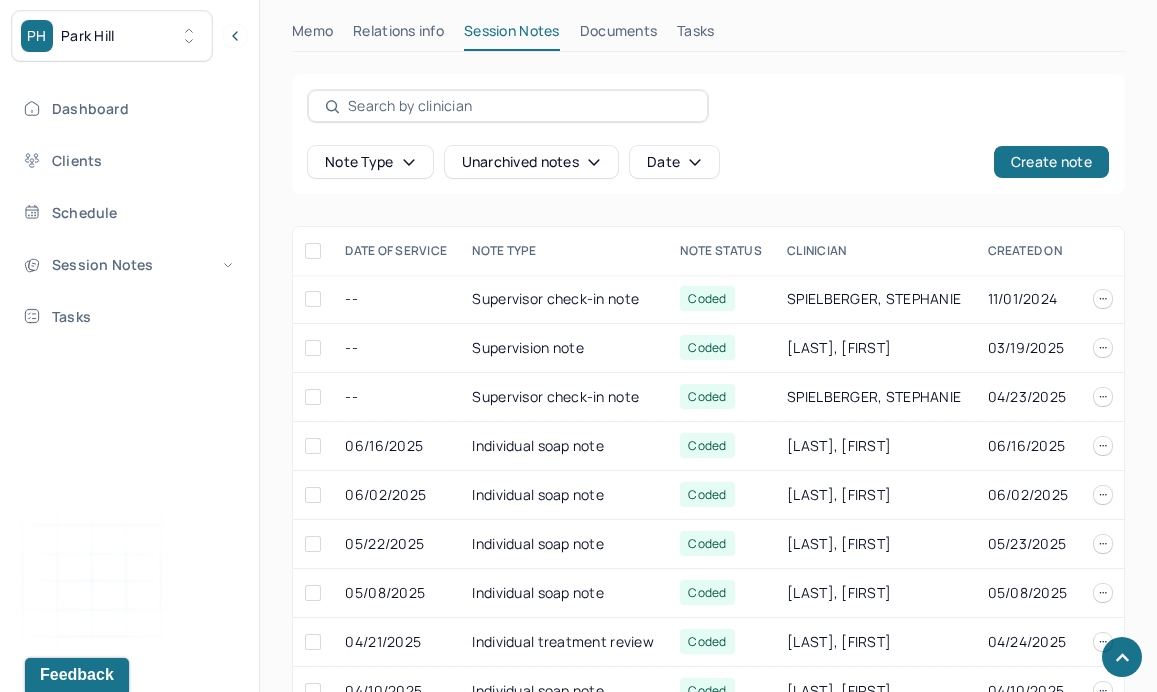 scroll, scrollTop: 905, scrollLeft: 0, axis: vertical 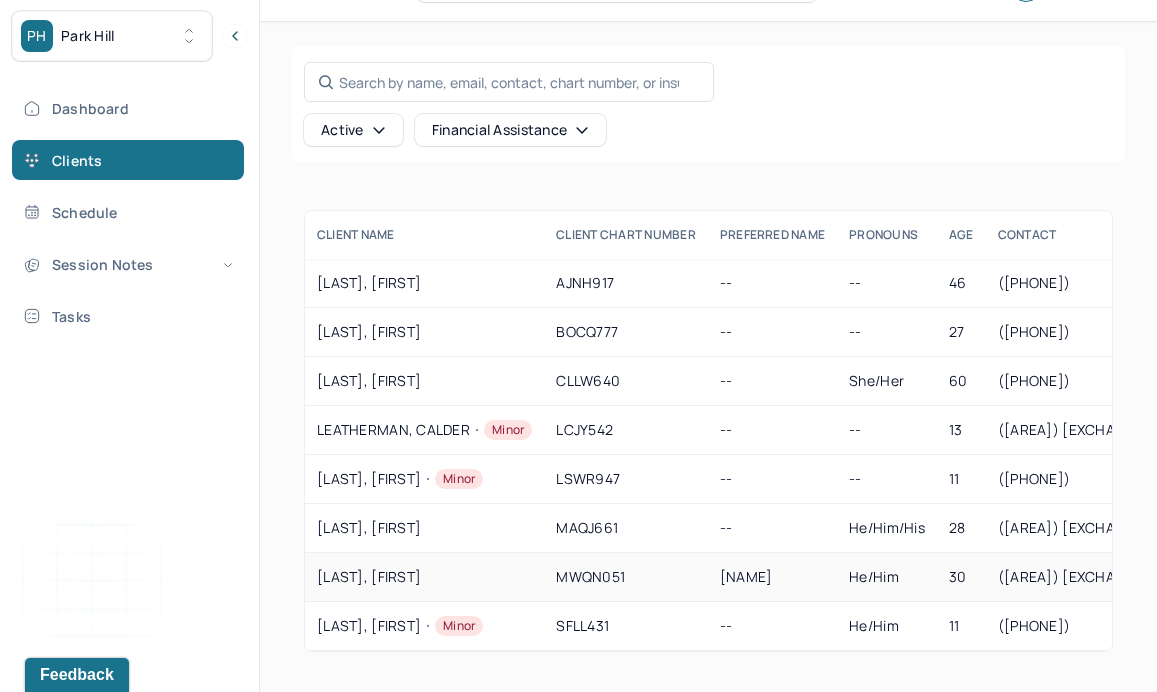 click on "[LAST], [FIRST]" at bounding box center (424, 577) 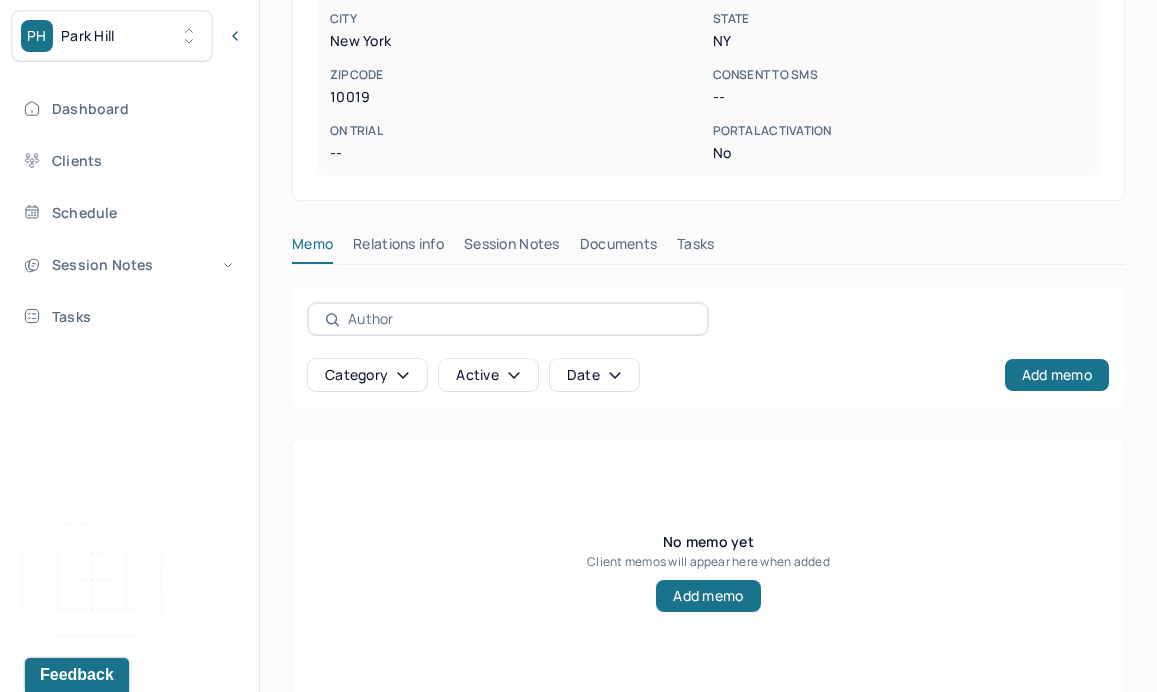 scroll, scrollTop: 689, scrollLeft: 0, axis: vertical 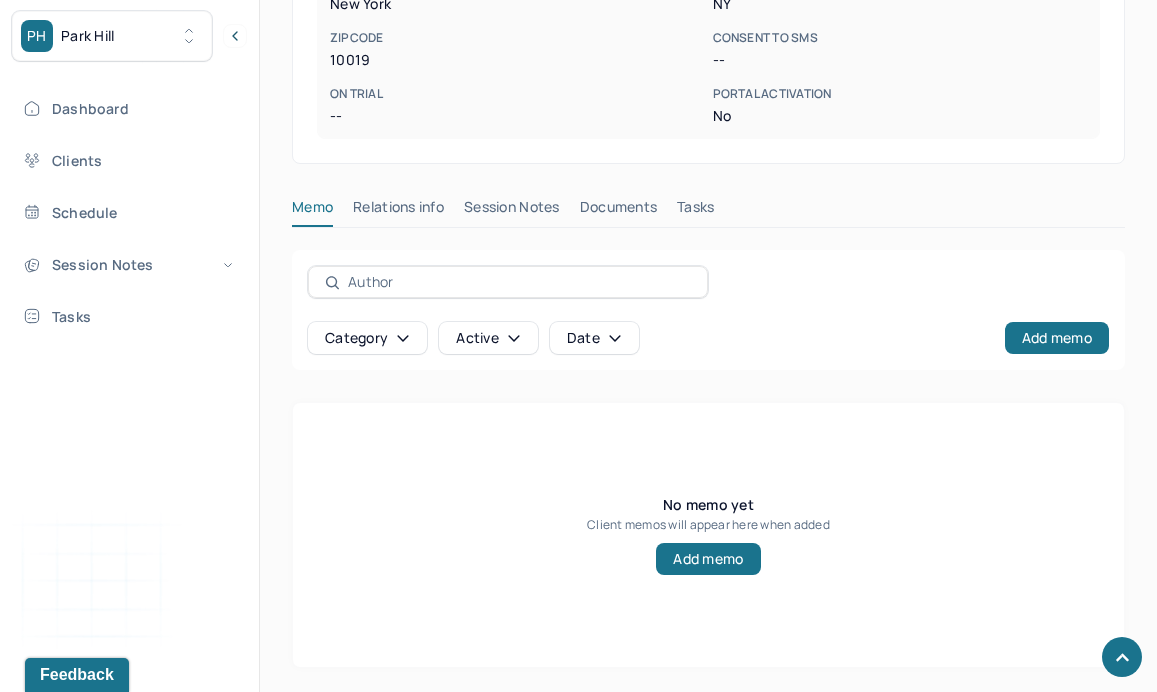 click on "Session Notes" at bounding box center [512, 211] 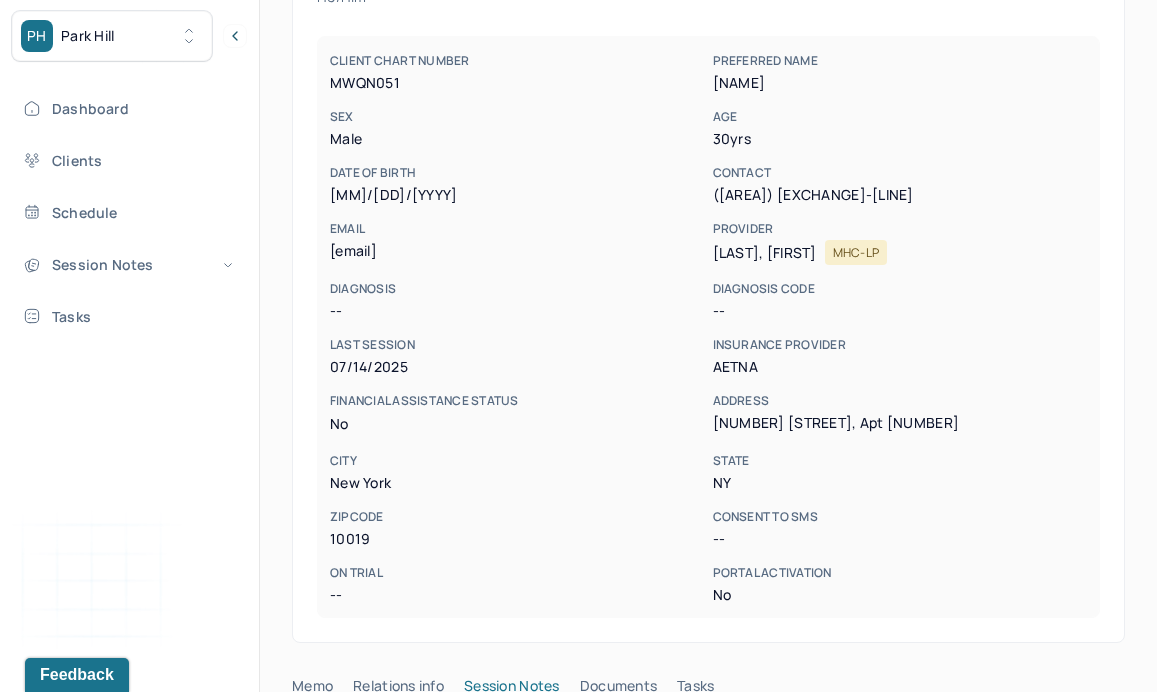 scroll, scrollTop: 0, scrollLeft: 0, axis: both 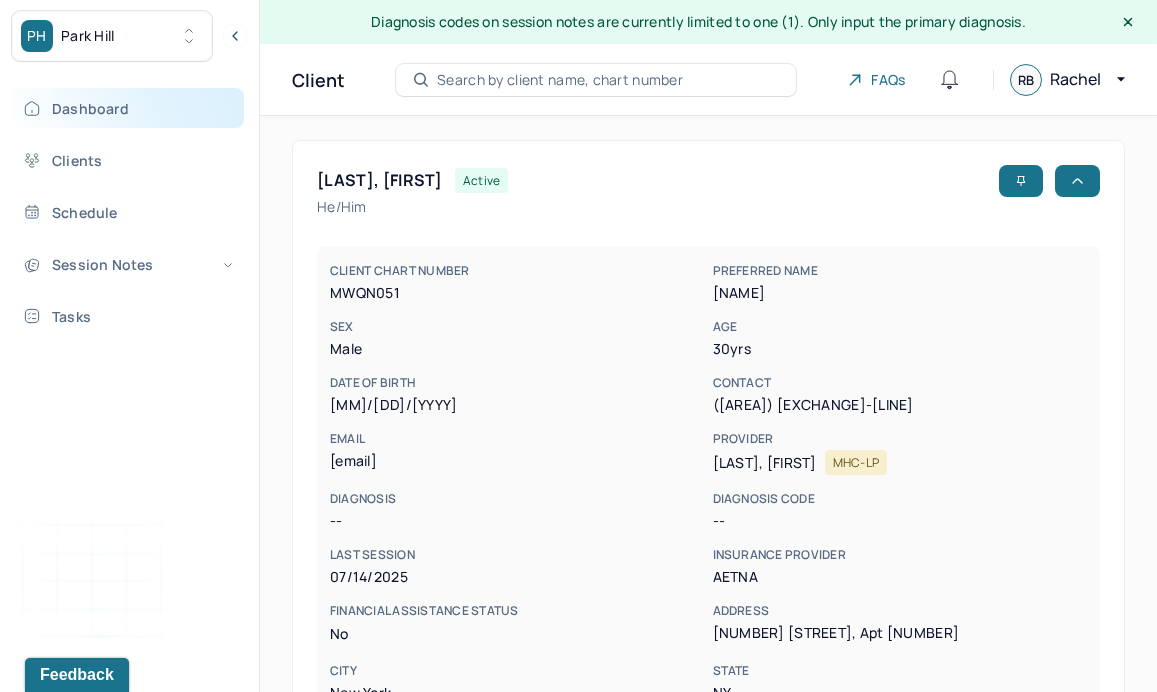 click on "Dashboard" at bounding box center (128, 108) 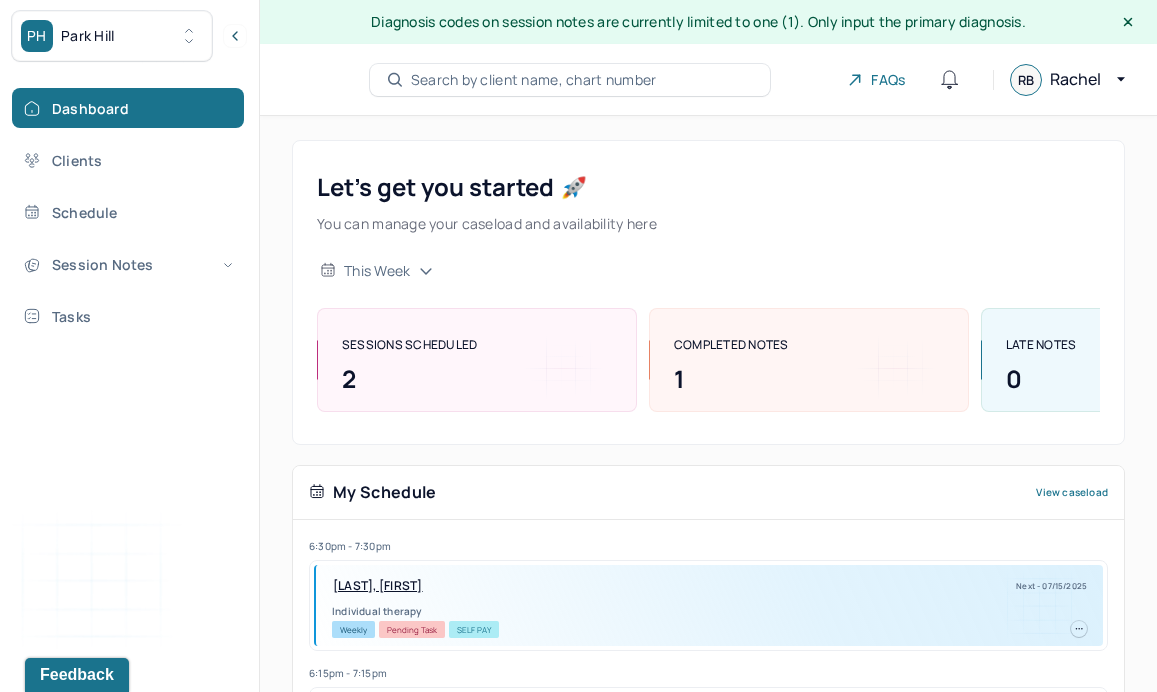 scroll, scrollTop: 354, scrollLeft: 0, axis: vertical 